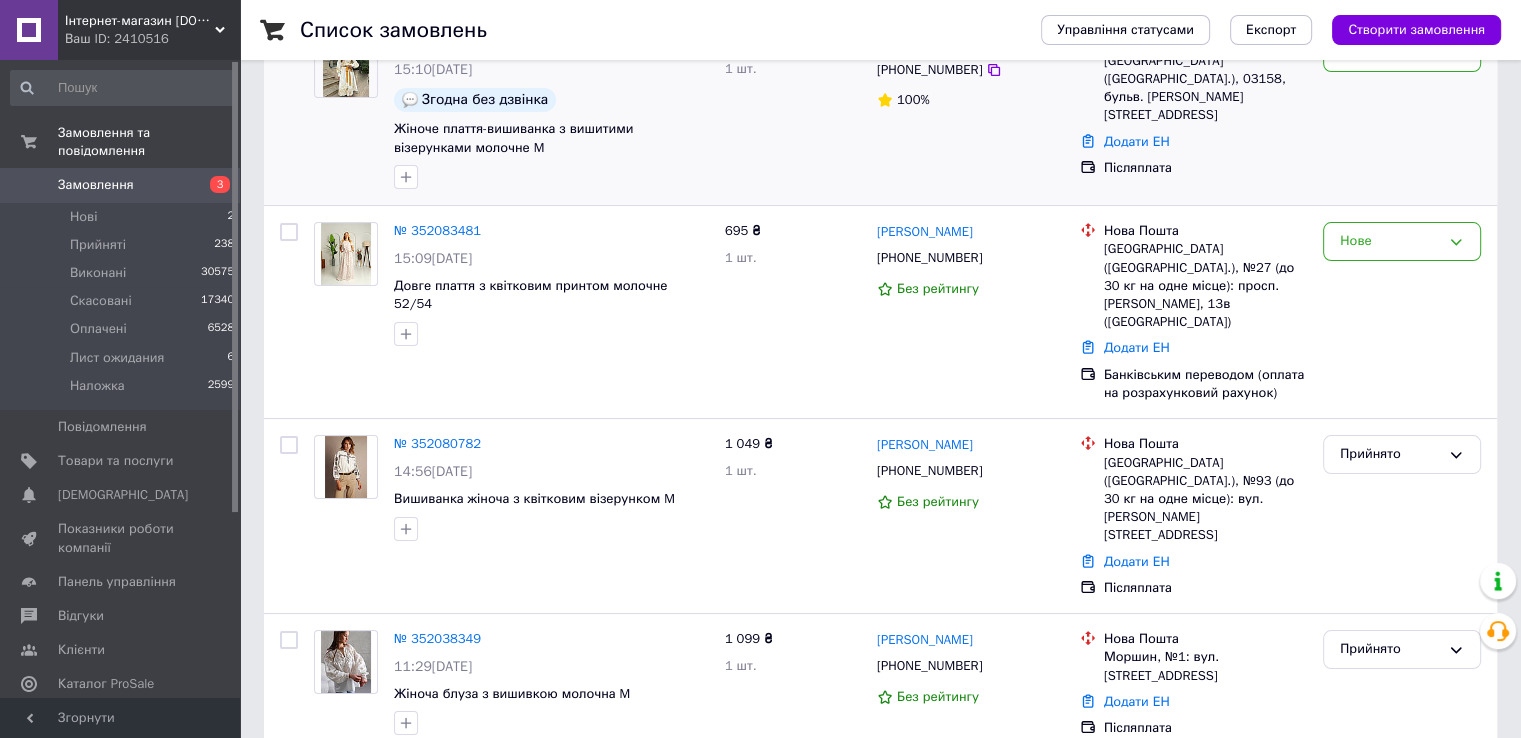 scroll, scrollTop: 200, scrollLeft: 0, axis: vertical 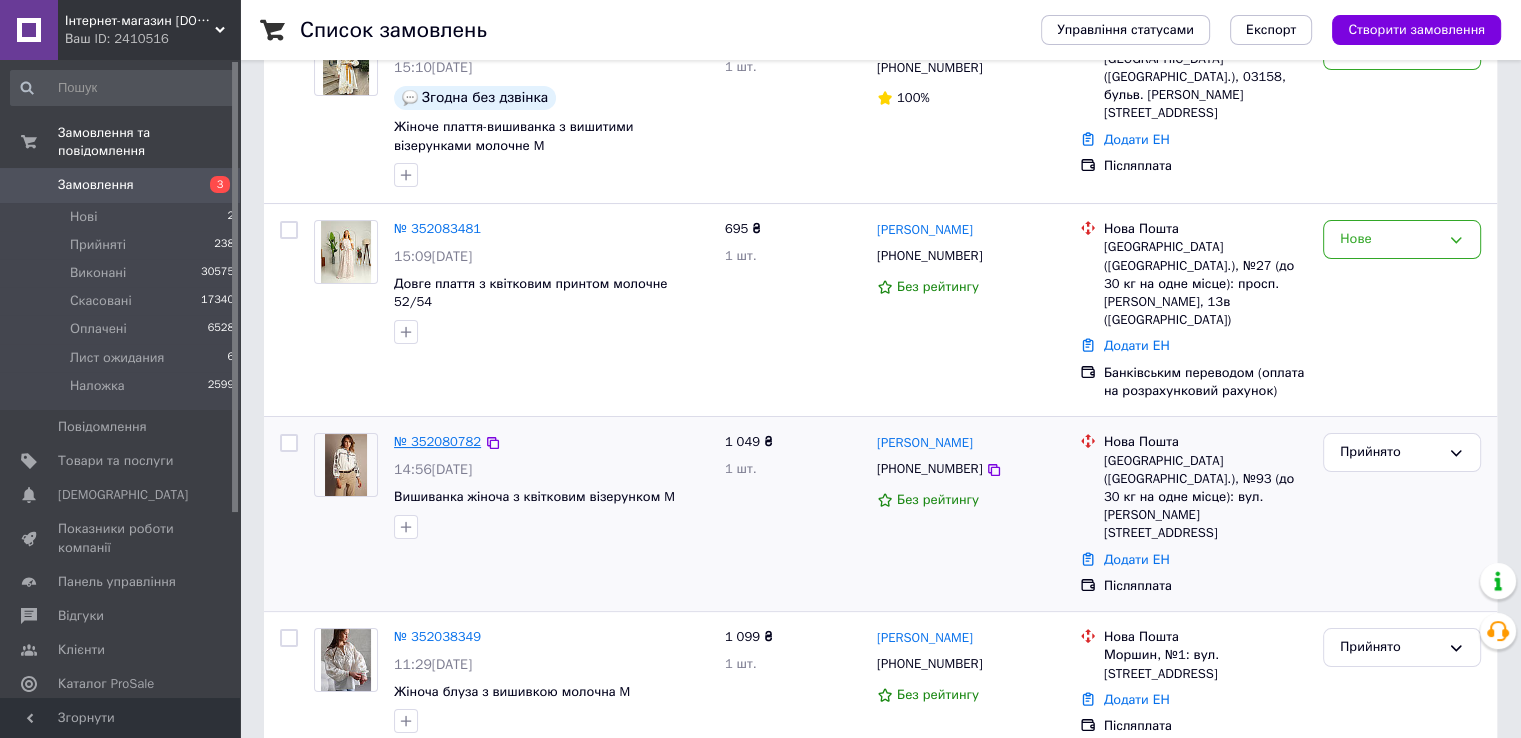 click on "№ 352080782" at bounding box center (437, 441) 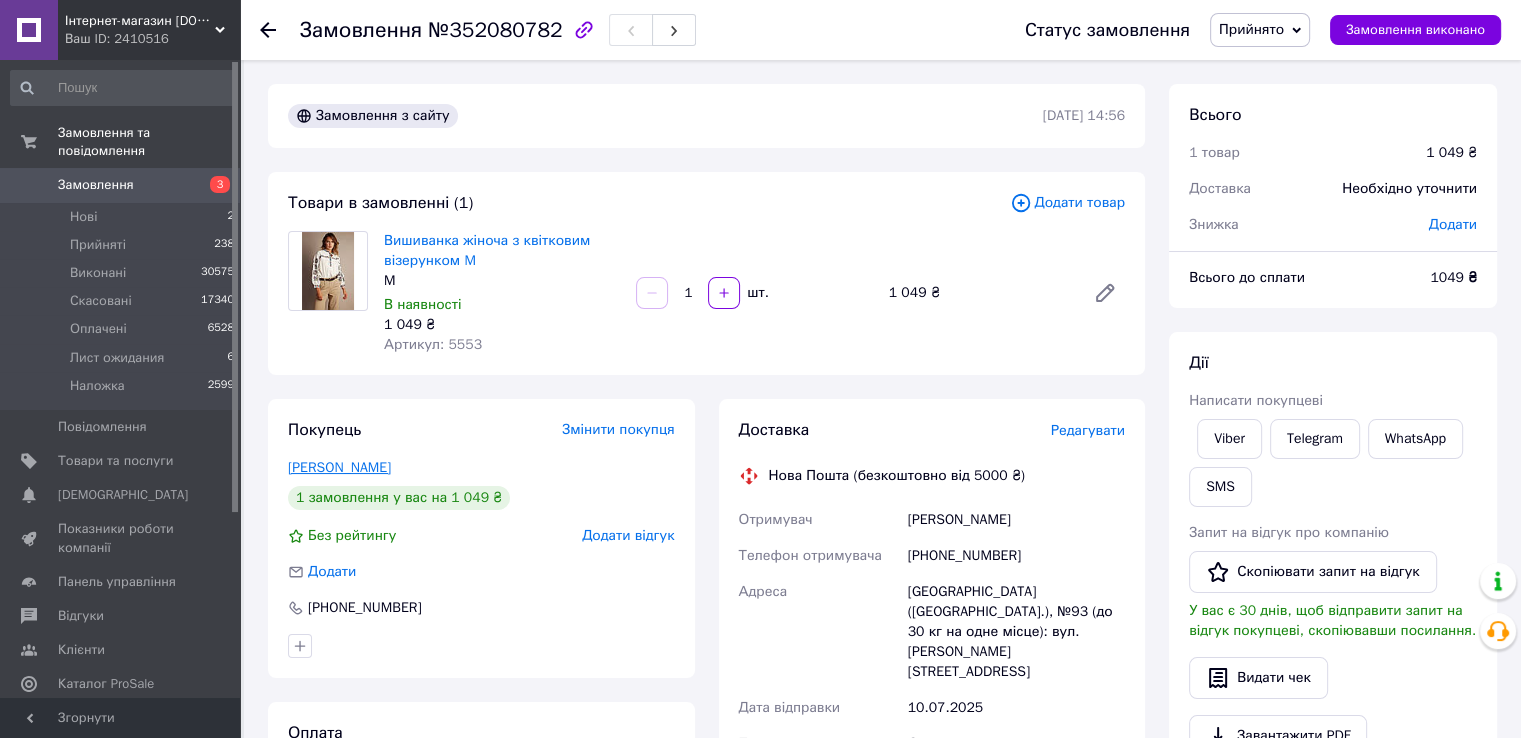 click on "[PERSON_NAME]" at bounding box center [339, 467] 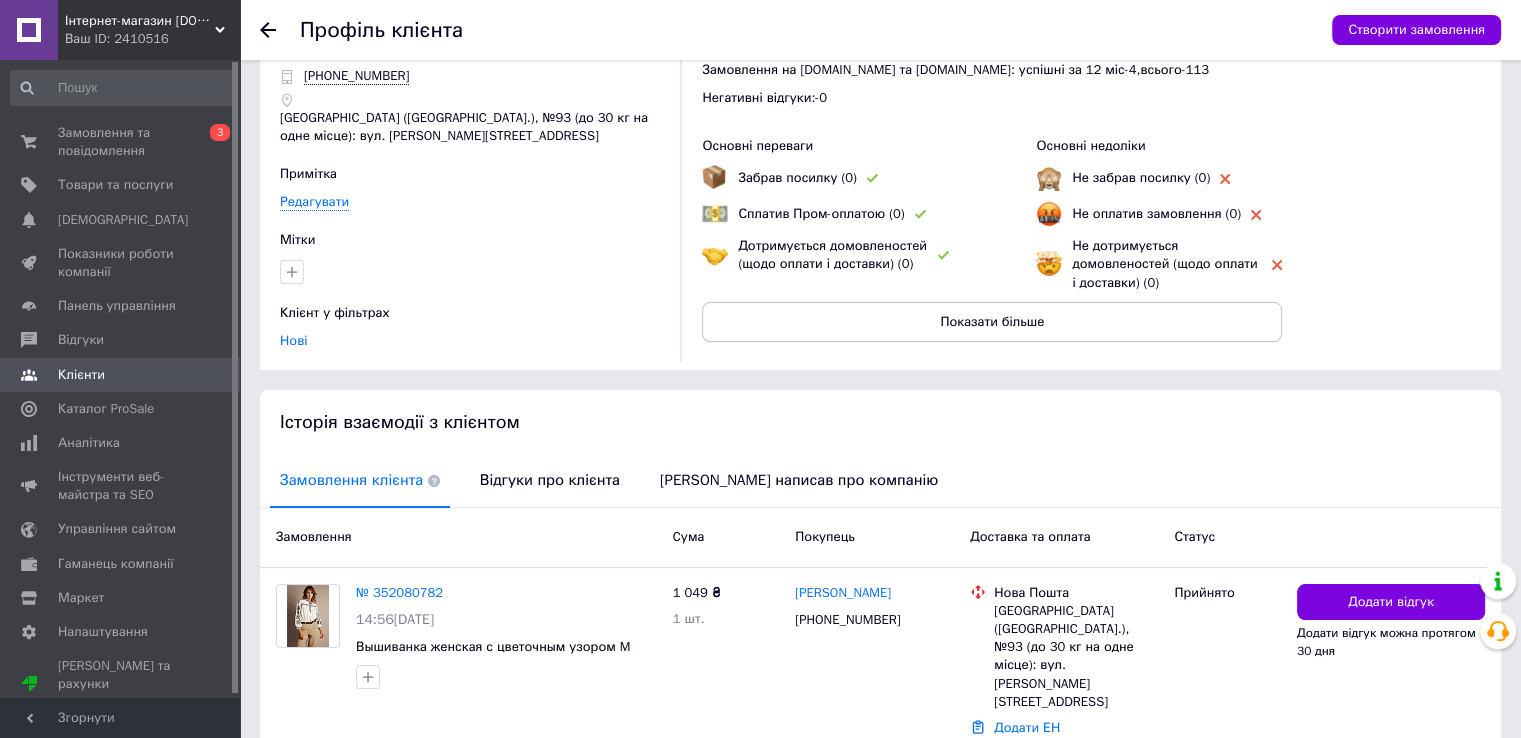 scroll, scrollTop: 158, scrollLeft: 0, axis: vertical 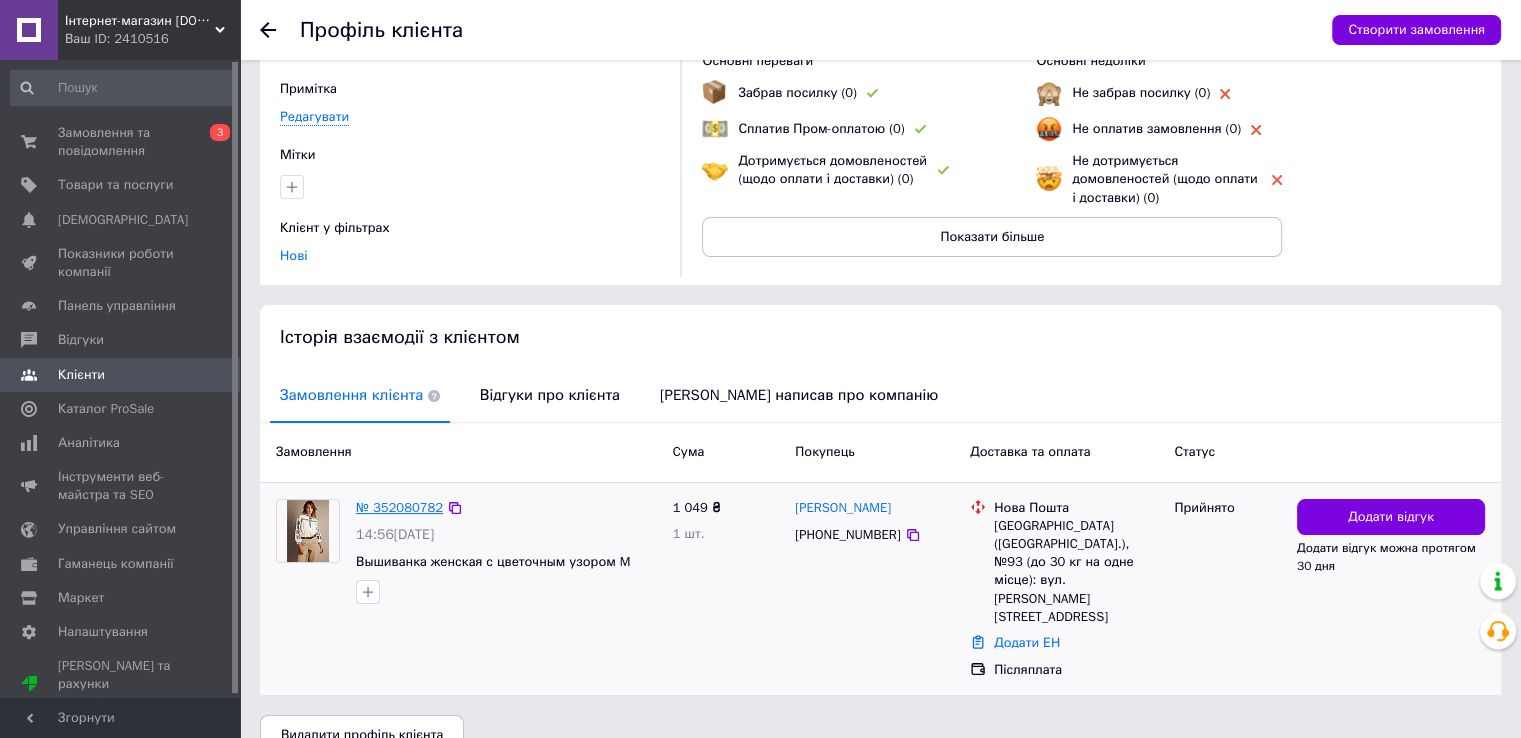 click on "№ 352080782" at bounding box center [399, 507] 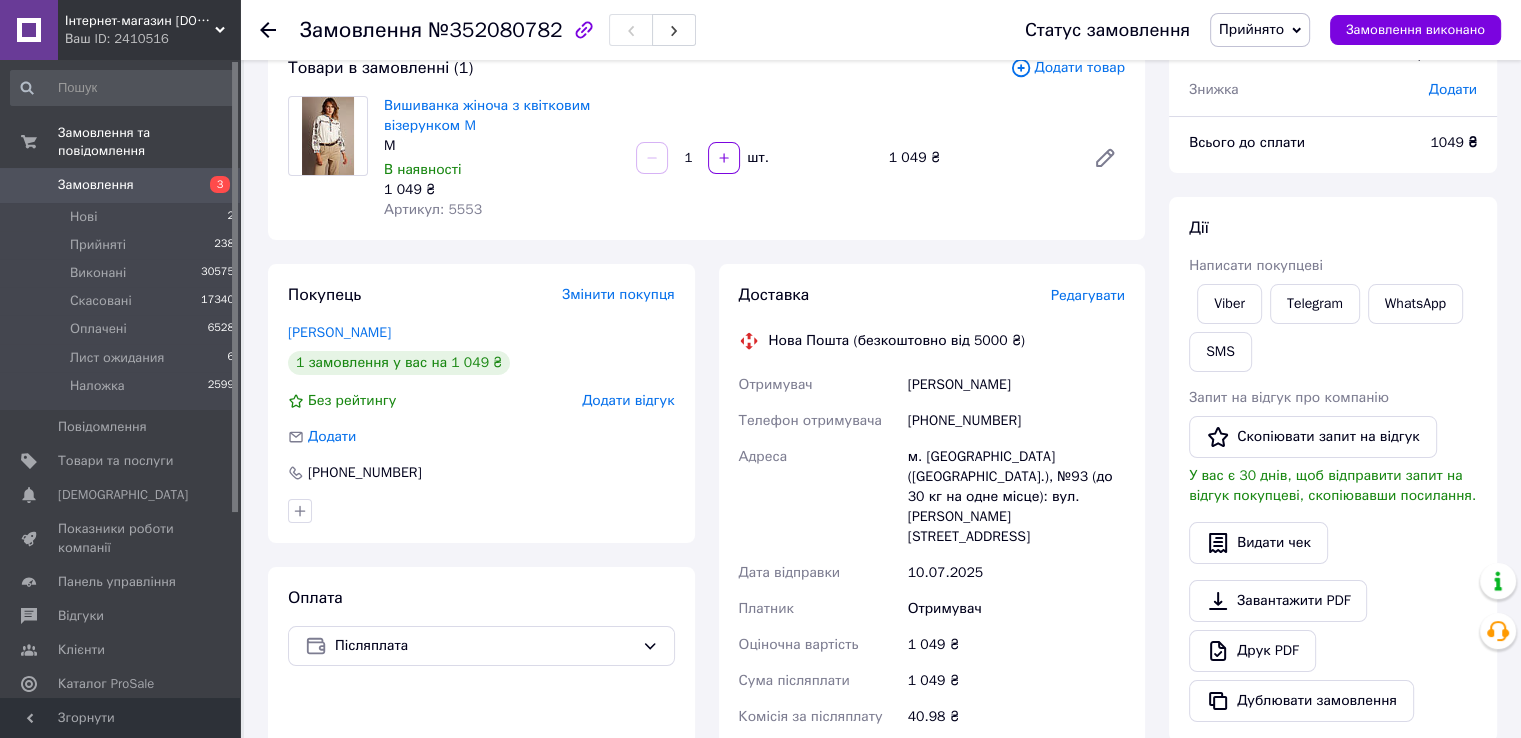 scroll, scrollTop: 0, scrollLeft: 0, axis: both 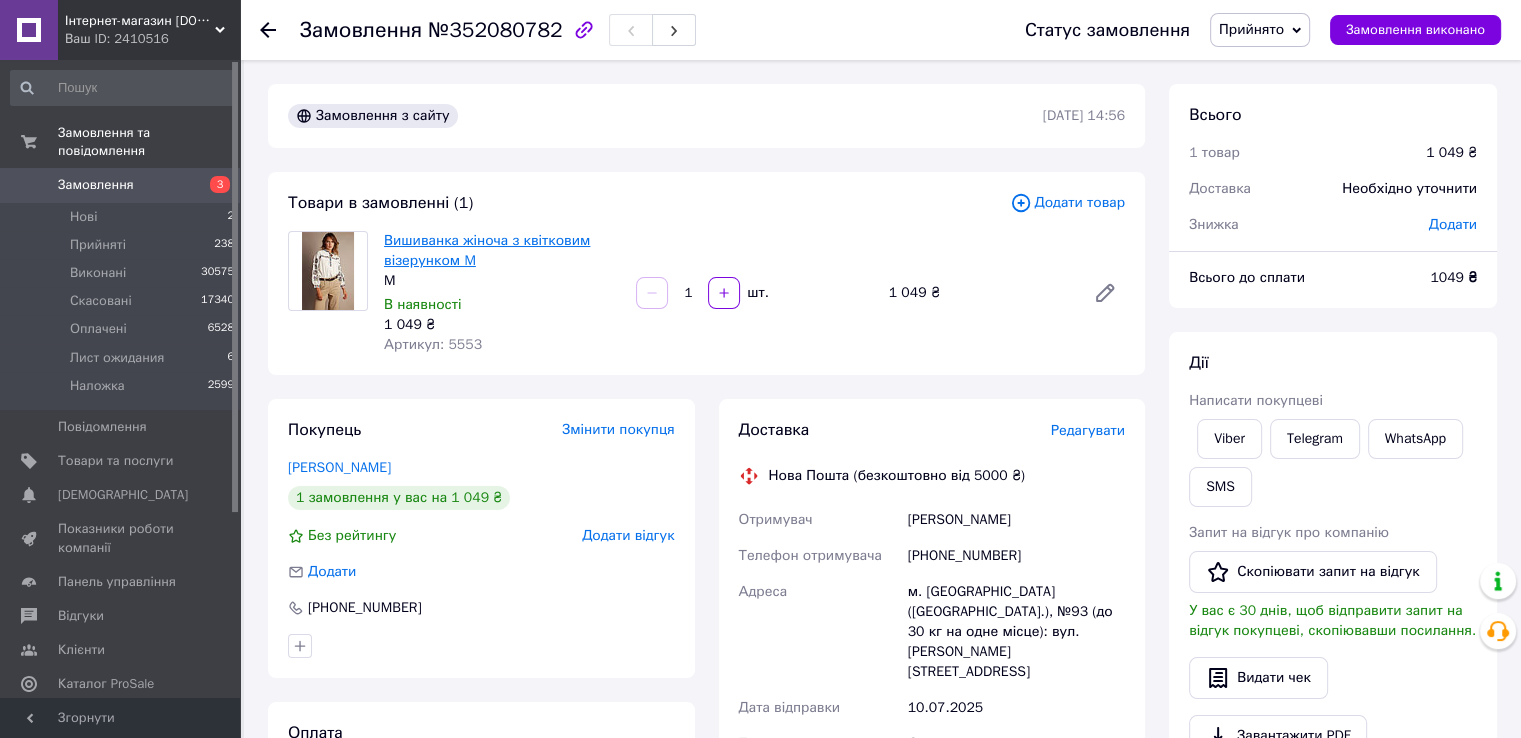 click on "Вишиванка жіноча з квітковим візерунком M" at bounding box center [487, 250] 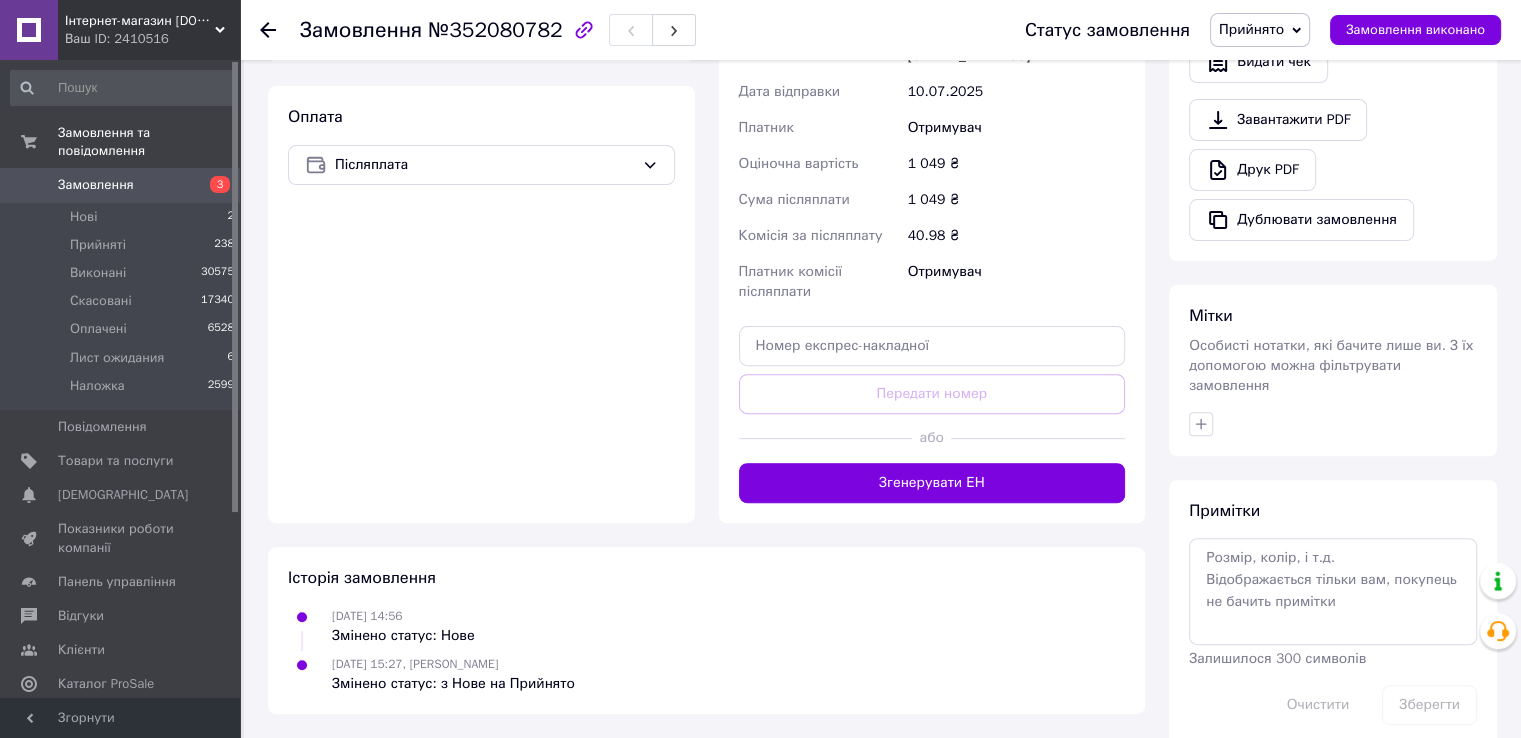 scroll, scrollTop: 624, scrollLeft: 0, axis: vertical 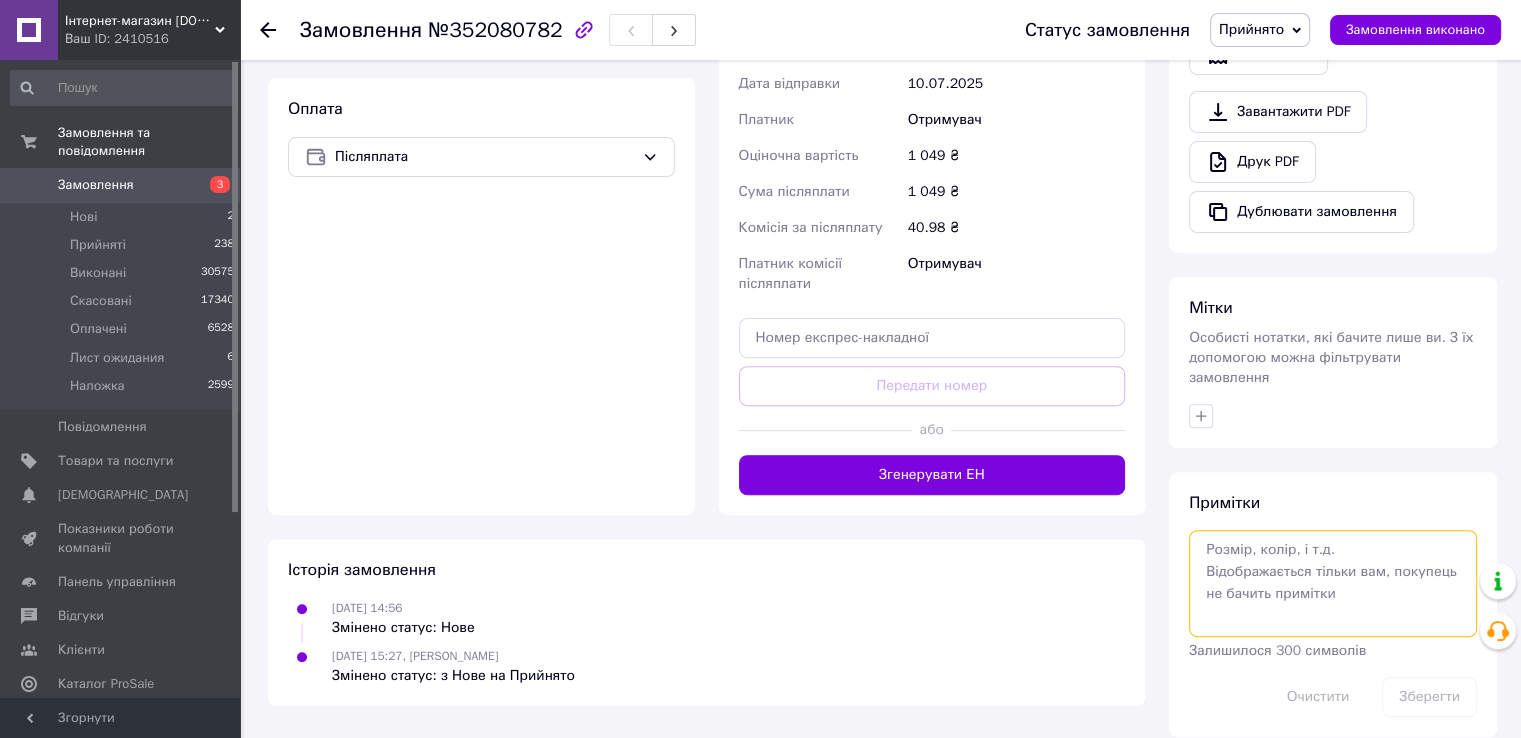 click at bounding box center (1333, 583) 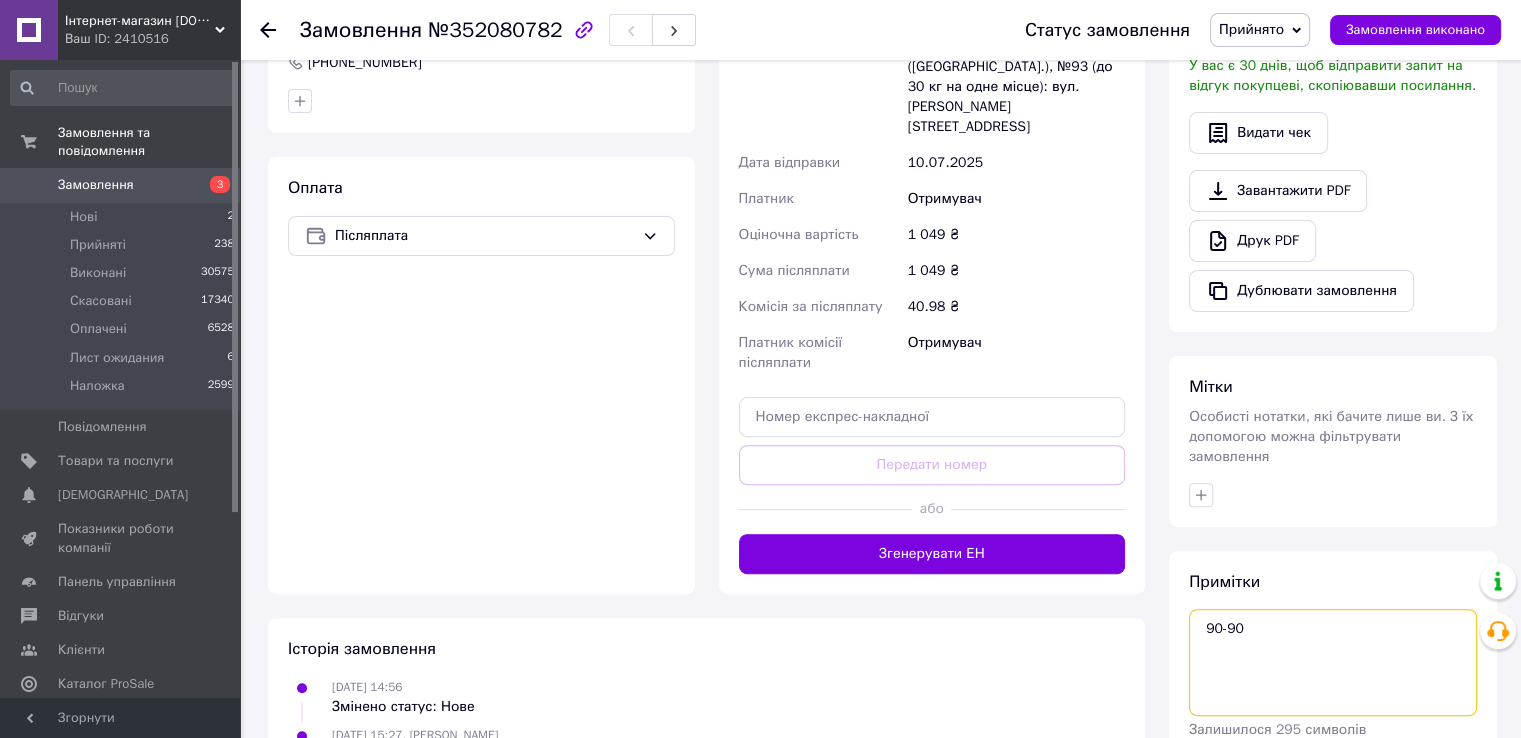 scroll, scrollTop: 624, scrollLeft: 0, axis: vertical 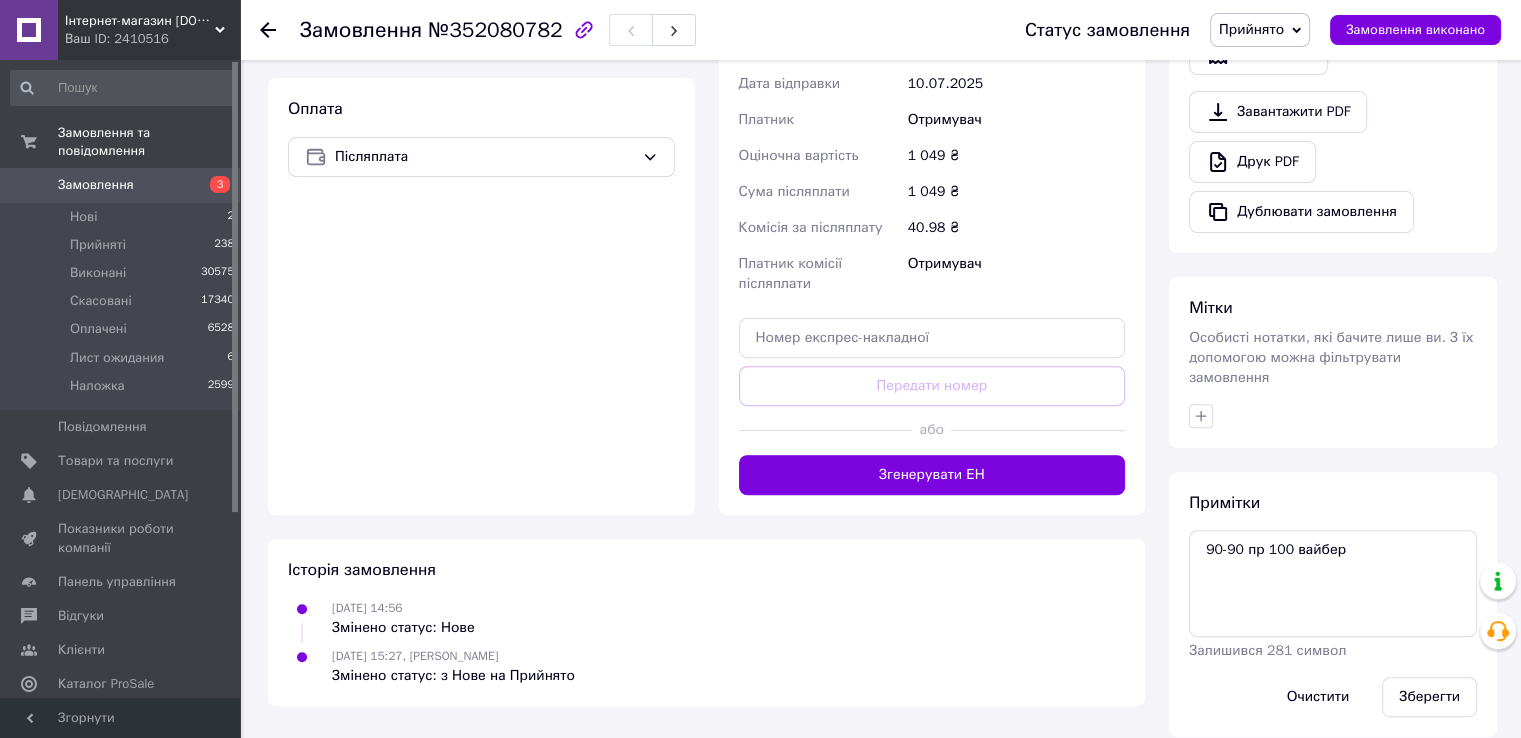 click on "Зберегти" at bounding box center (1429, 697) 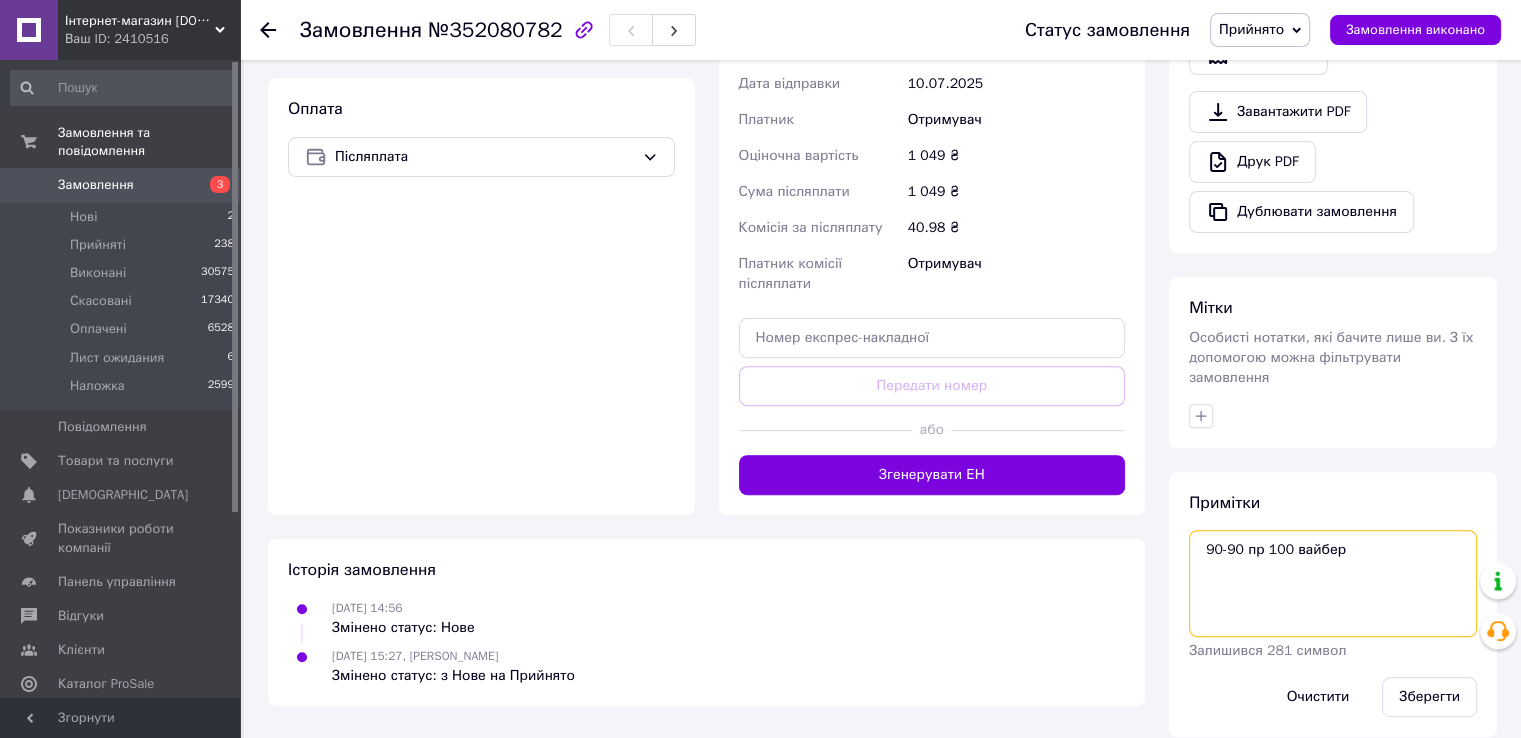 click on "90-90 пр 100 вайбер" at bounding box center (1333, 583) 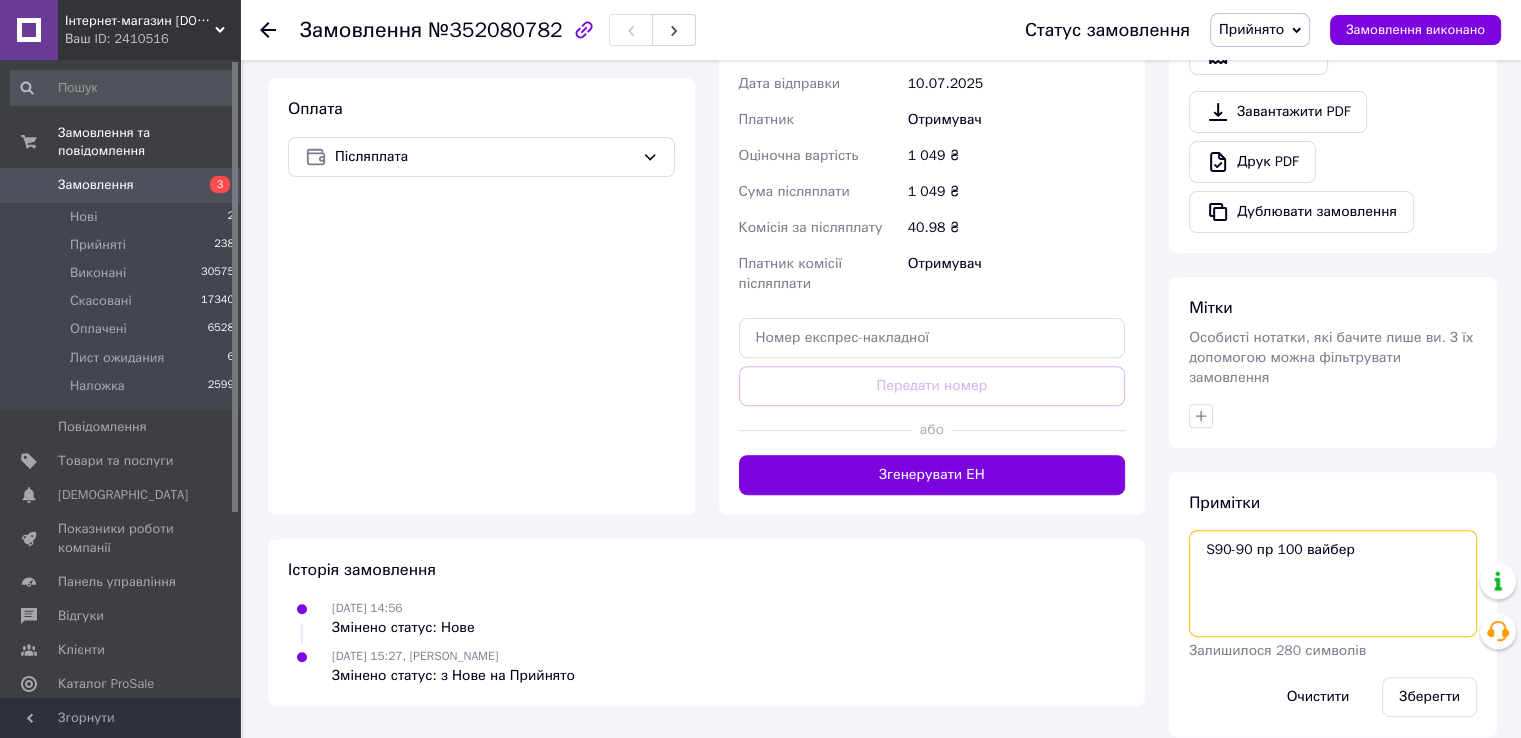 click on "S90-90 пр 100 вайбер" at bounding box center (1333, 583) 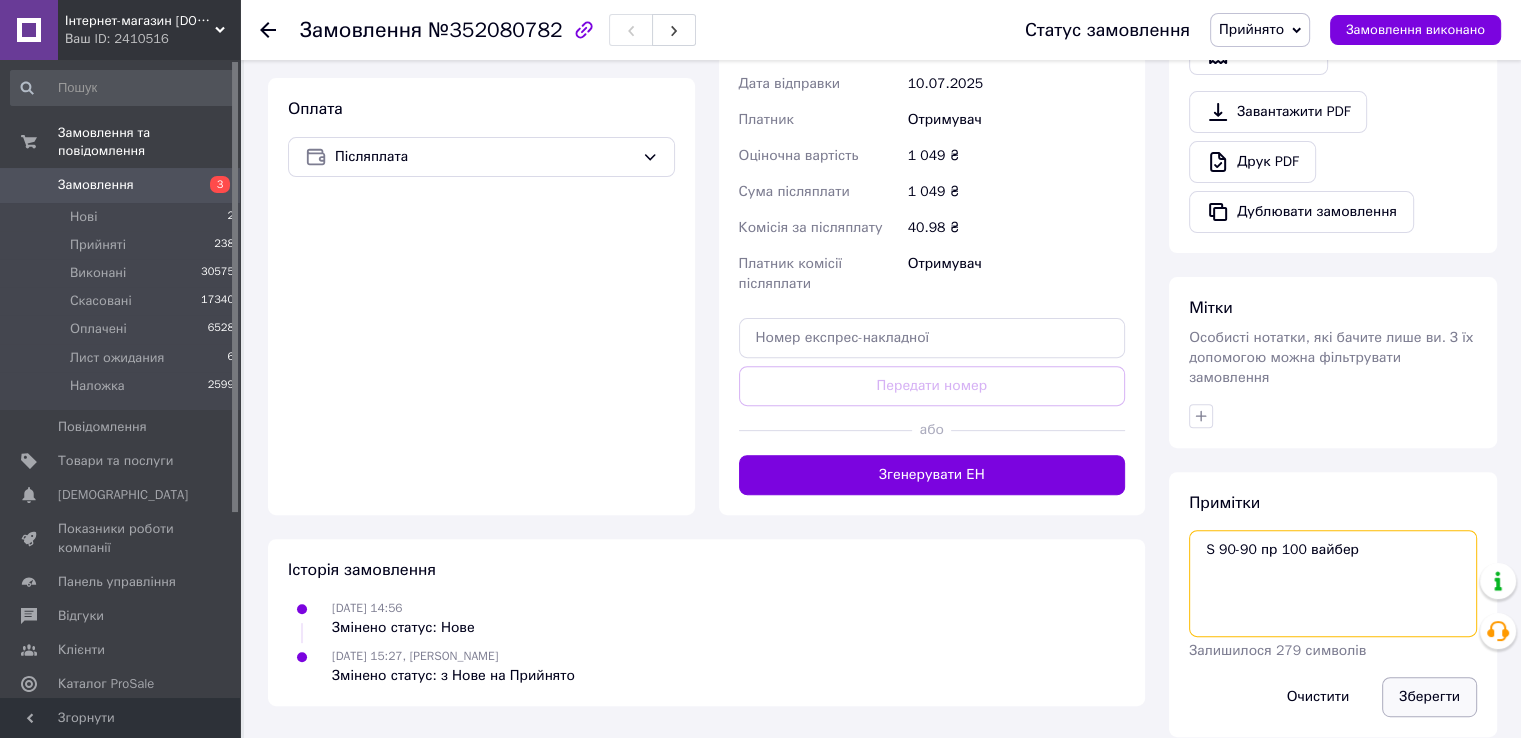 type on "S 90-90 пр 100 вайбер" 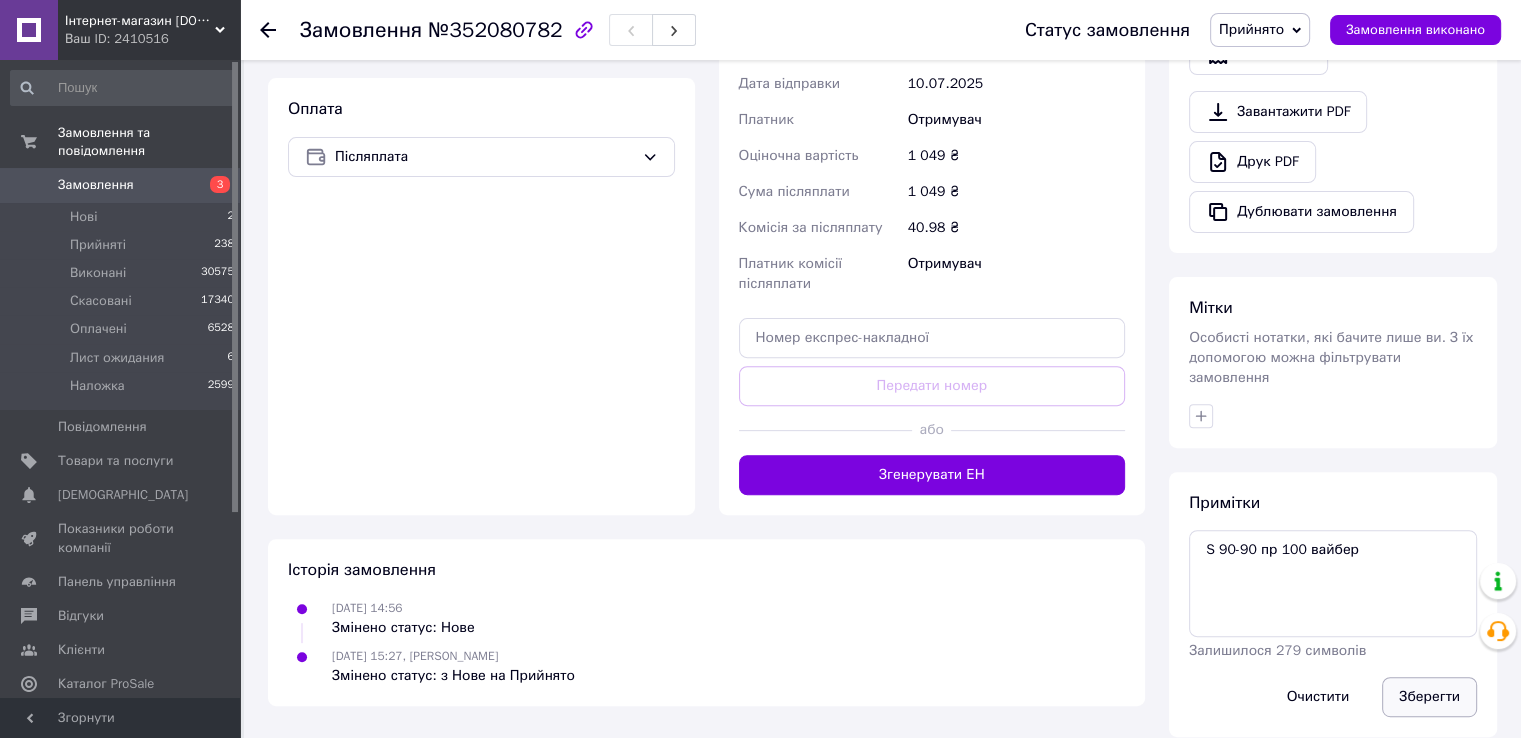 click on "Зберегти" at bounding box center (1429, 697) 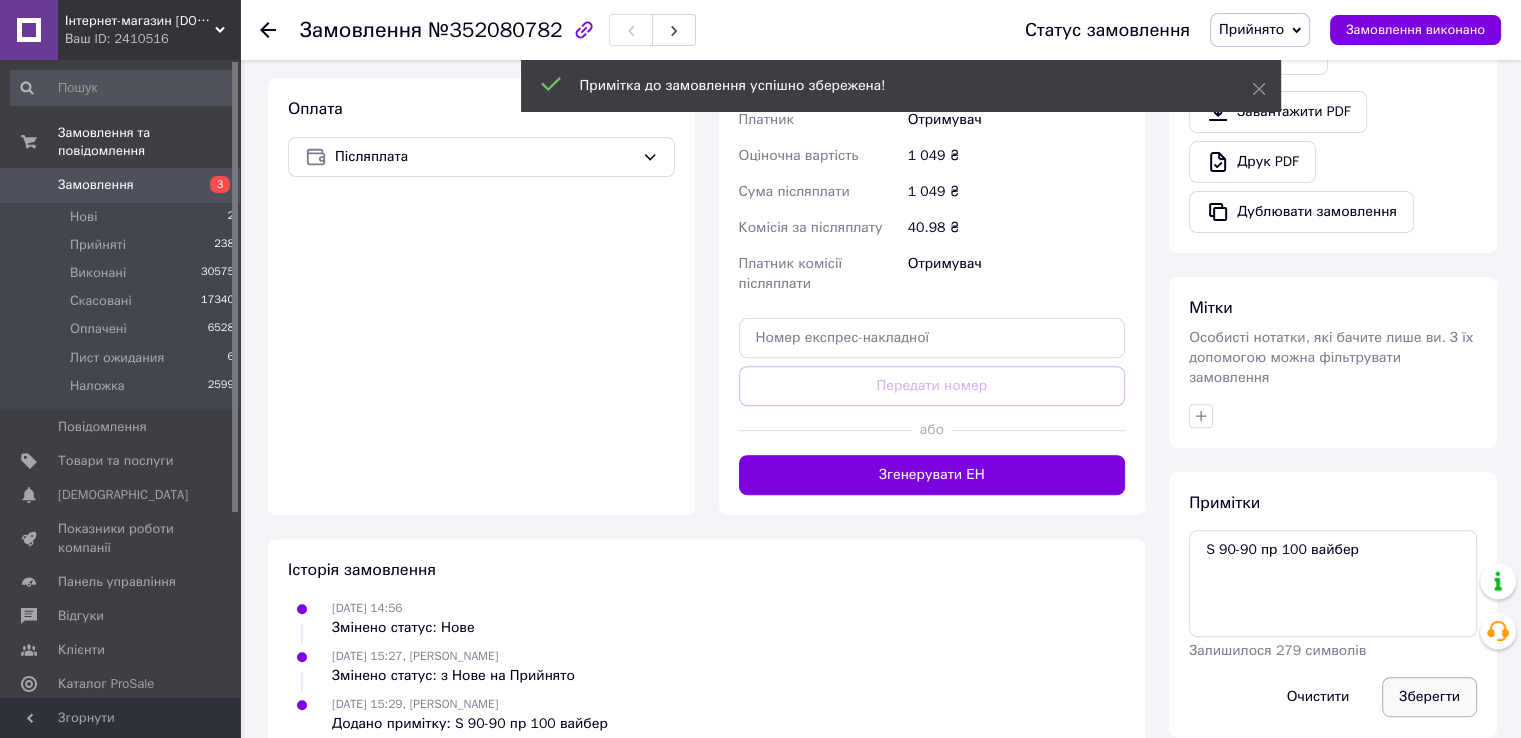 scroll, scrollTop: 624, scrollLeft: 0, axis: vertical 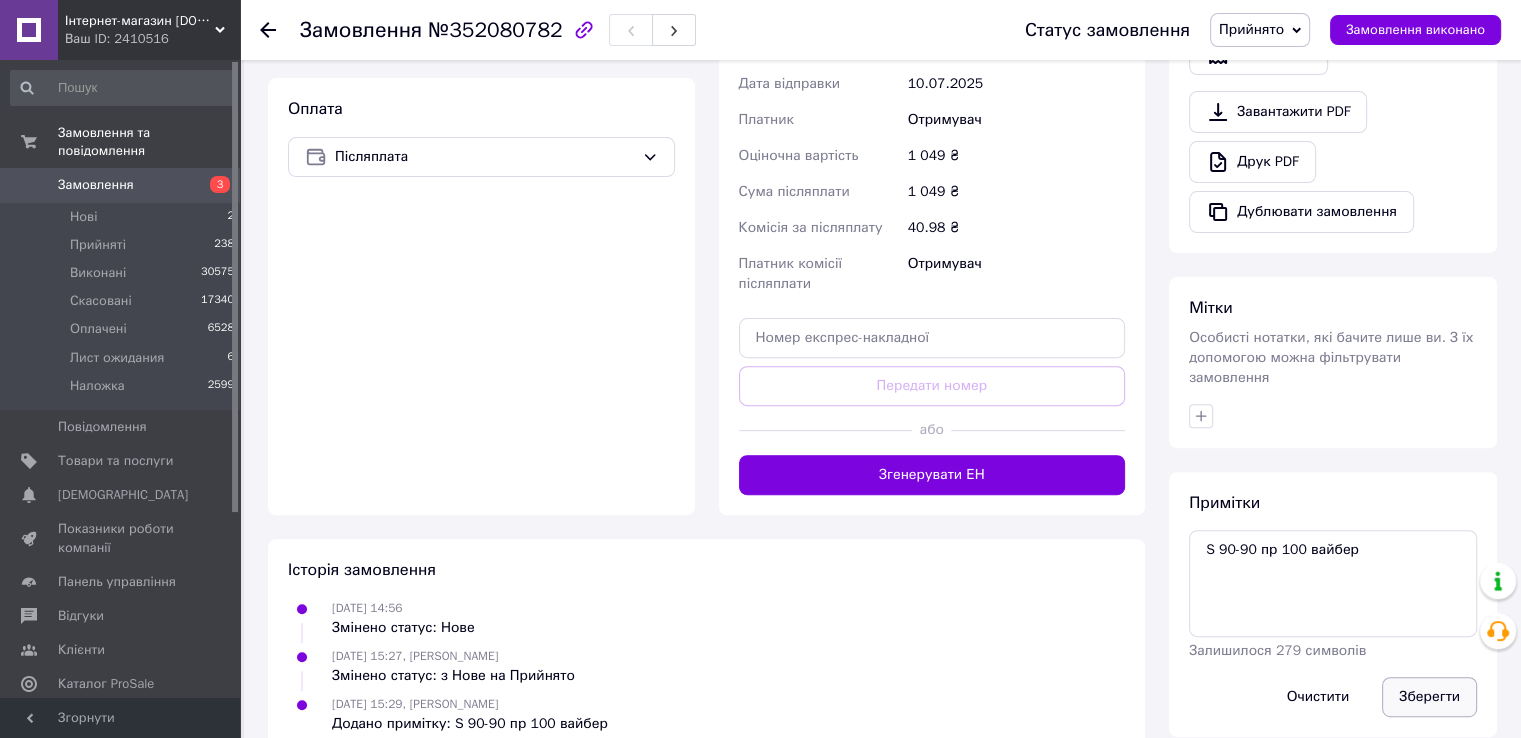 click on "Зберегти" at bounding box center (1429, 697) 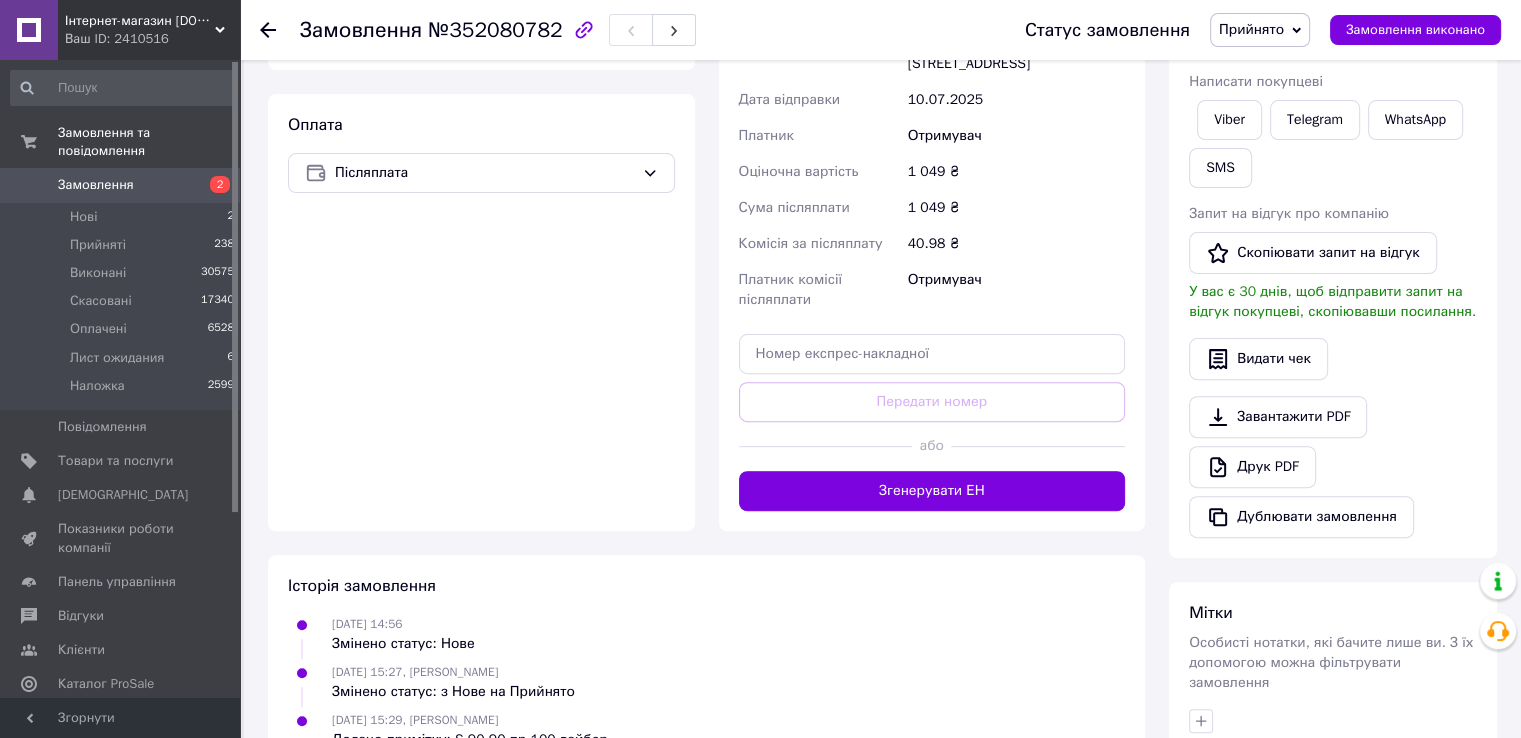 scroll, scrollTop: 624, scrollLeft: 0, axis: vertical 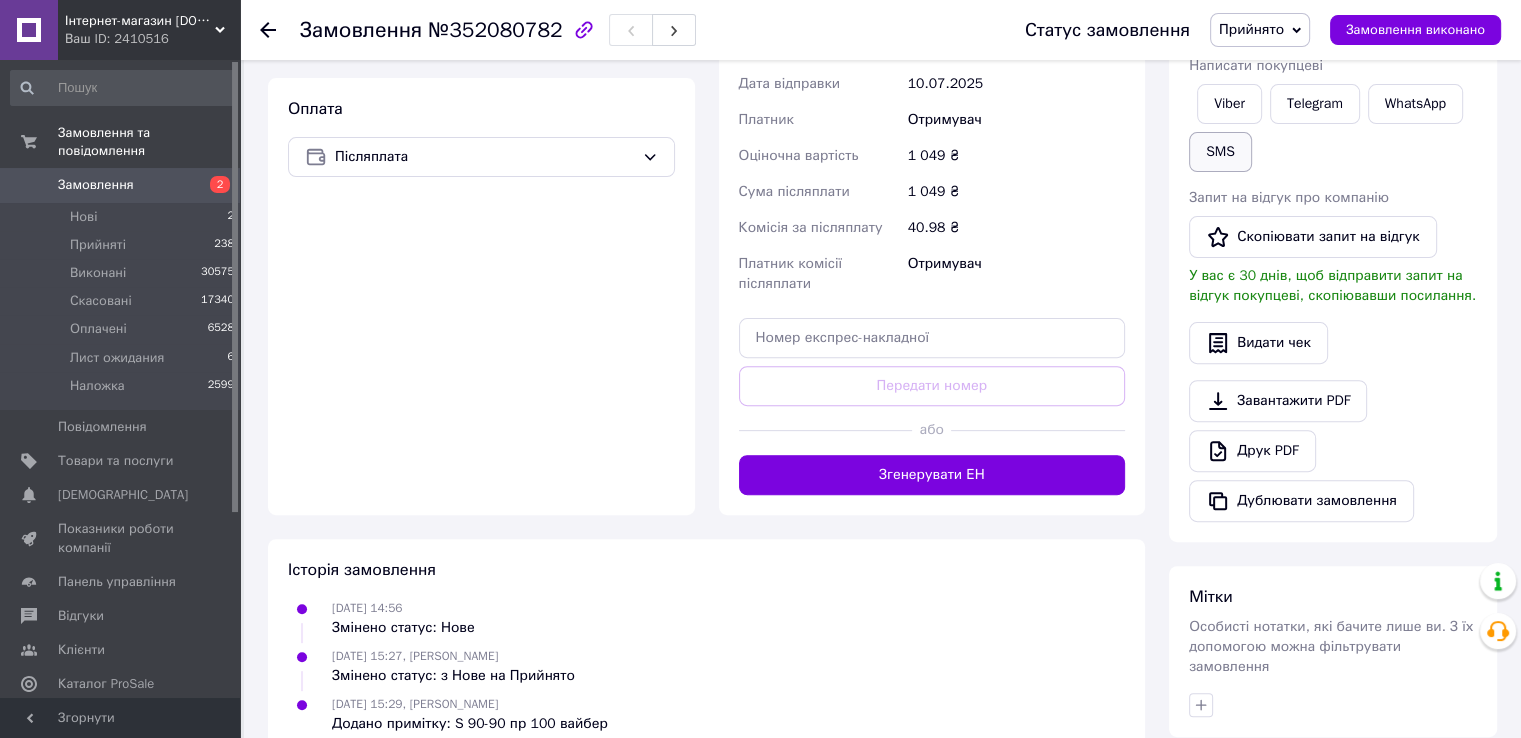 click on "SMS" at bounding box center (1220, 152) 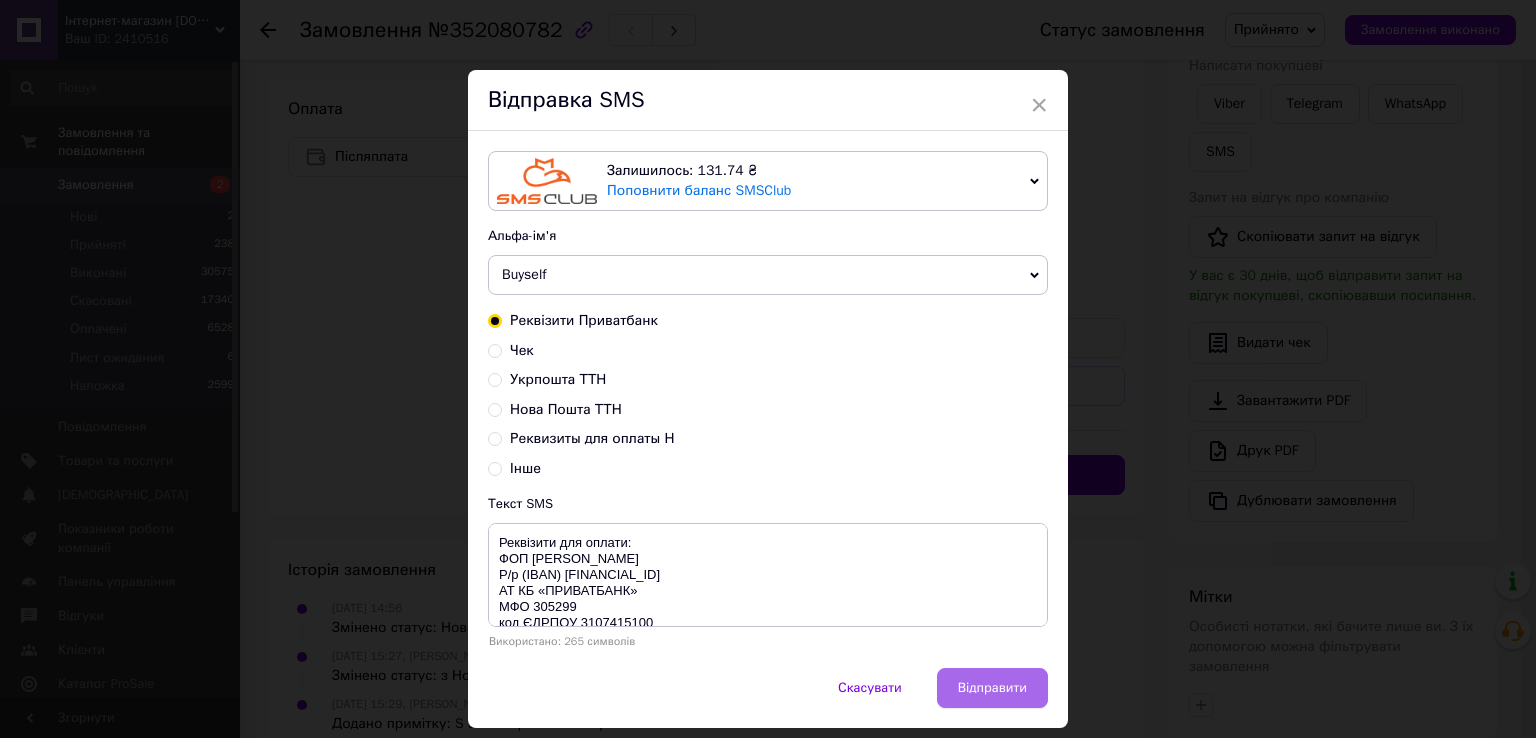 click on "Відправити" at bounding box center [992, 688] 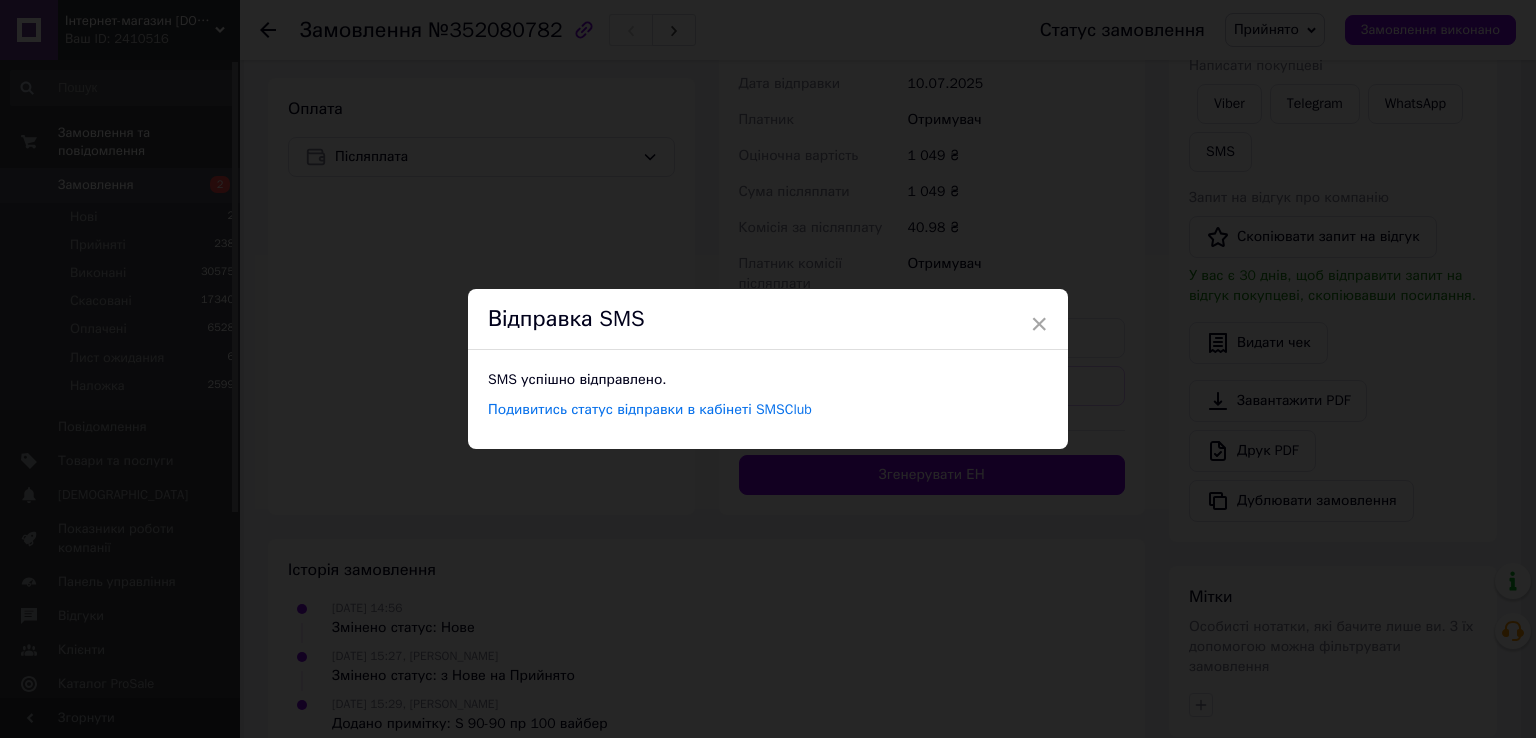 click on "× Відправка SMS SMS успішно відправлено. Подивитись статус відправки в кабінеті SMSClub" at bounding box center (768, 369) 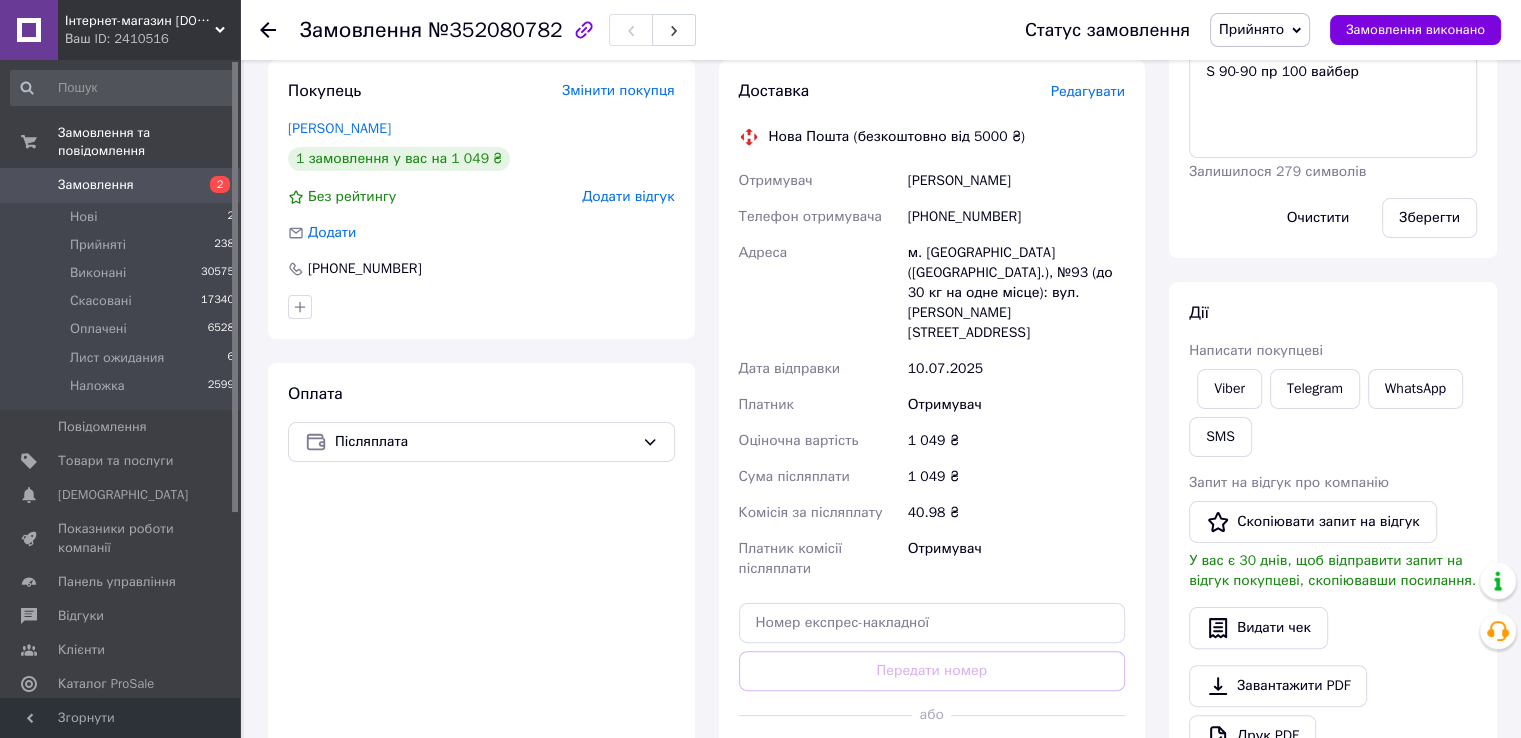 scroll, scrollTop: 124, scrollLeft: 0, axis: vertical 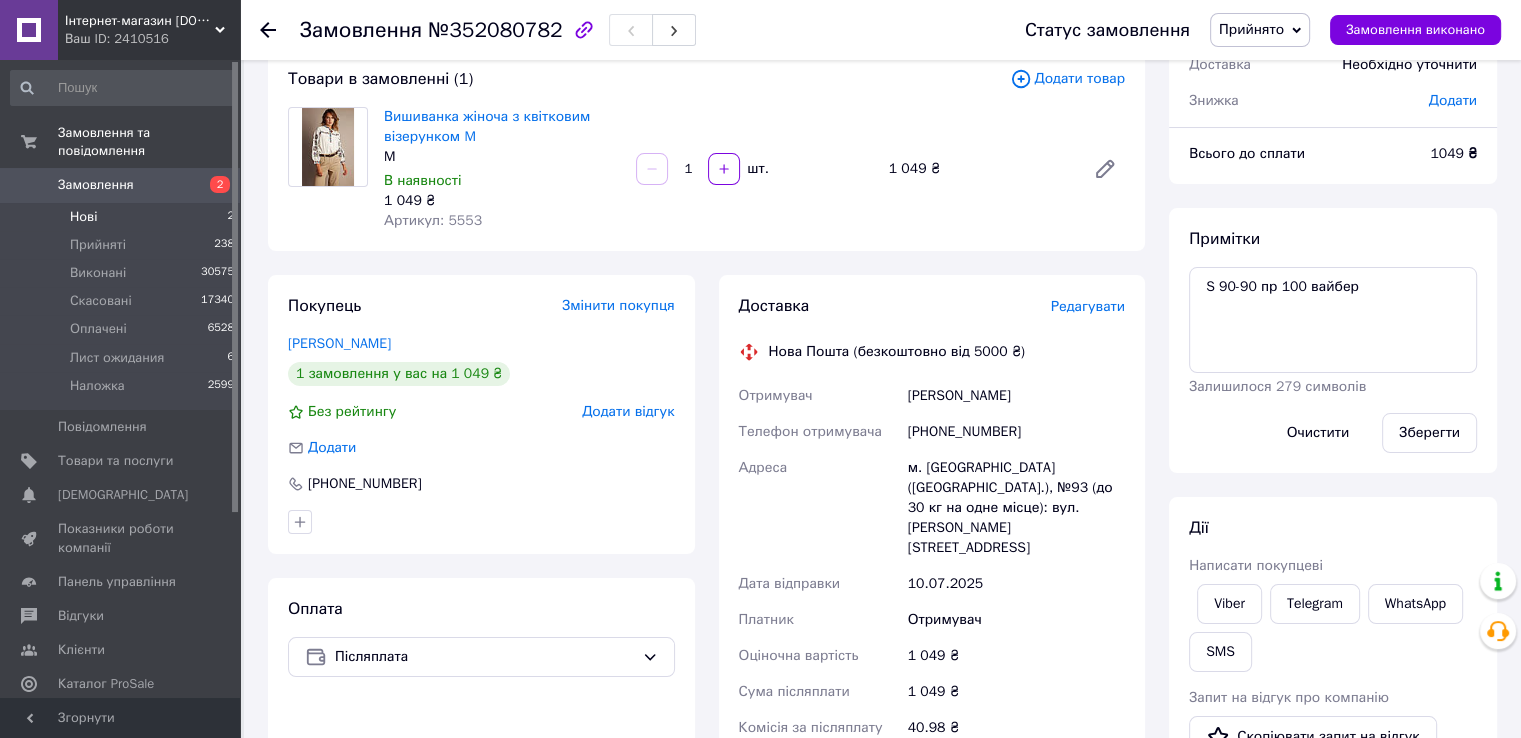 click on "Нові 2" at bounding box center [123, 217] 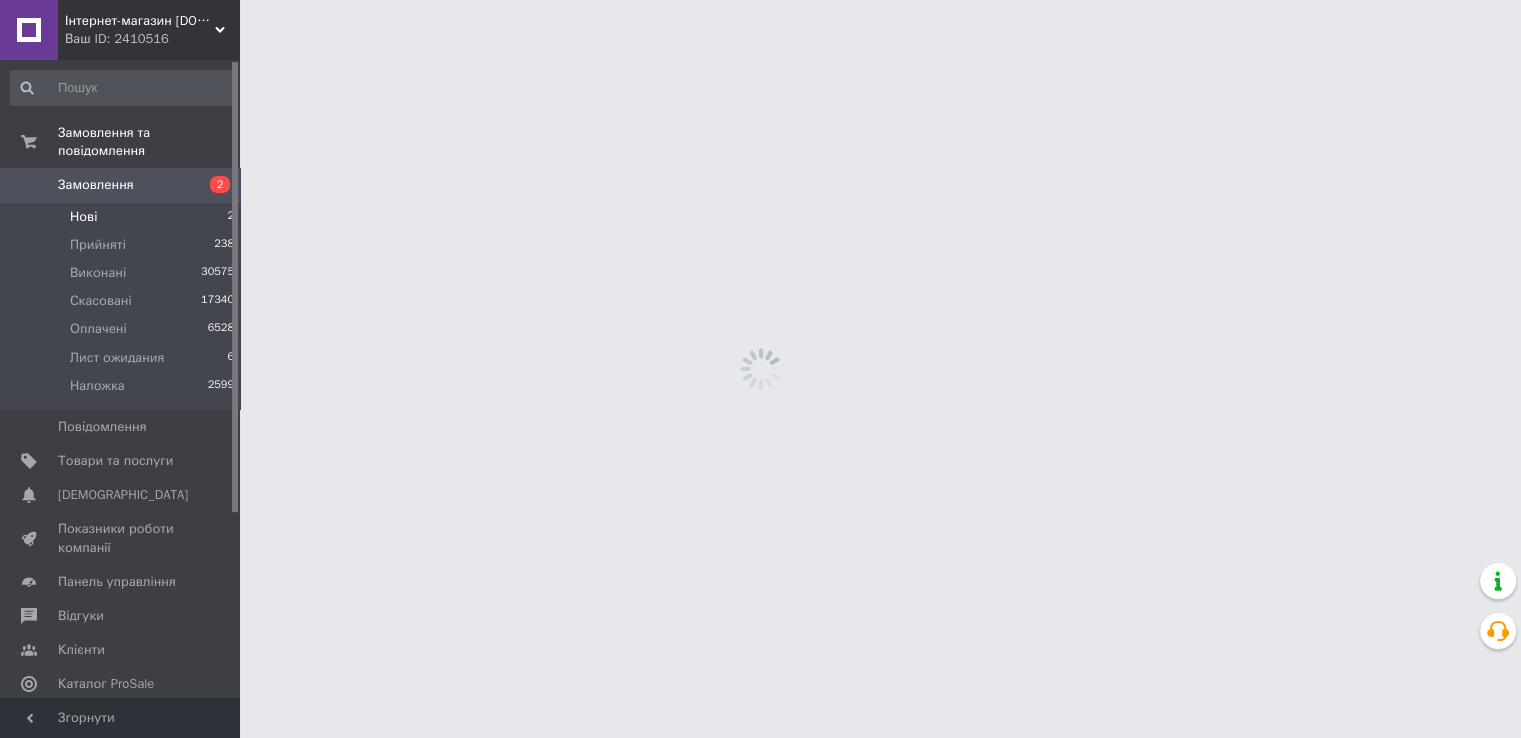 scroll, scrollTop: 0, scrollLeft: 0, axis: both 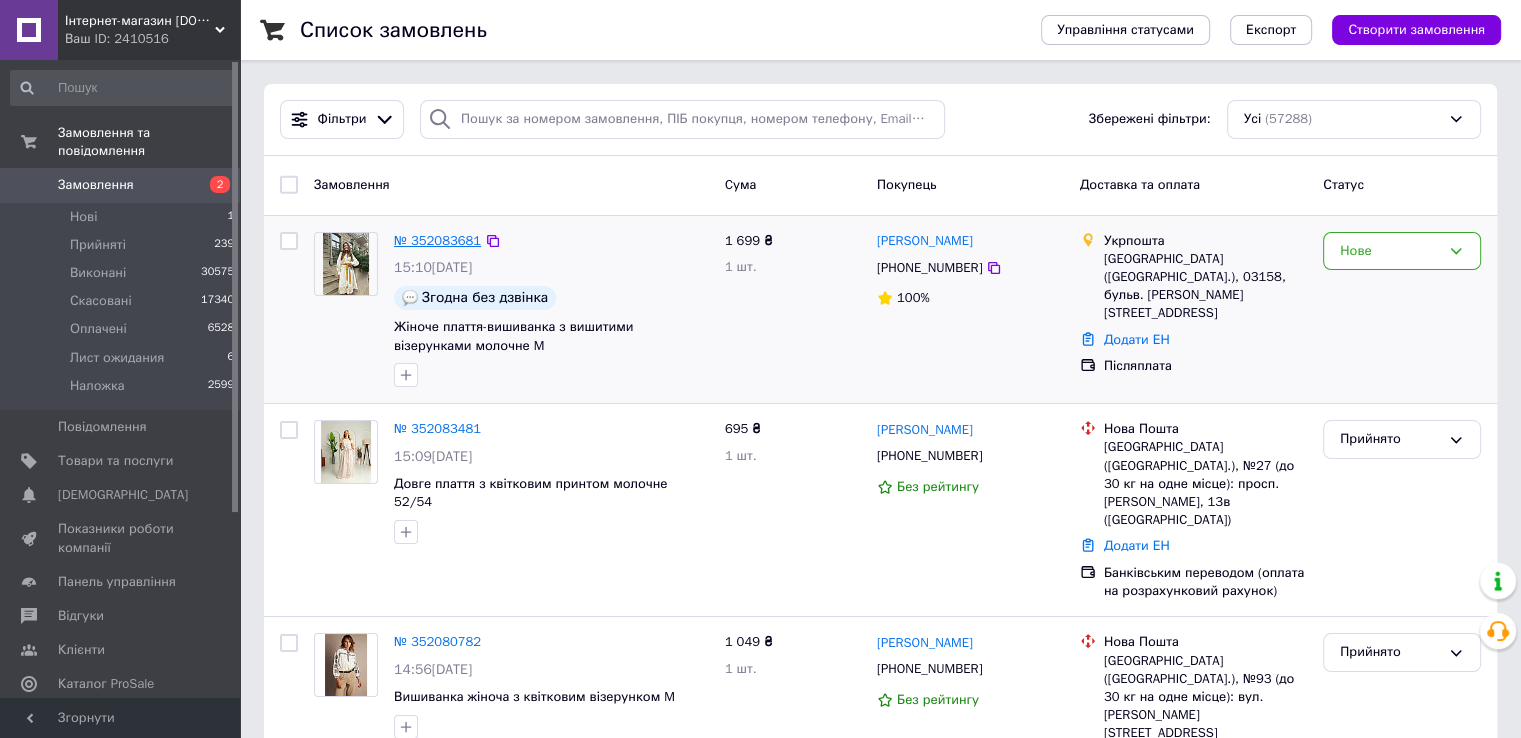 click on "№ 352083681" at bounding box center [437, 240] 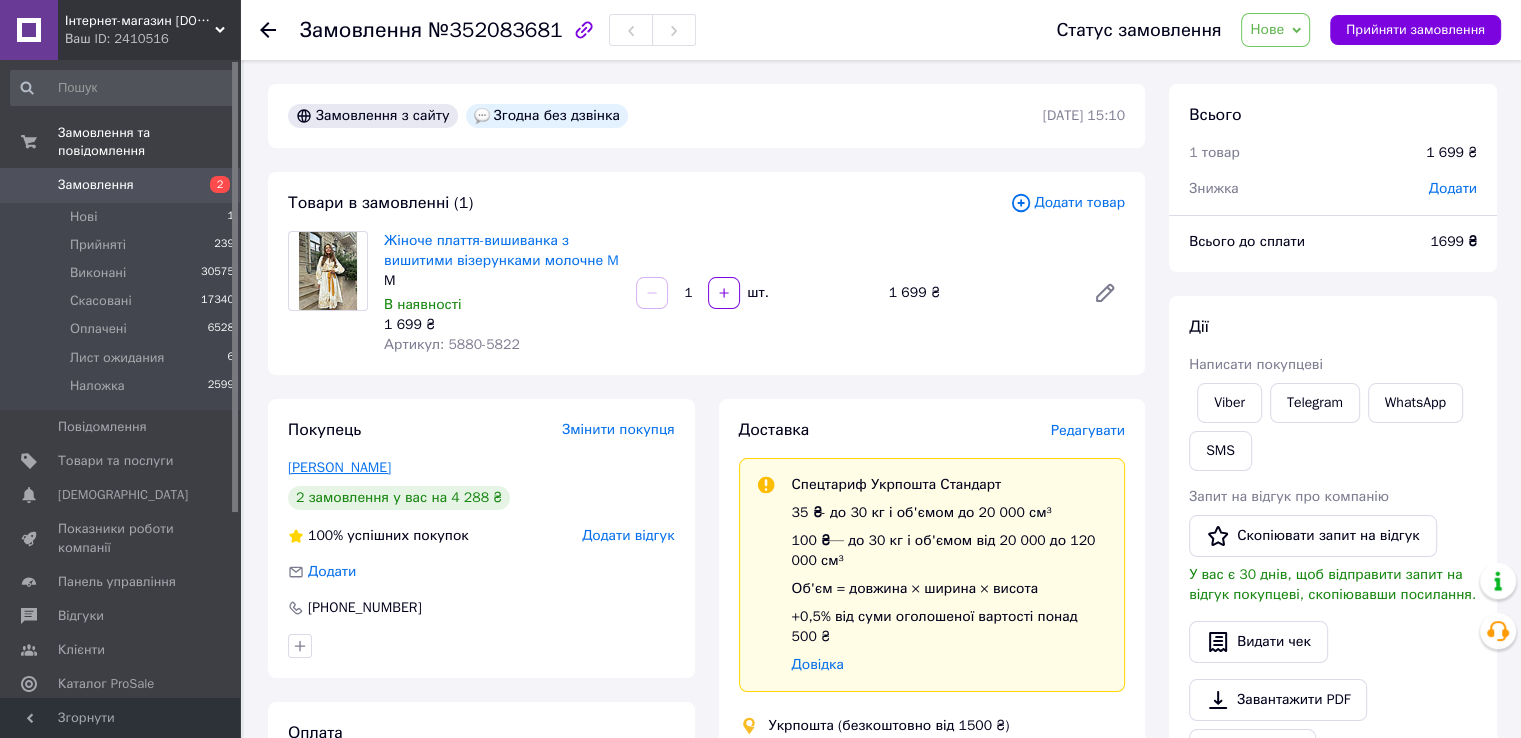 click on "[PERSON_NAME]" at bounding box center (339, 467) 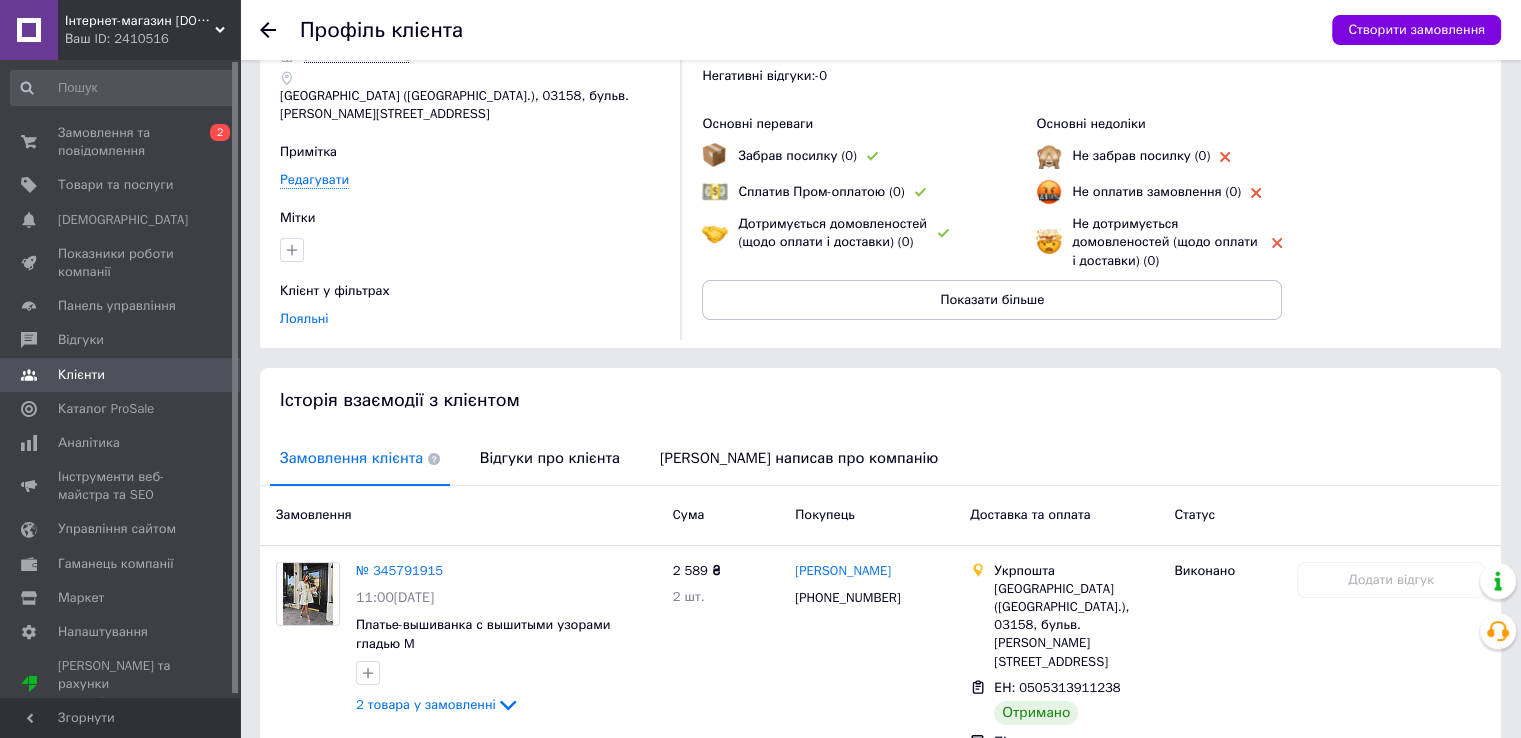 scroll, scrollTop: 350, scrollLeft: 0, axis: vertical 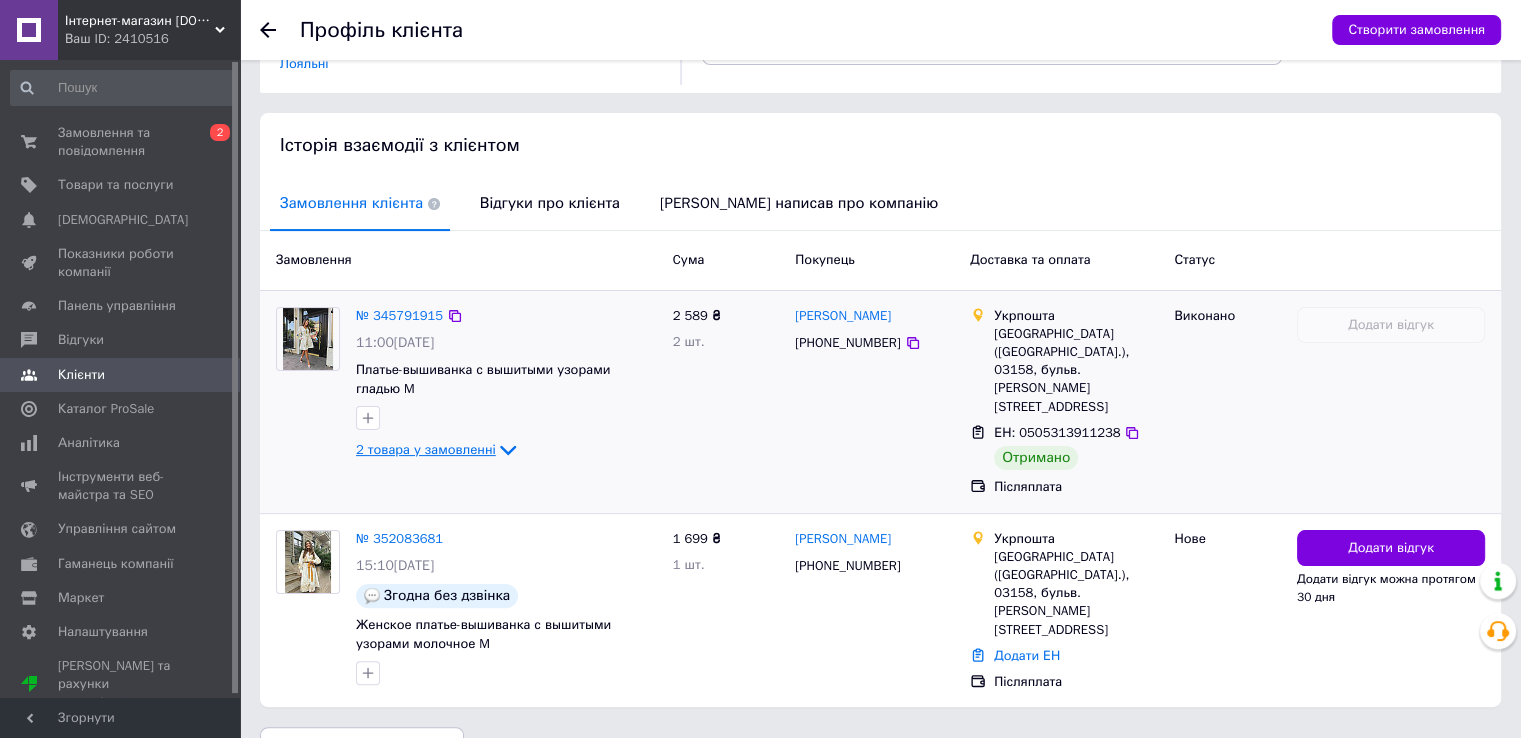 click on "2 товара у замовленні" at bounding box center (426, 449) 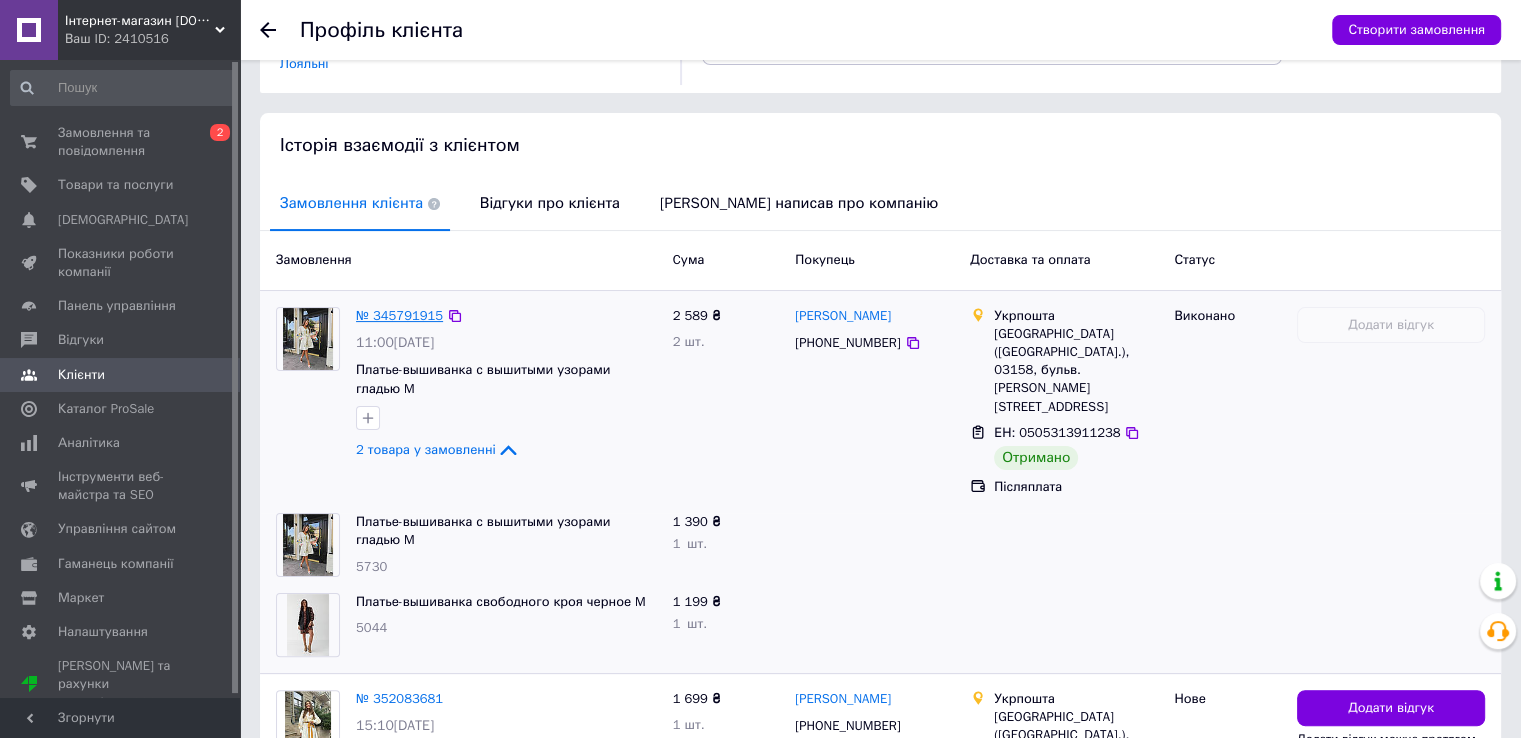 click on "№ 345791915" at bounding box center [399, 315] 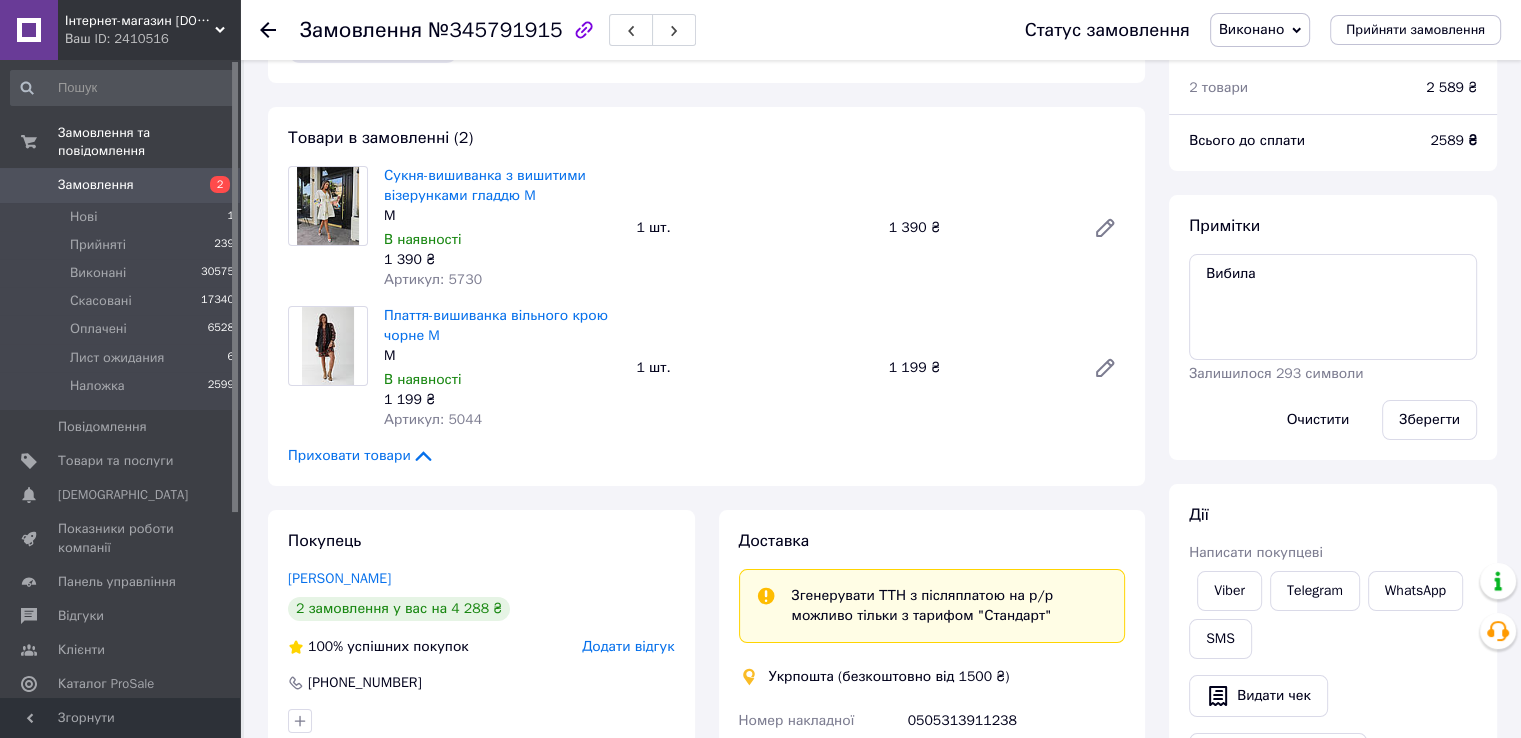 scroll, scrollTop: 28, scrollLeft: 0, axis: vertical 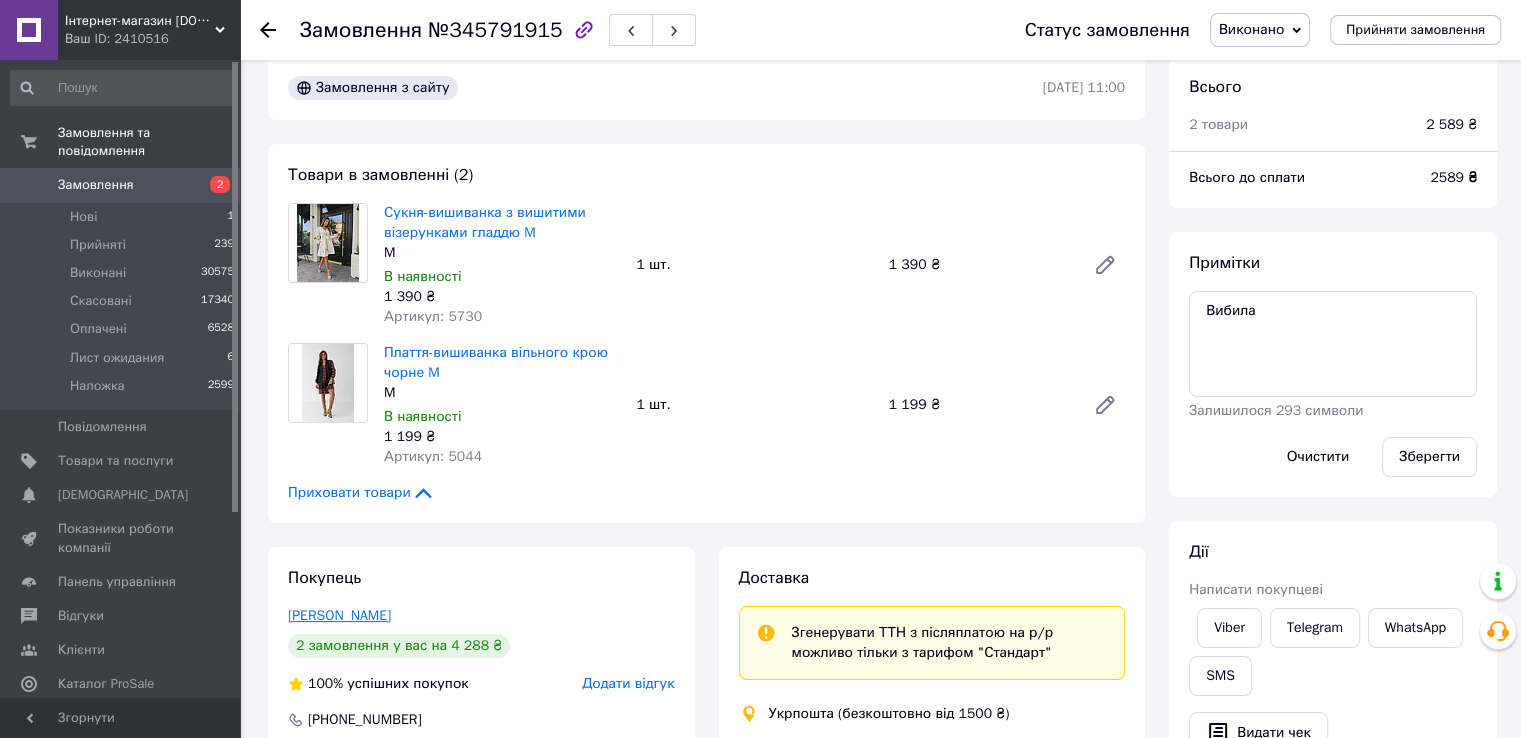 click on "[PERSON_NAME]" at bounding box center [339, 615] 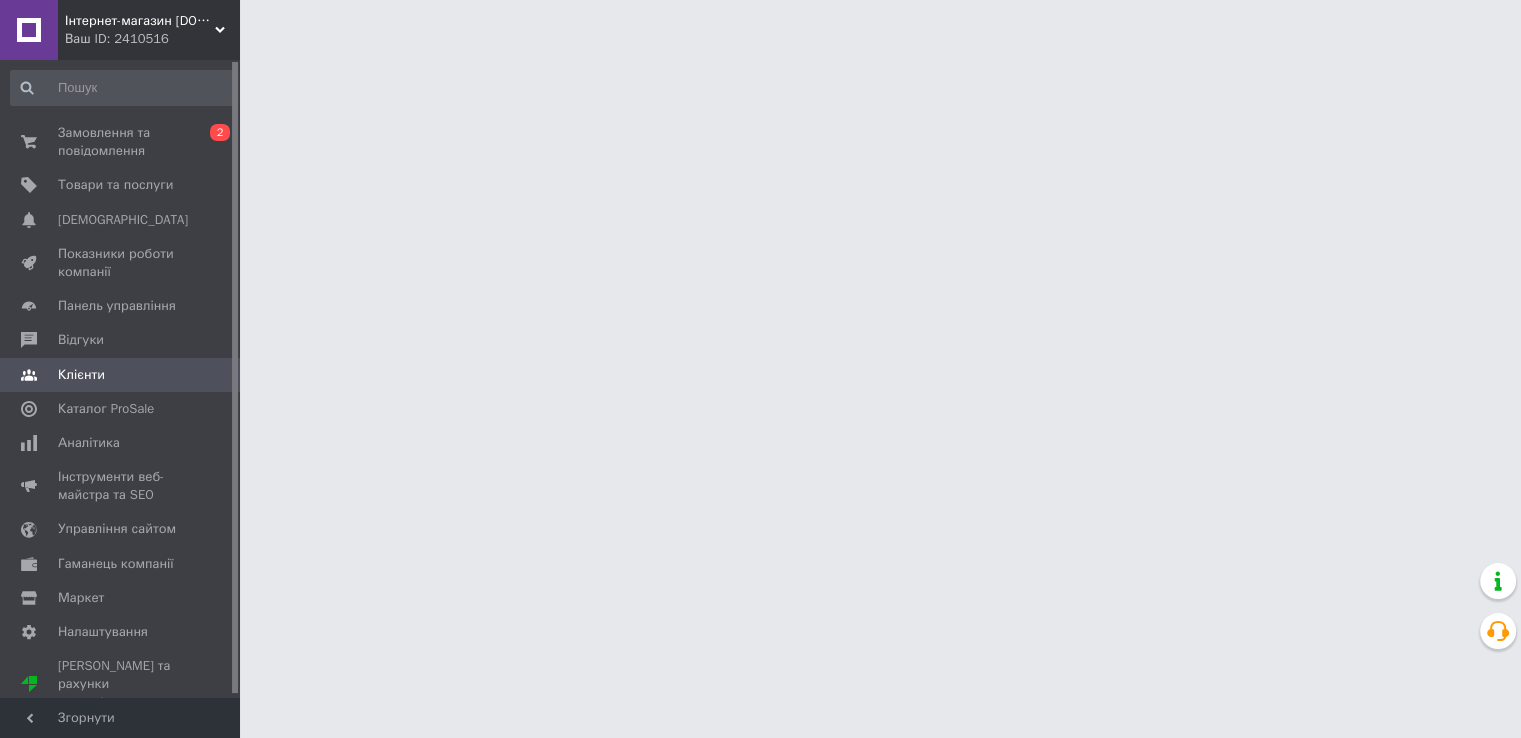 scroll, scrollTop: 0, scrollLeft: 0, axis: both 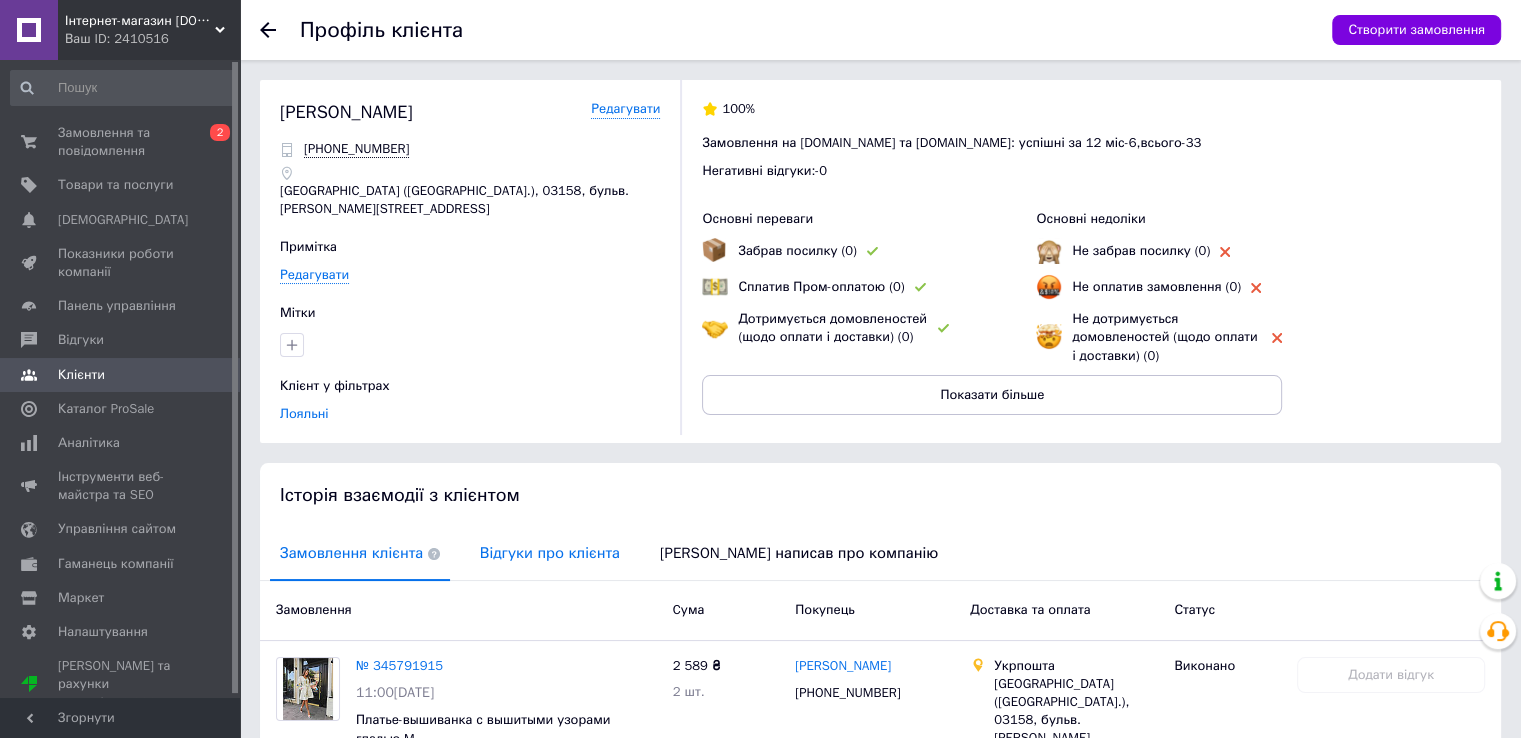 click on "Відгуки про клієнта" at bounding box center [550, 553] 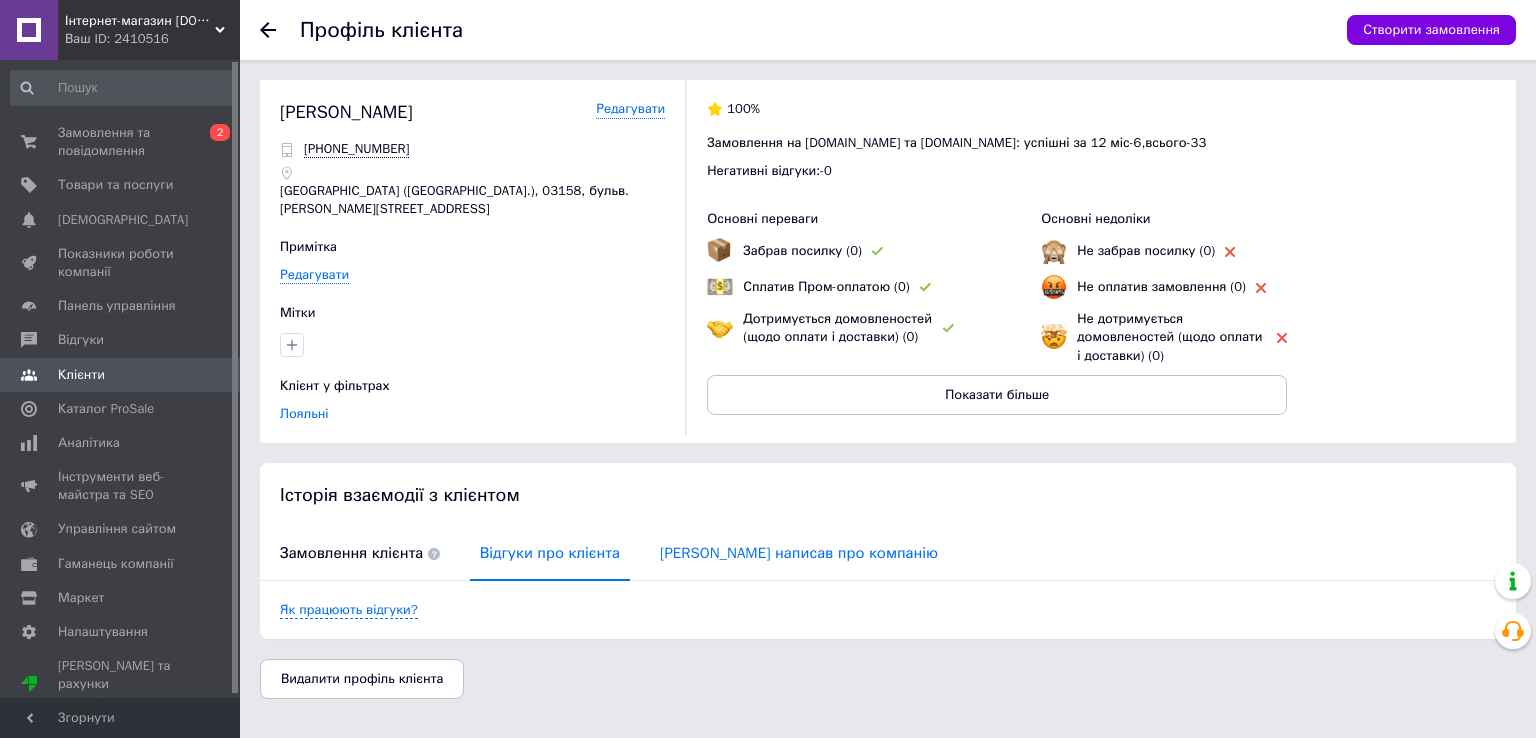 click on "Клієнт написав про компанію" at bounding box center (799, 553) 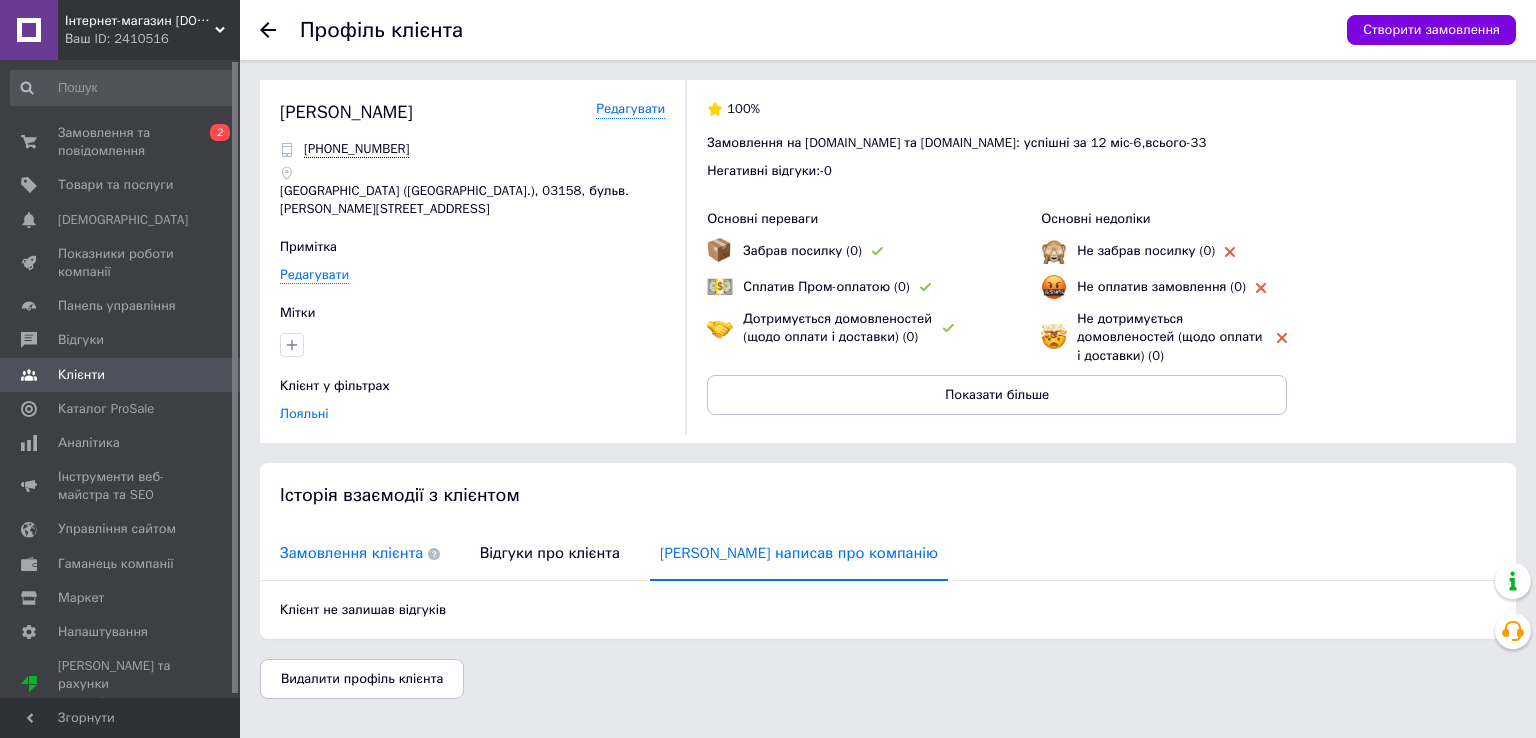 click on "Замовлення клієнта" at bounding box center [360, 553] 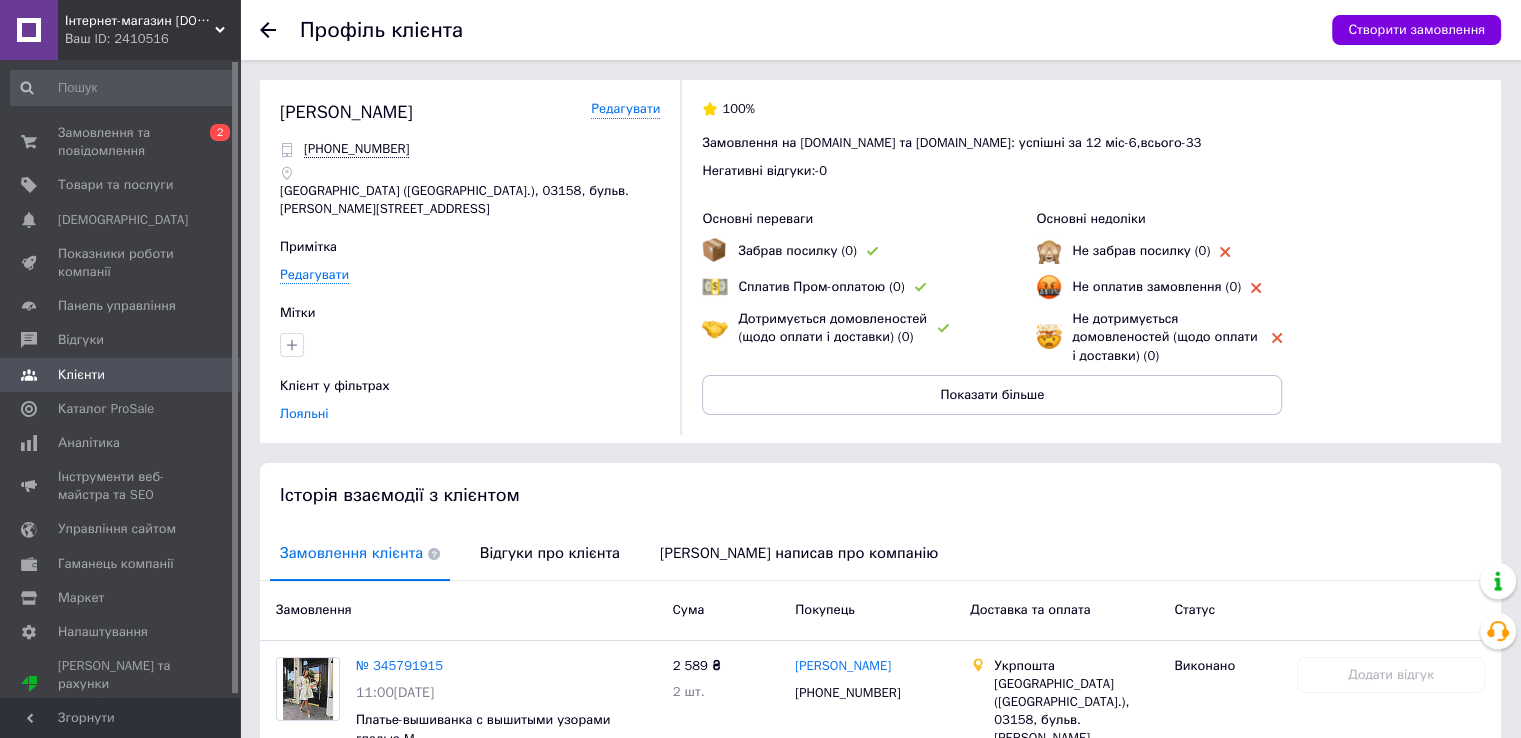 scroll, scrollTop: 350, scrollLeft: 0, axis: vertical 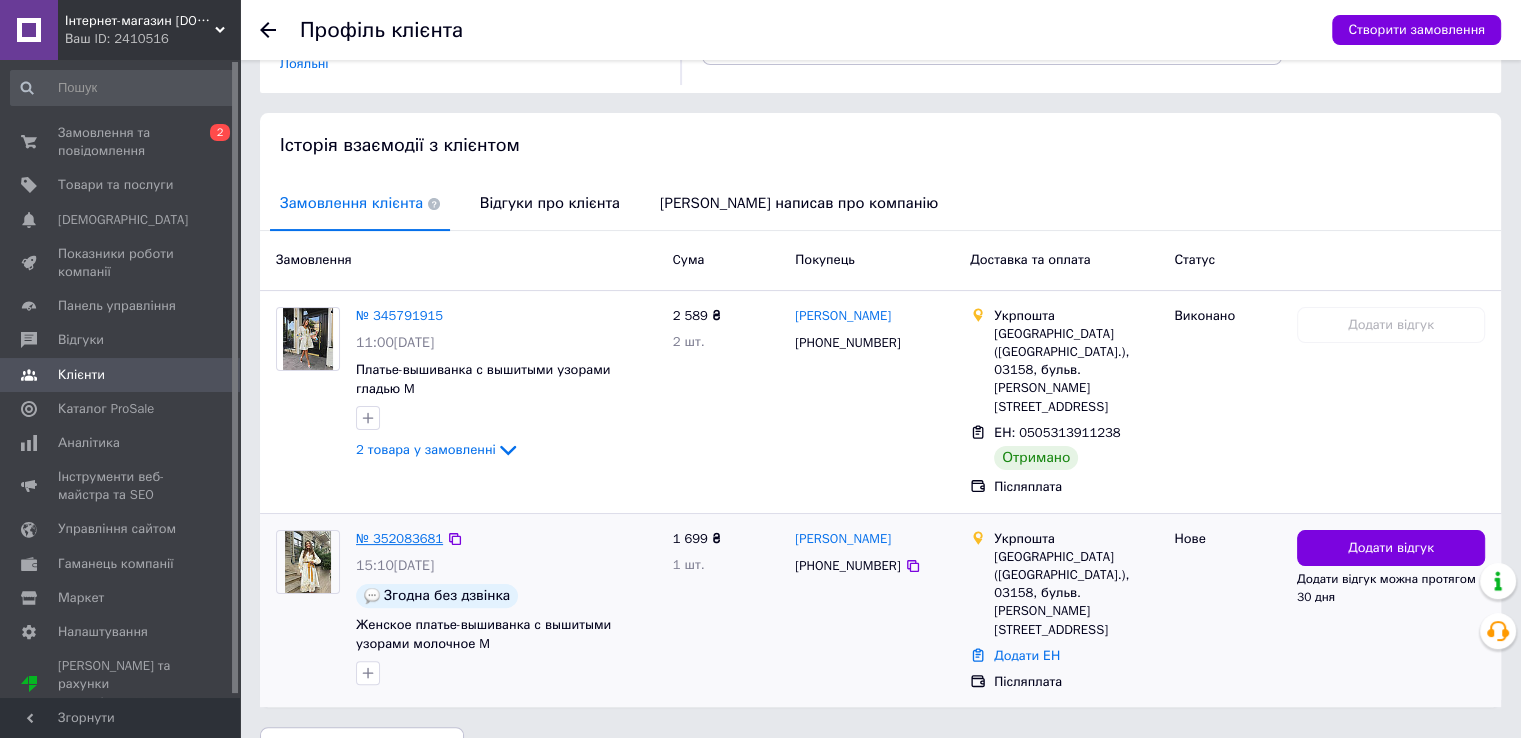 click on "№ 352083681" at bounding box center (399, 538) 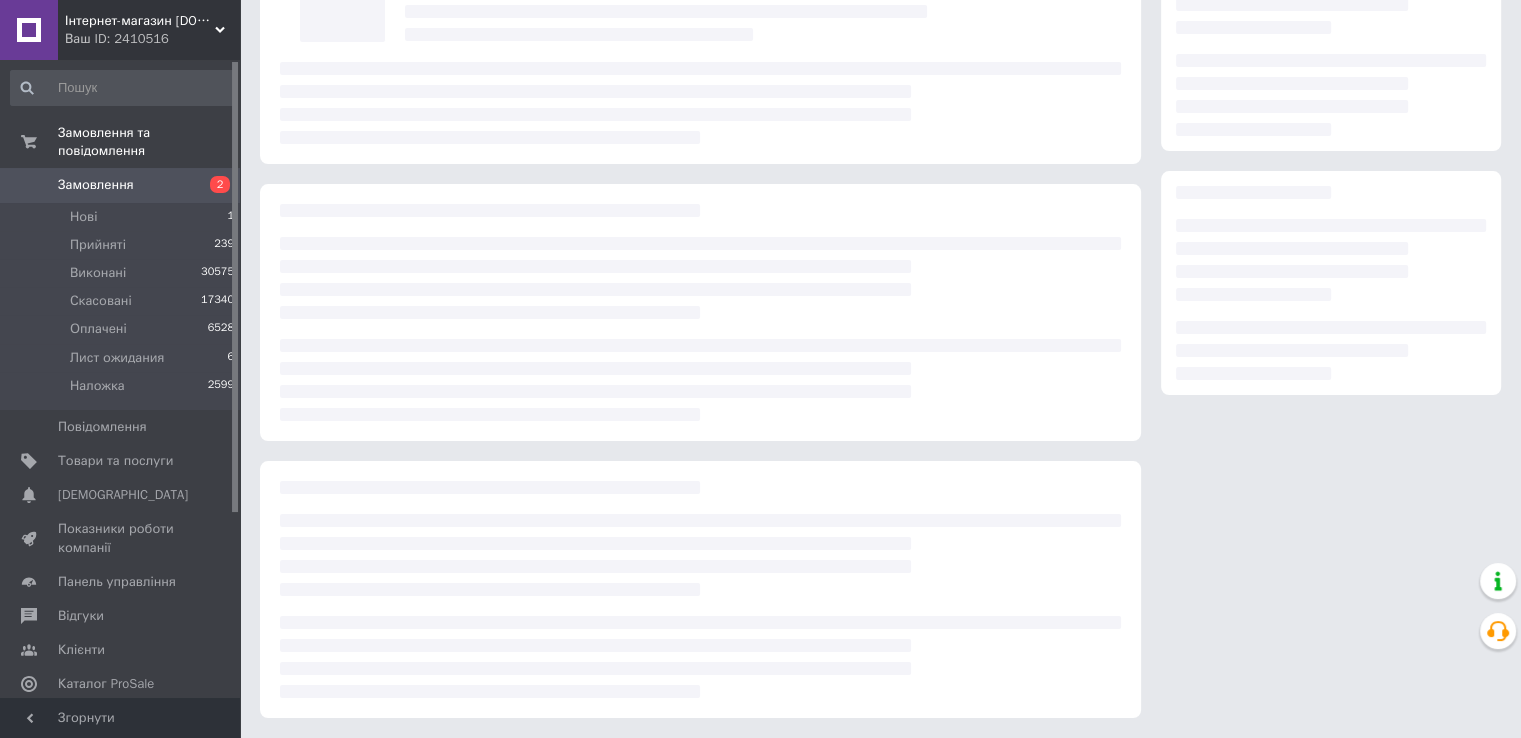 scroll, scrollTop: 0, scrollLeft: 0, axis: both 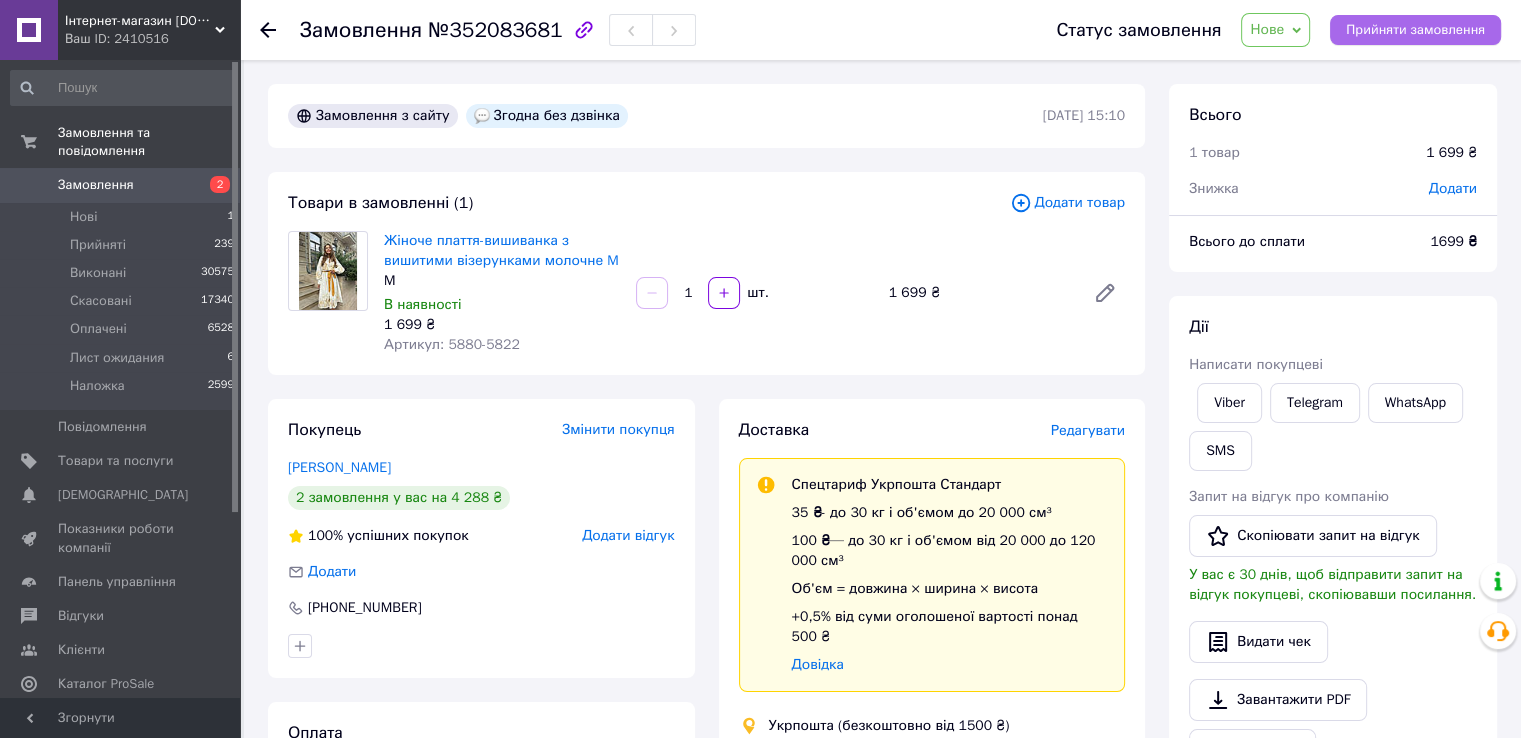 click on "Прийняти замовлення" at bounding box center [1415, 30] 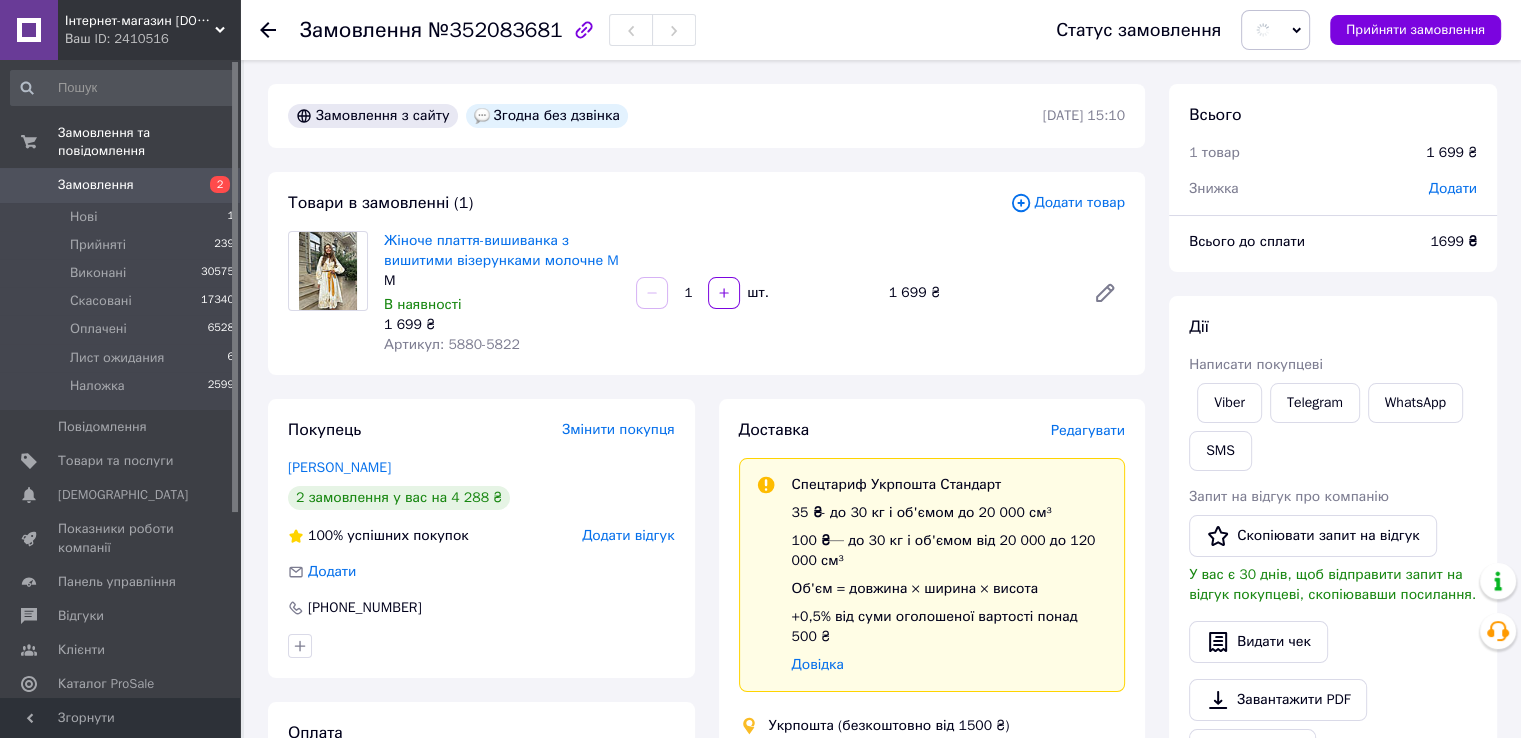 scroll, scrollTop: 300, scrollLeft: 0, axis: vertical 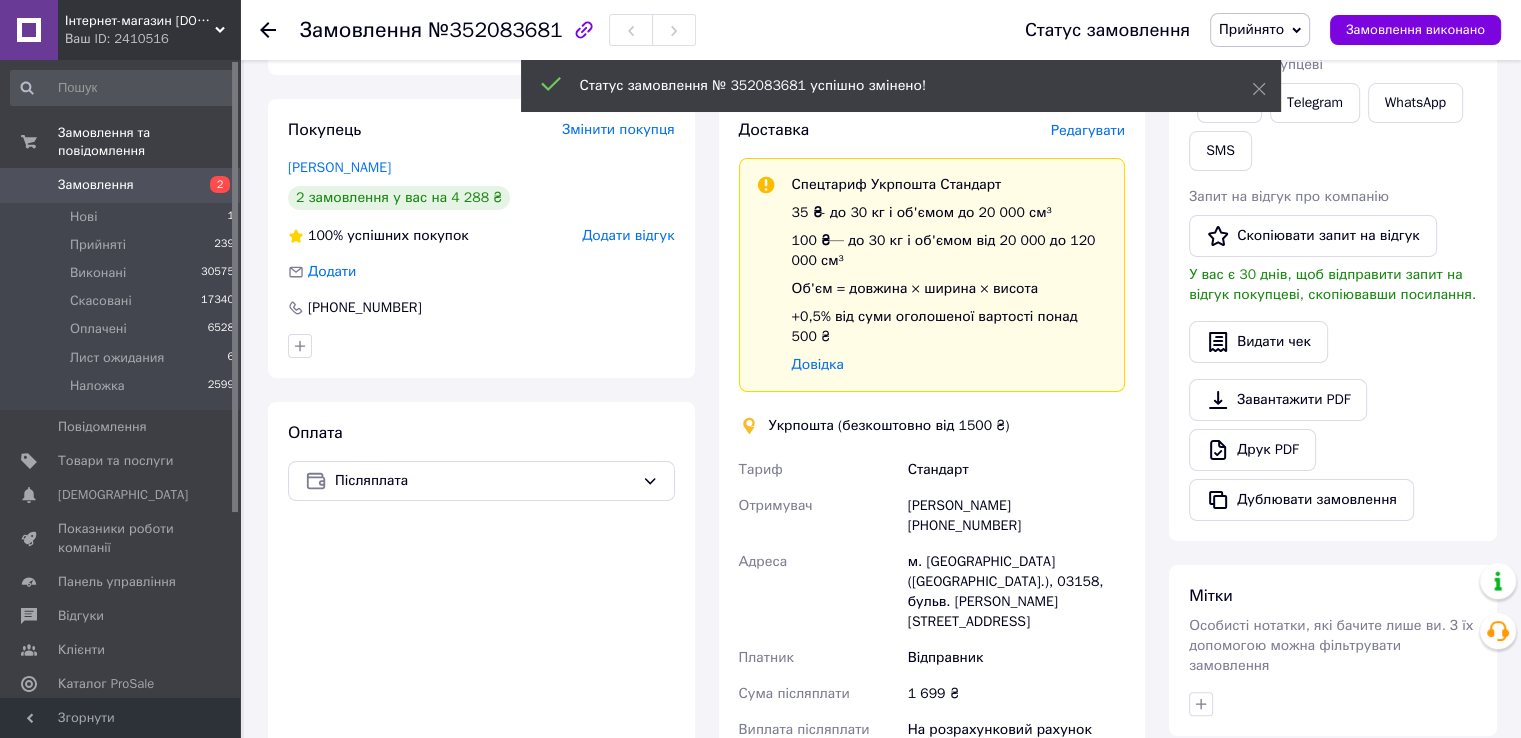 click on "Прийнято" at bounding box center [1251, 29] 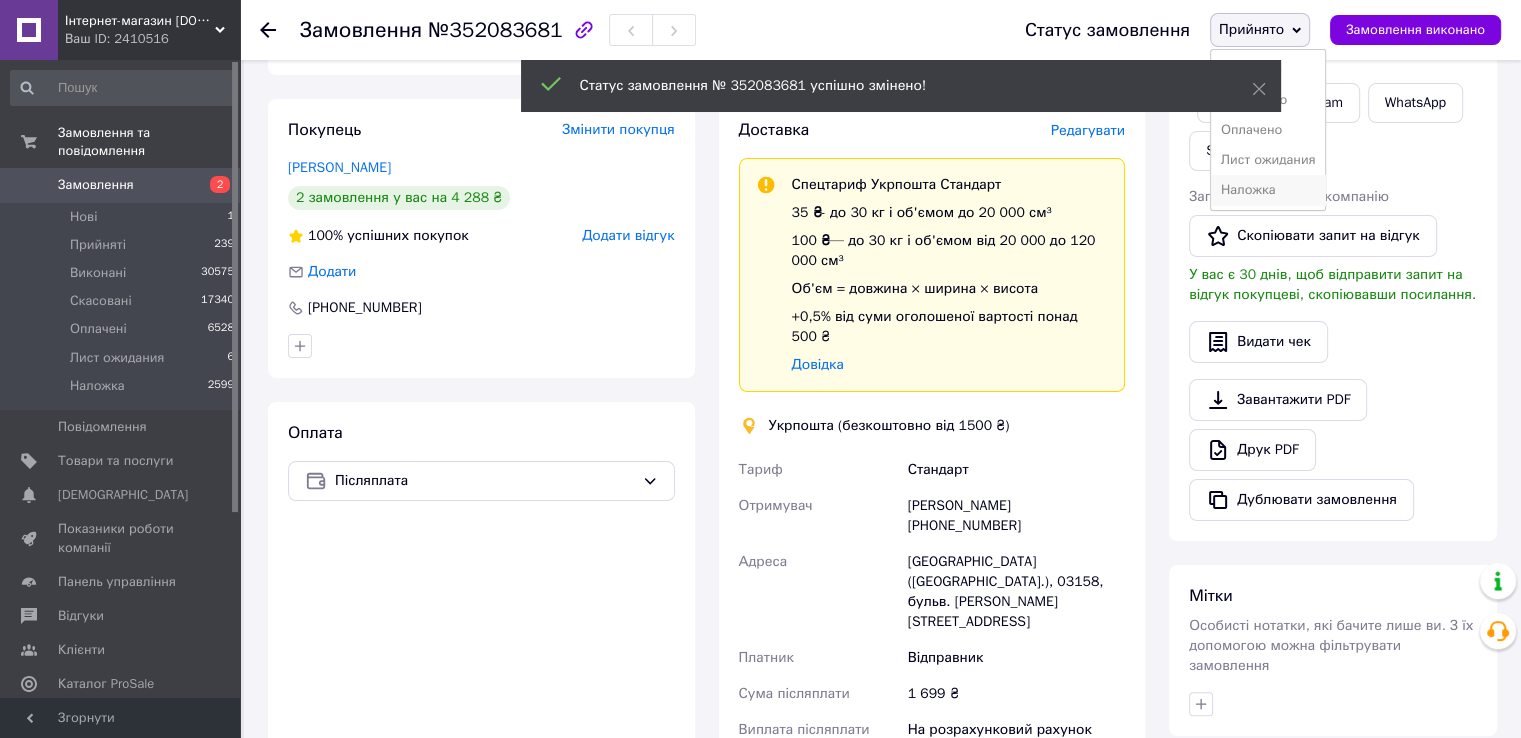 click on "Наложка" at bounding box center [1268, 190] 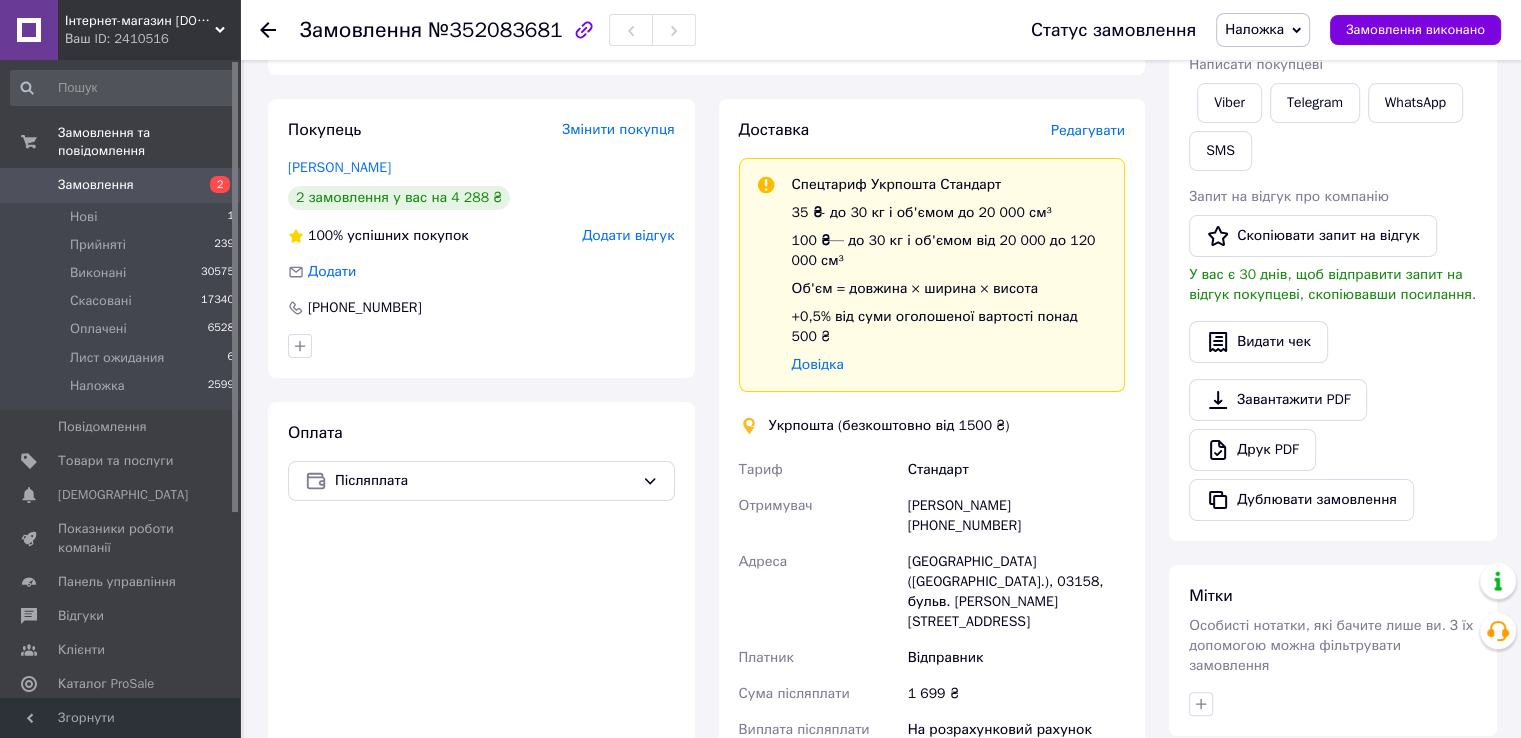 drag, startPoint x: 160, startPoint y: 236, endPoint x: 240, endPoint y: 219, distance: 81.78631 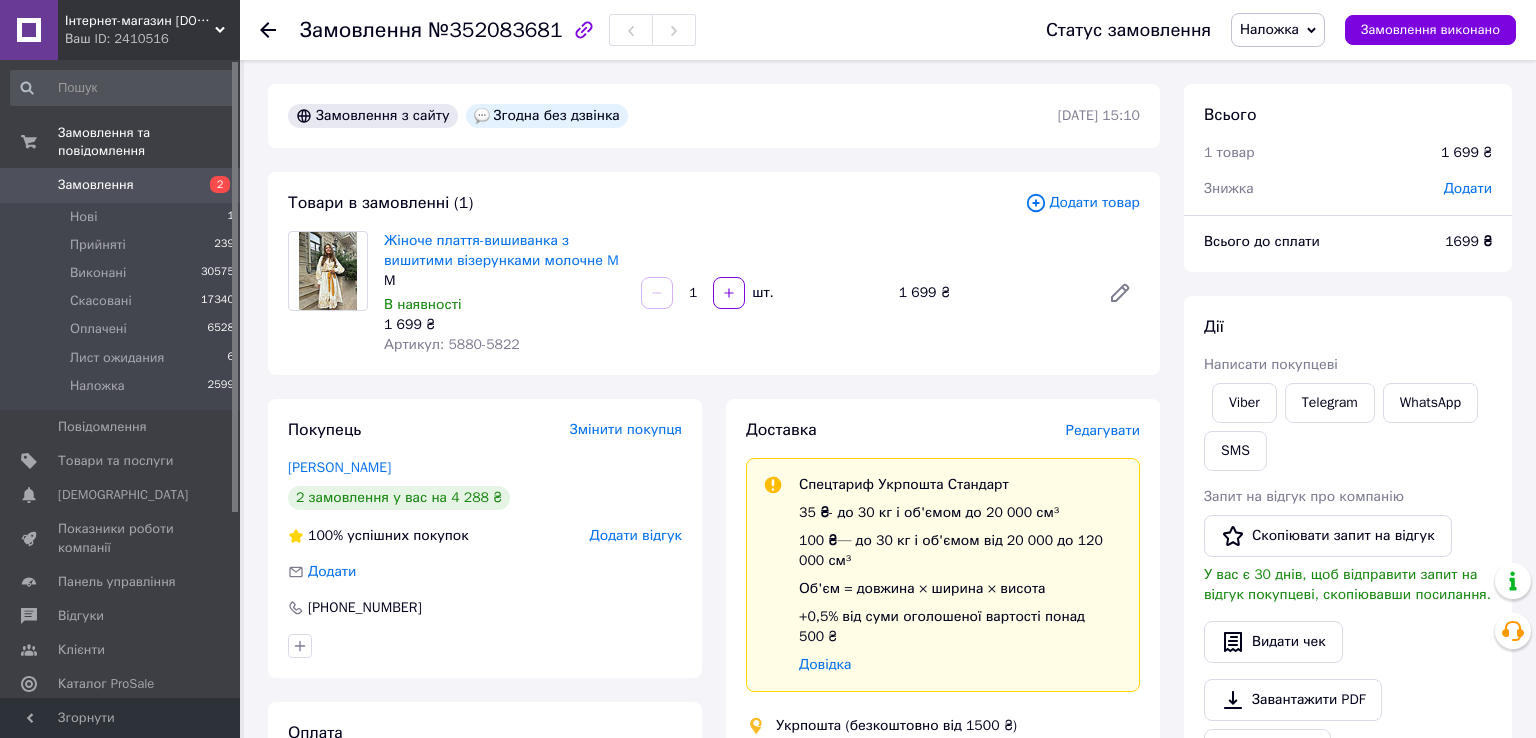 drag, startPoint x: 240, startPoint y: 219, endPoint x: 706, endPoint y: 199, distance: 466.429 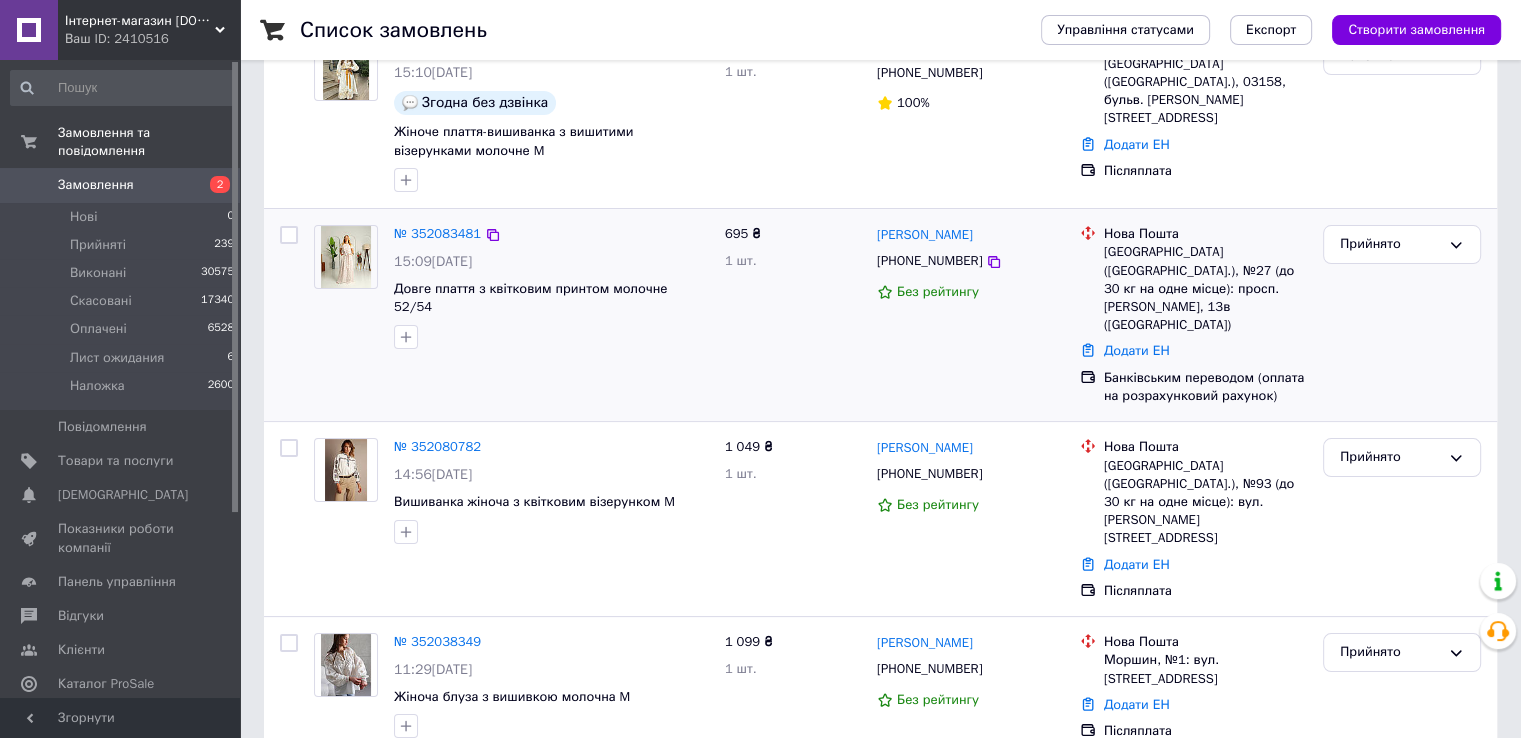 scroll, scrollTop: 200, scrollLeft: 0, axis: vertical 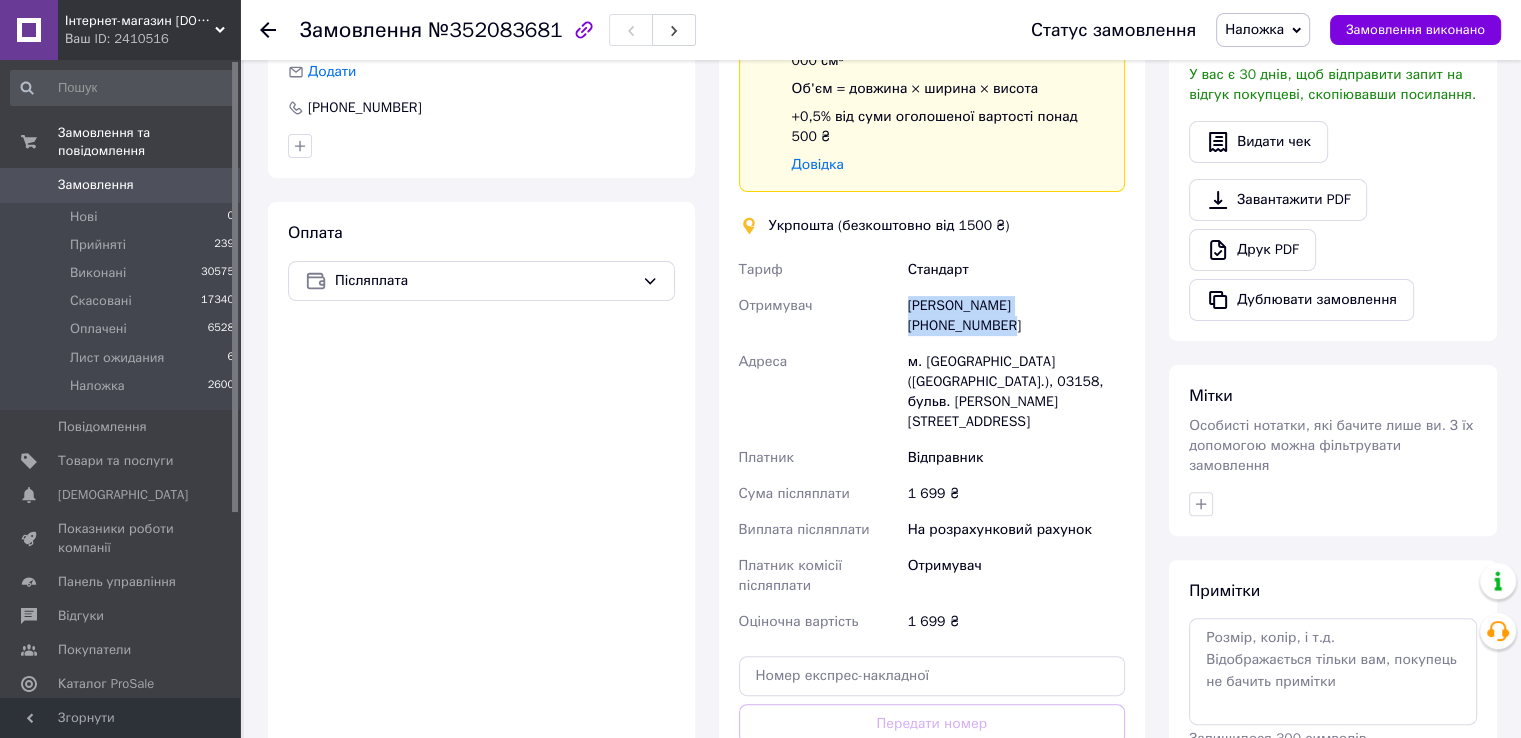 drag, startPoint x: 1108, startPoint y: 279, endPoint x: 905, endPoint y: 285, distance: 203.08865 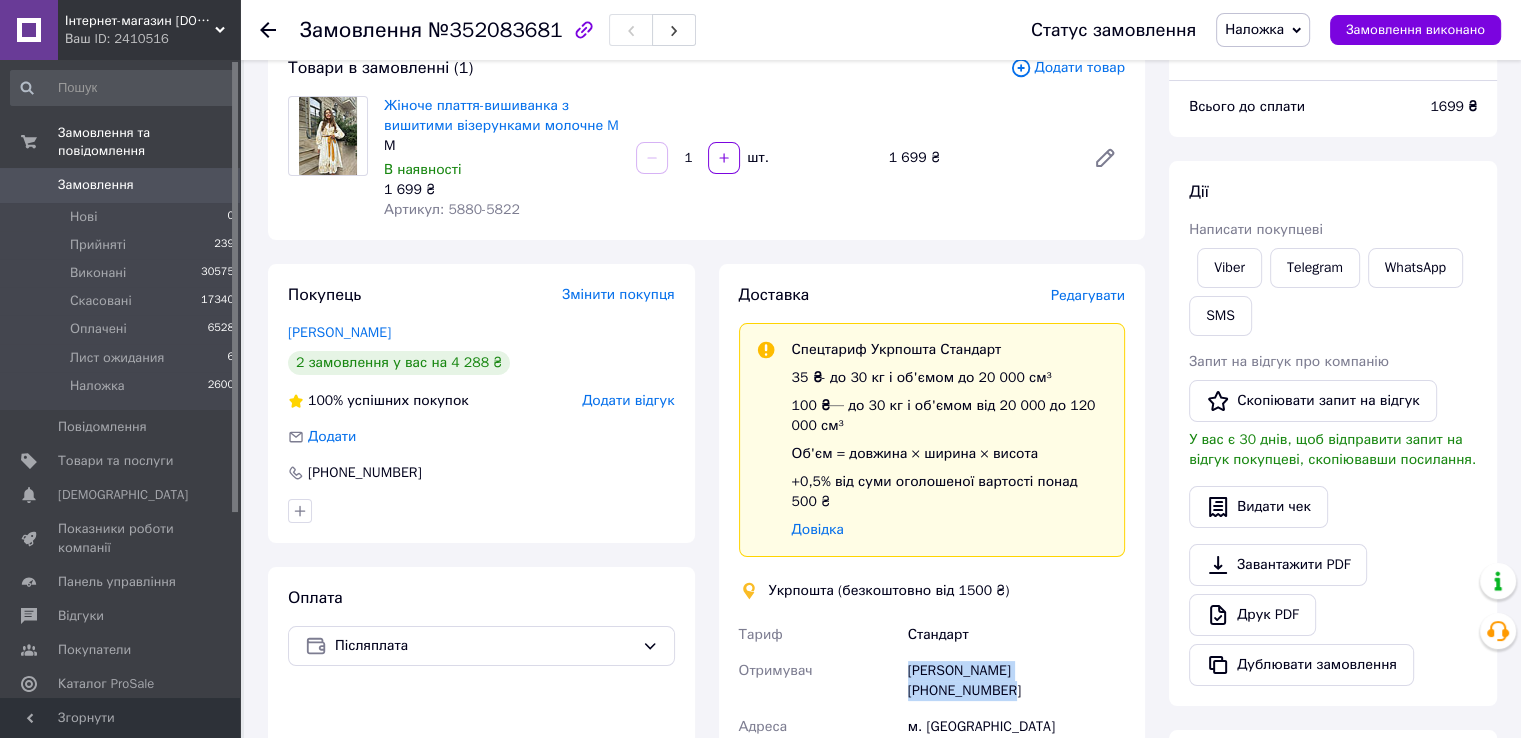 scroll, scrollTop: 100, scrollLeft: 0, axis: vertical 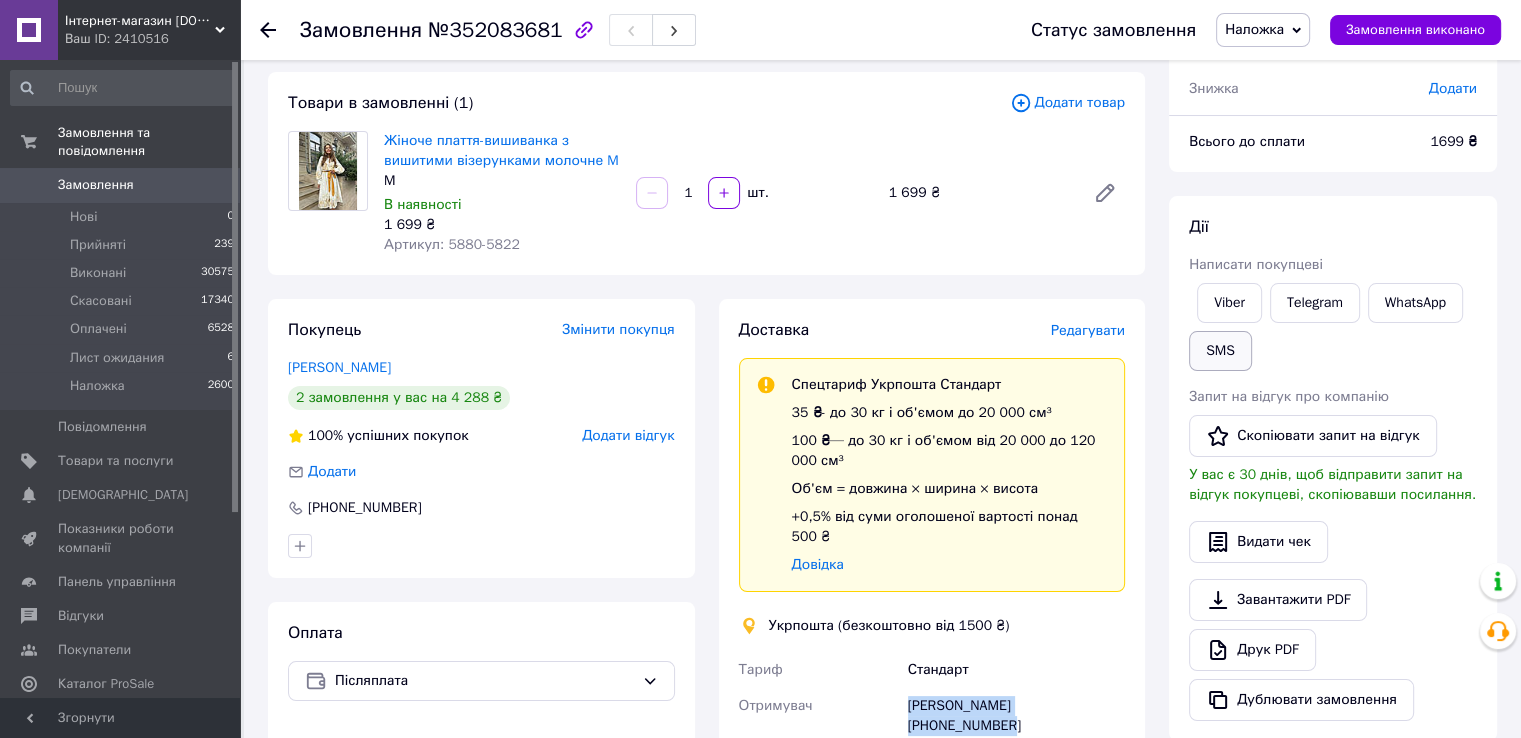 click on "SMS" at bounding box center (1220, 351) 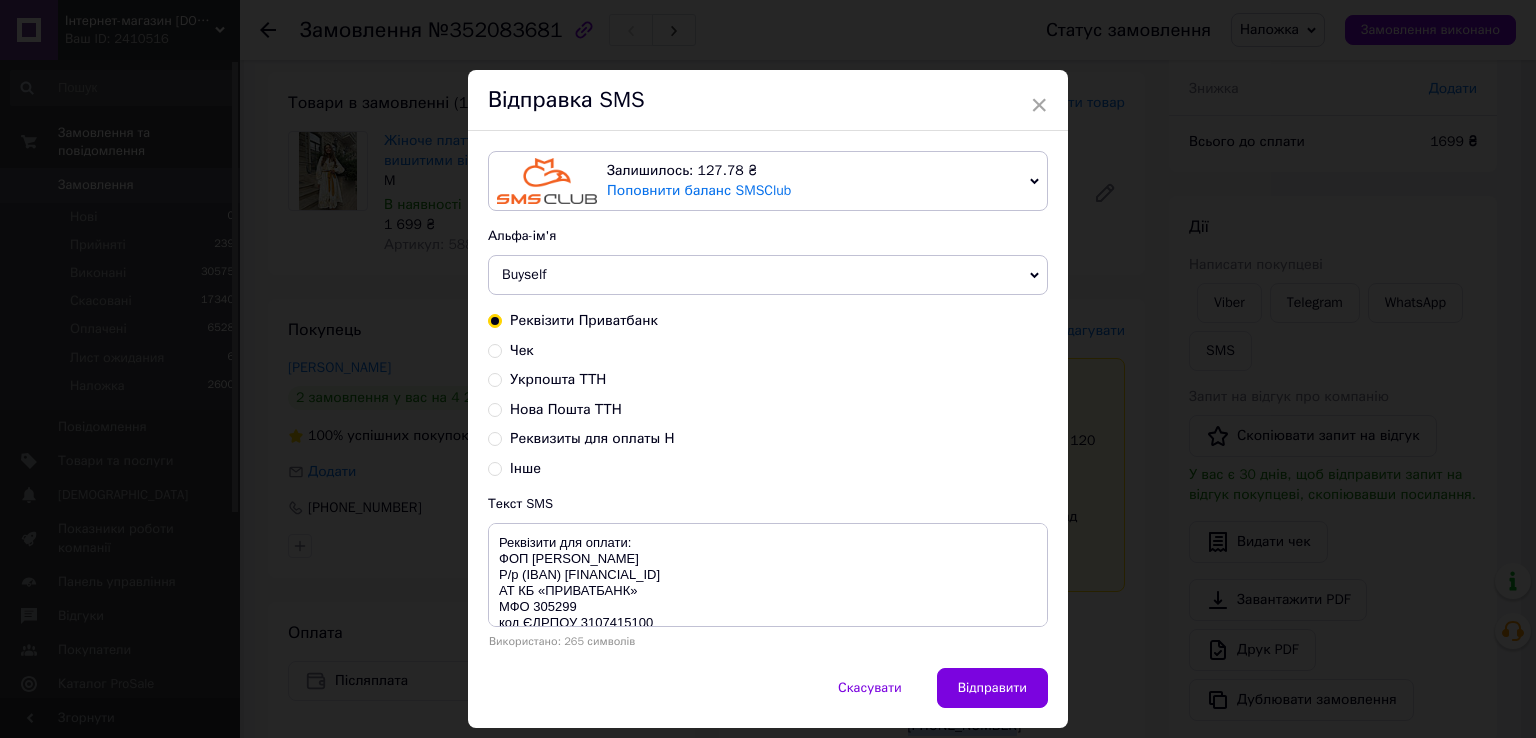 click on "Укрпошта ТТН" at bounding box center [558, 379] 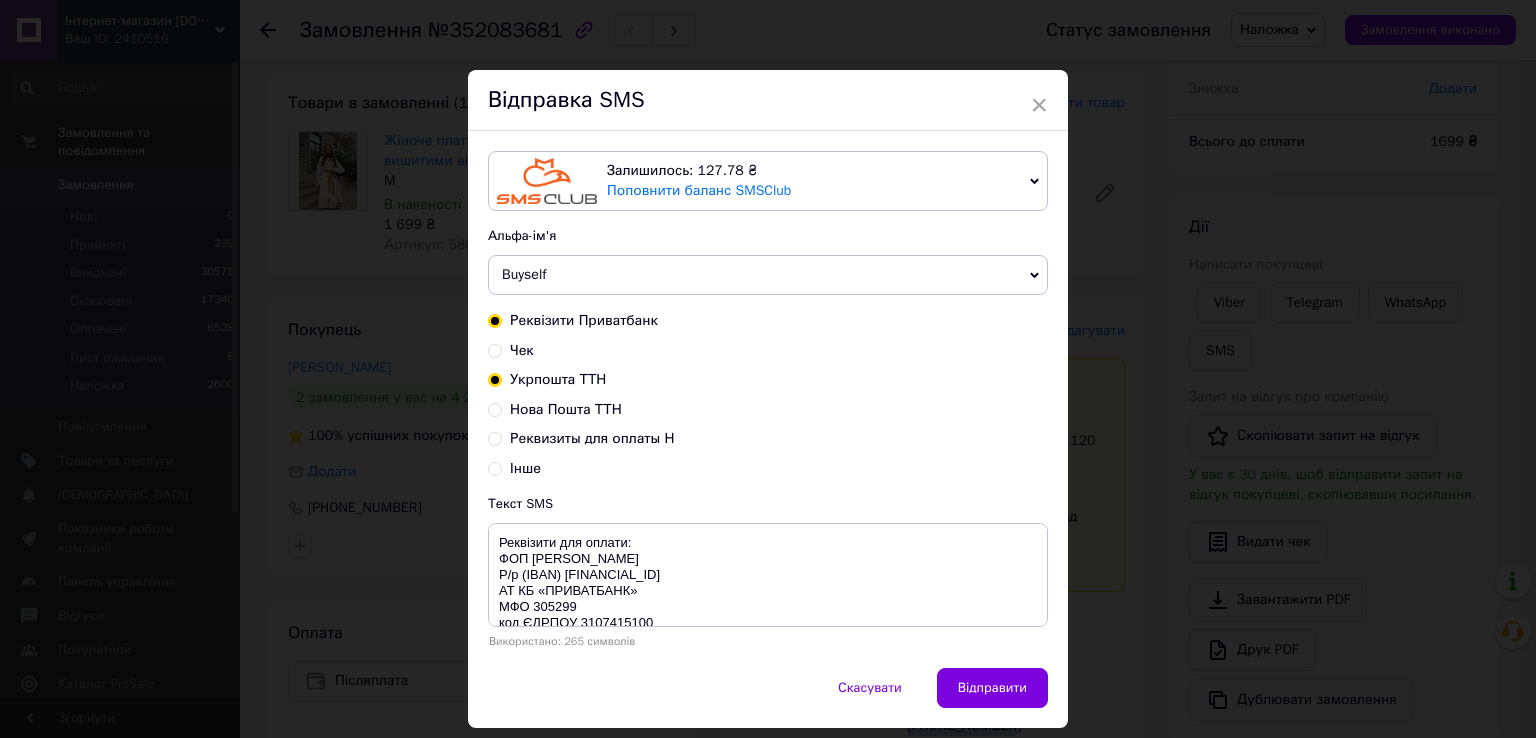 radio on "true" 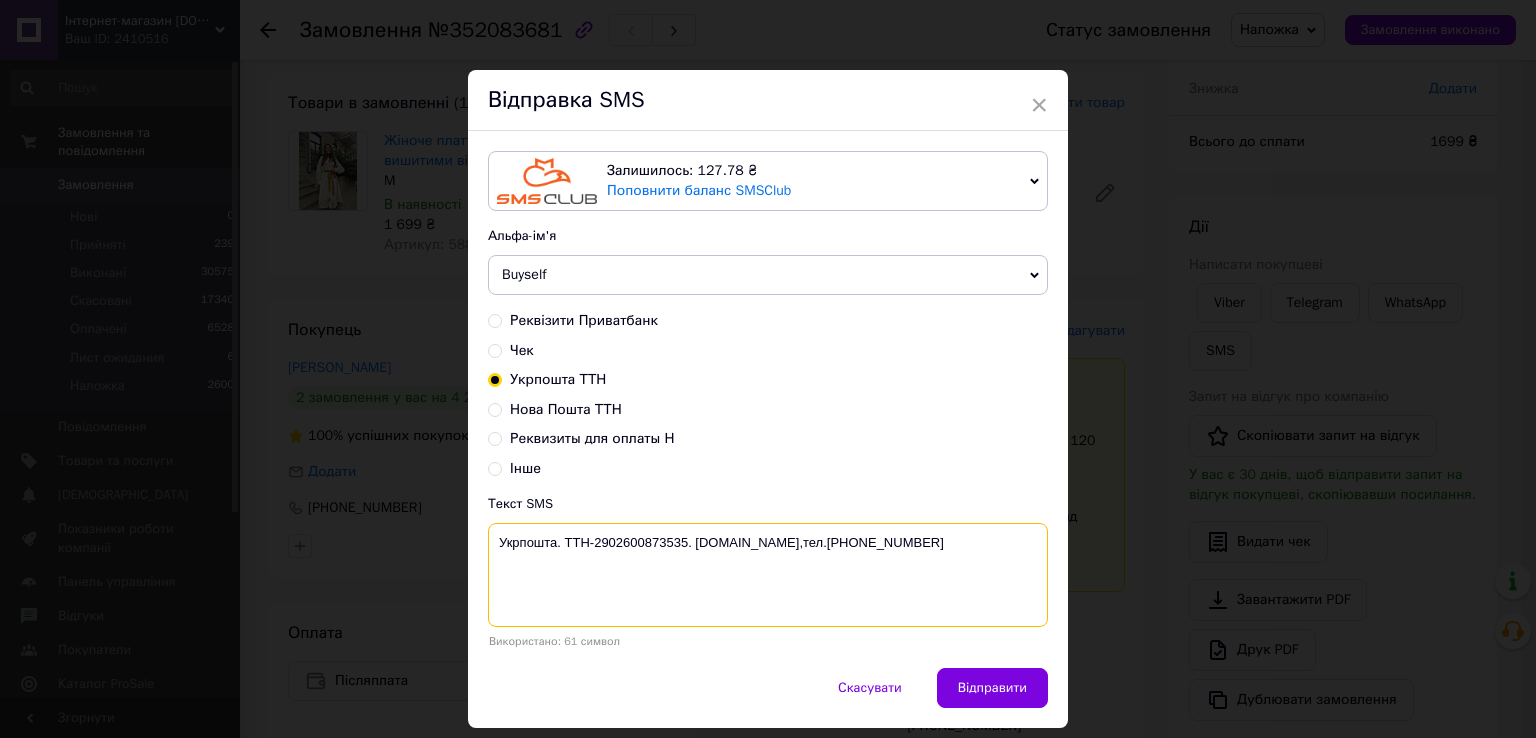 drag, startPoint x: 684, startPoint y: 538, endPoint x: 591, endPoint y: 539, distance: 93.00538 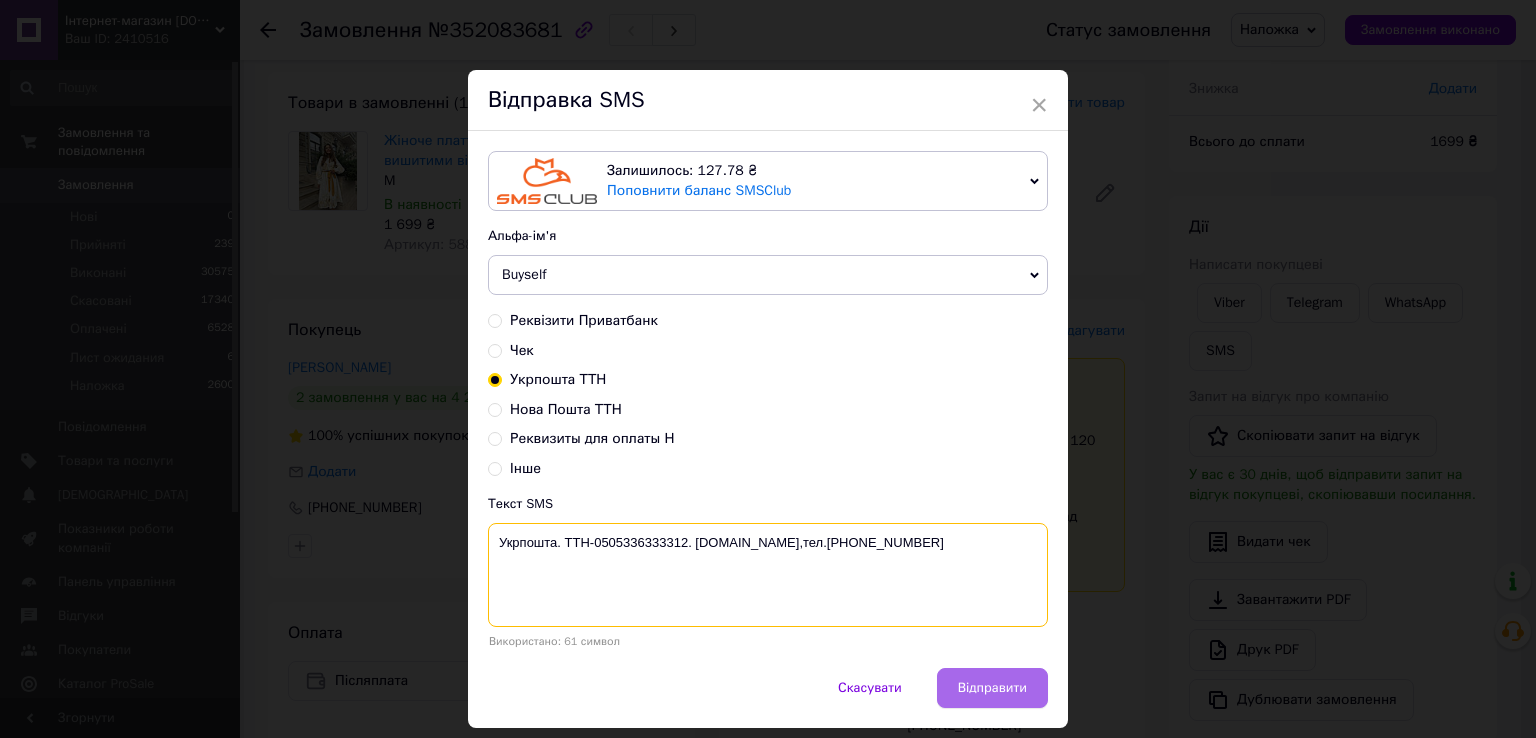 type on "Укрпошта. ТТН-0505336333312. [DOMAIN_NAME],тел.[PHONE_NUMBER]" 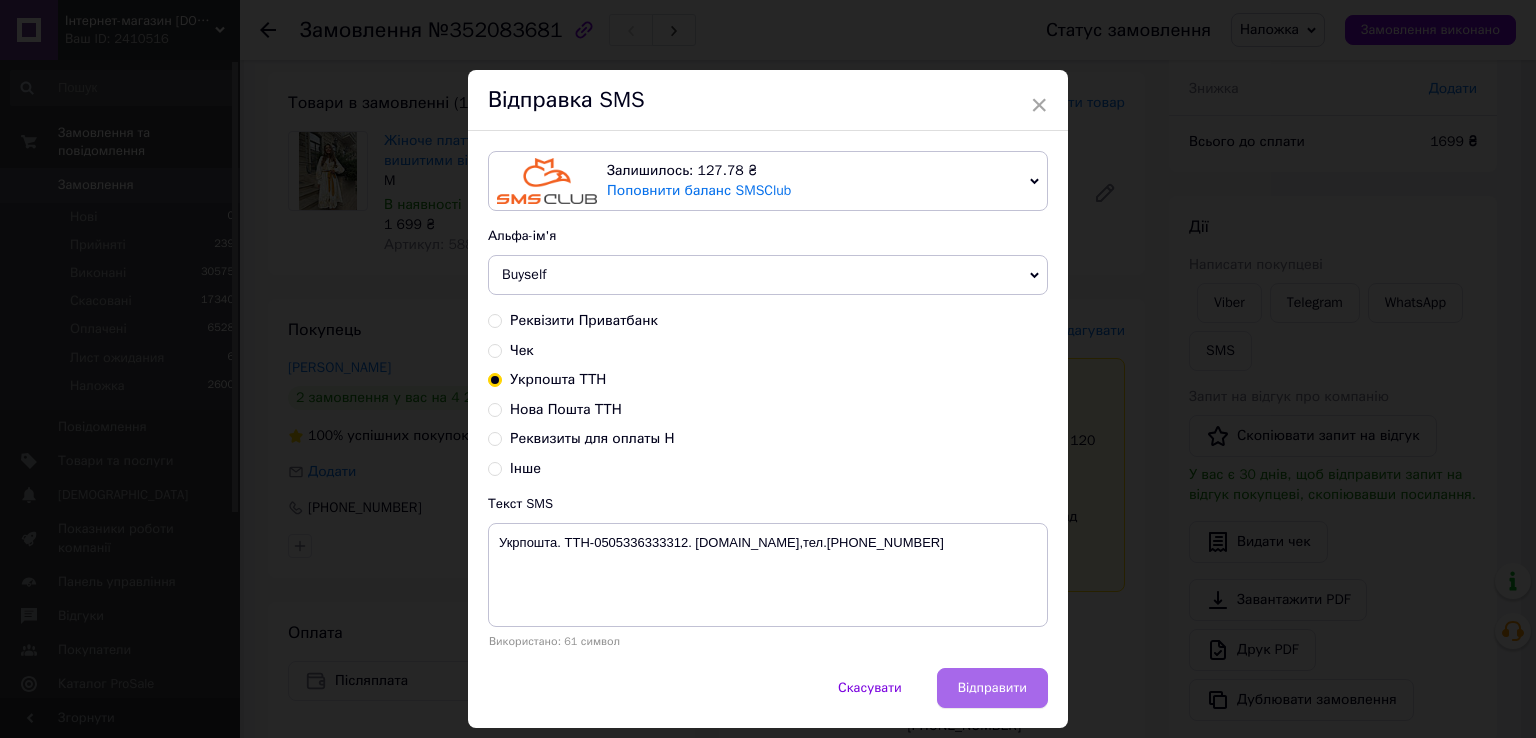 click on "Відправити" at bounding box center (992, 688) 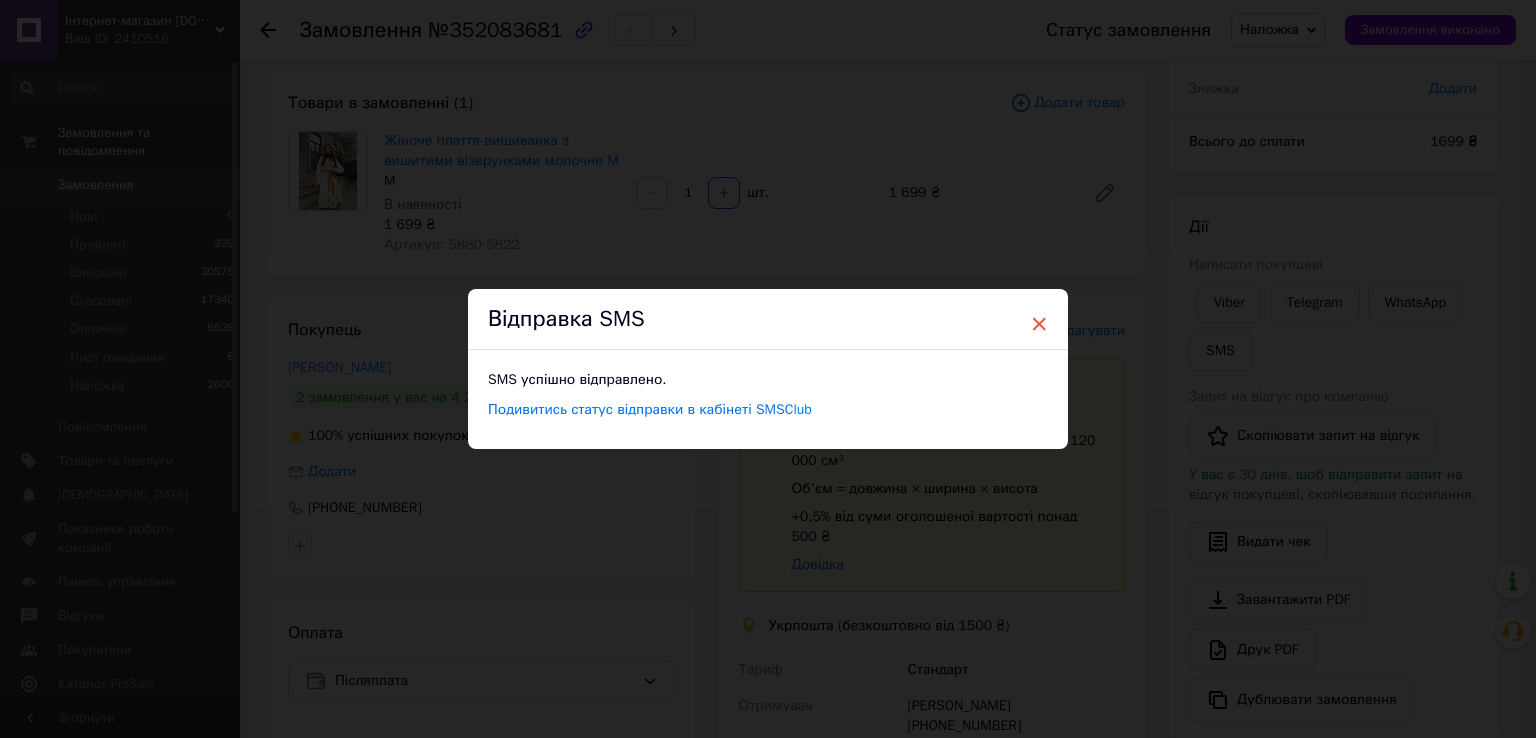 click on "×" at bounding box center (1039, 324) 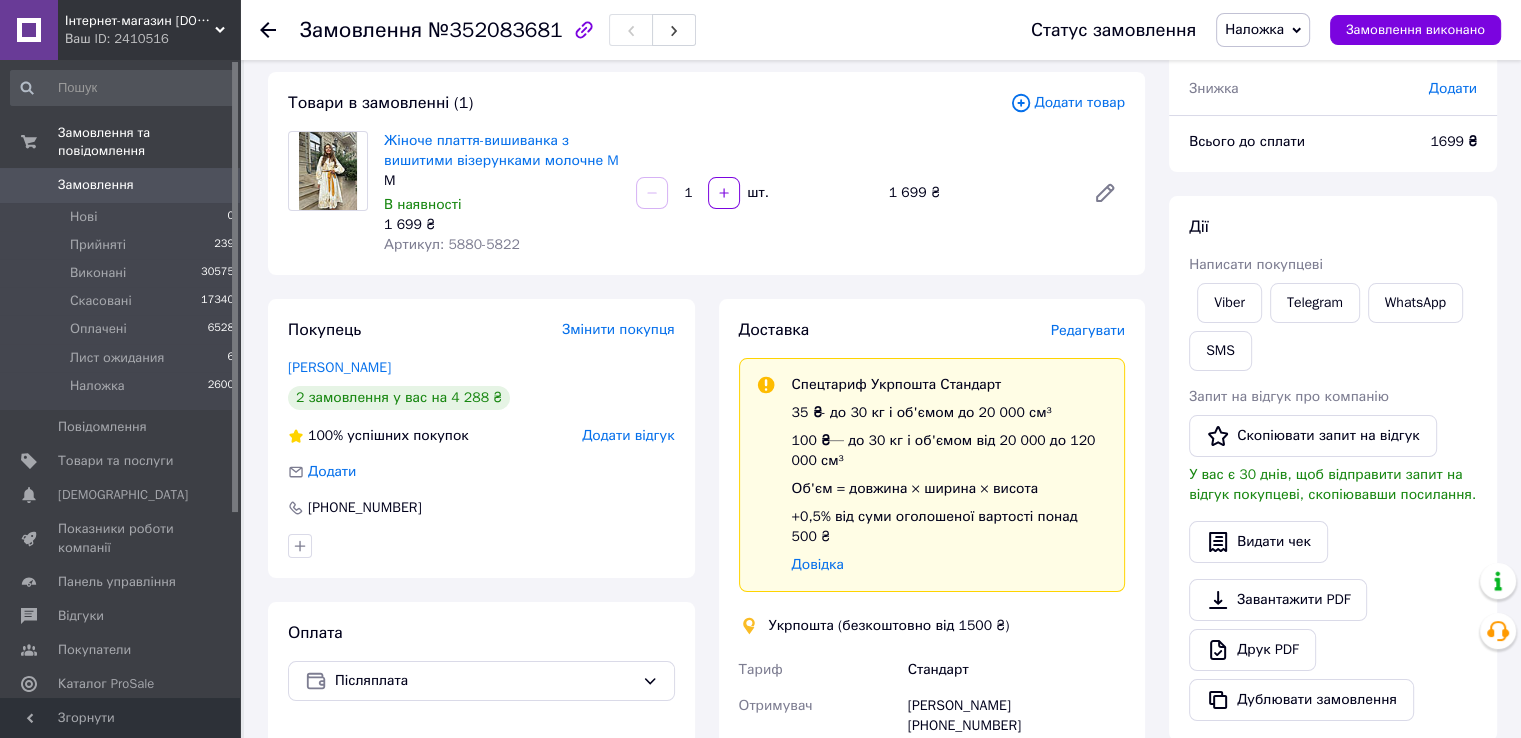 click on "Замовлення 0" at bounding box center (123, 185) 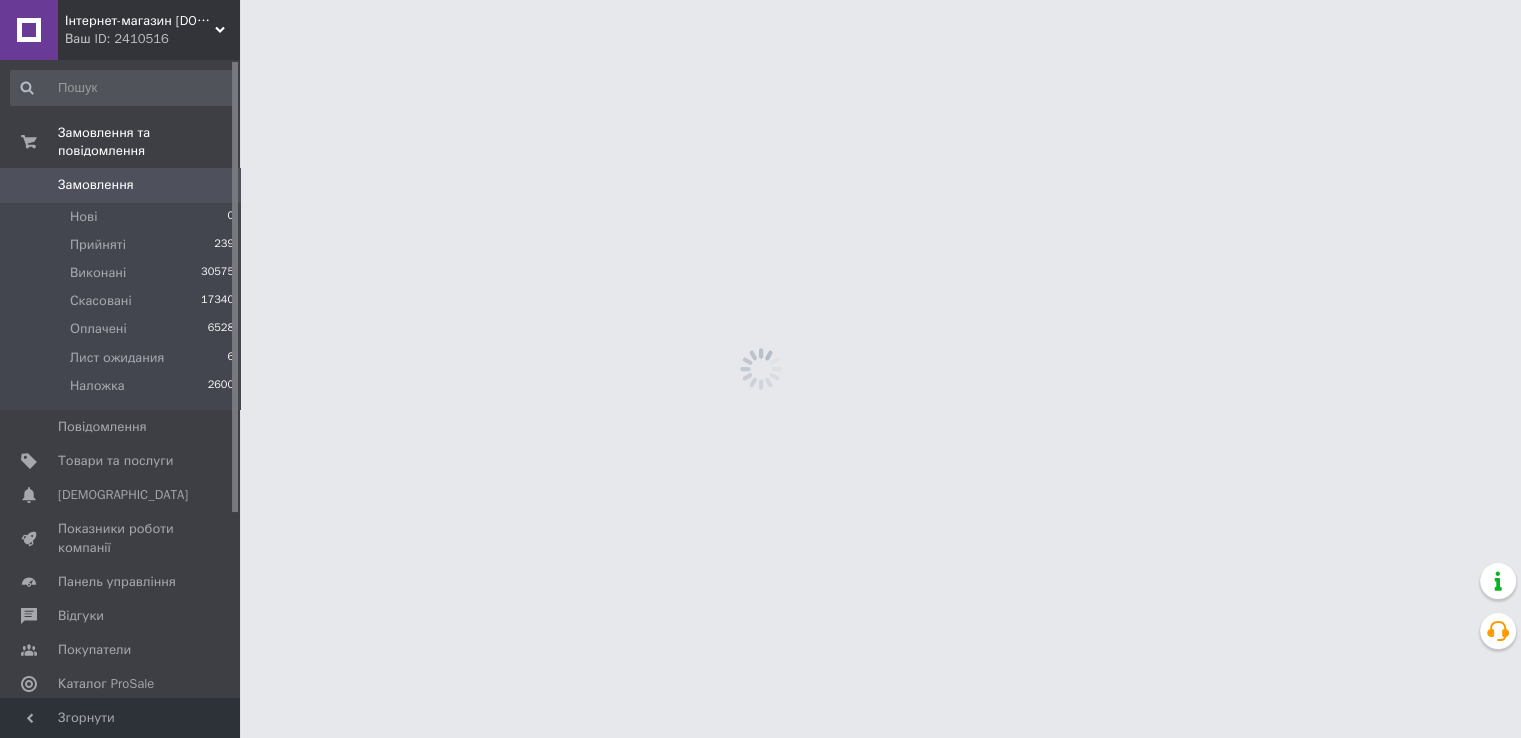 scroll, scrollTop: 0, scrollLeft: 0, axis: both 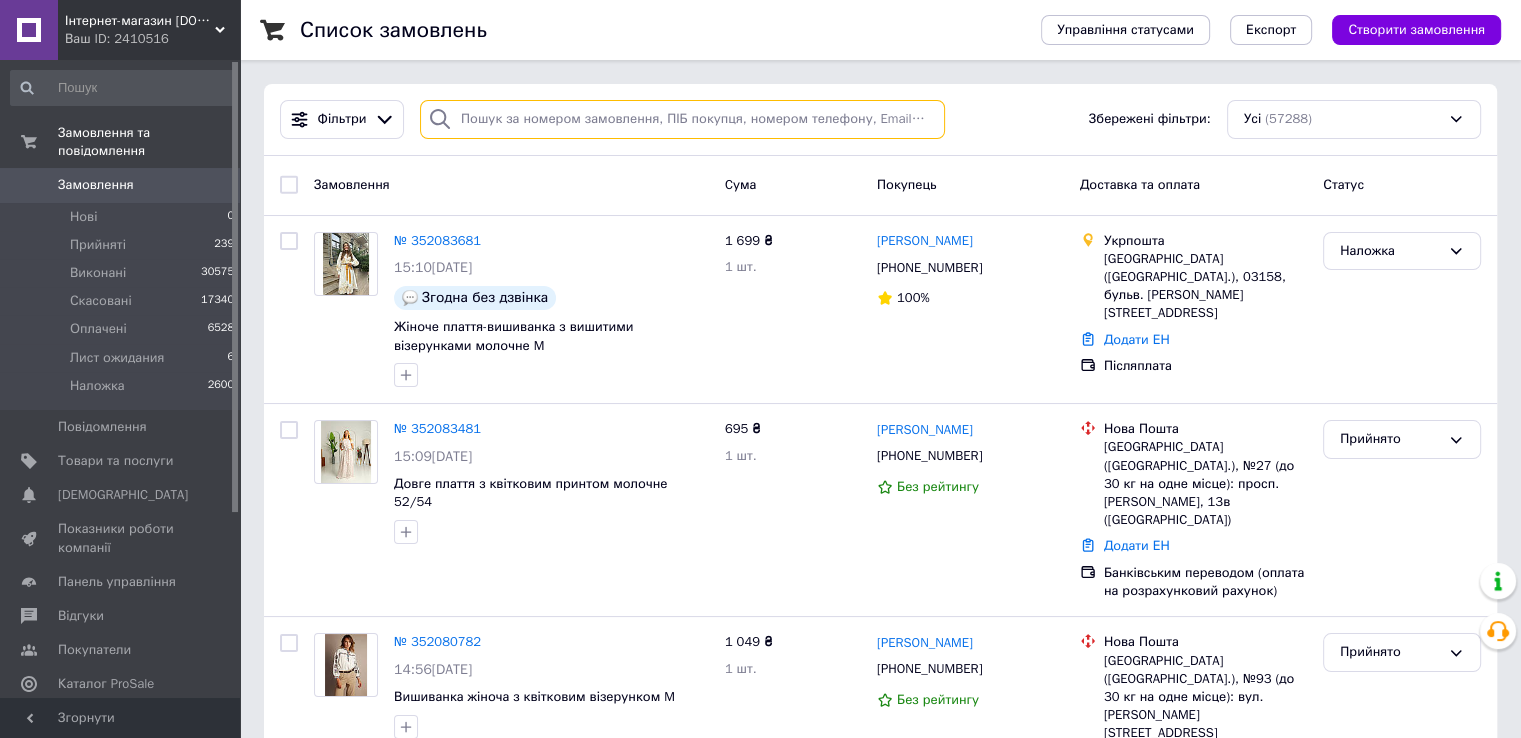 click at bounding box center (682, 119) 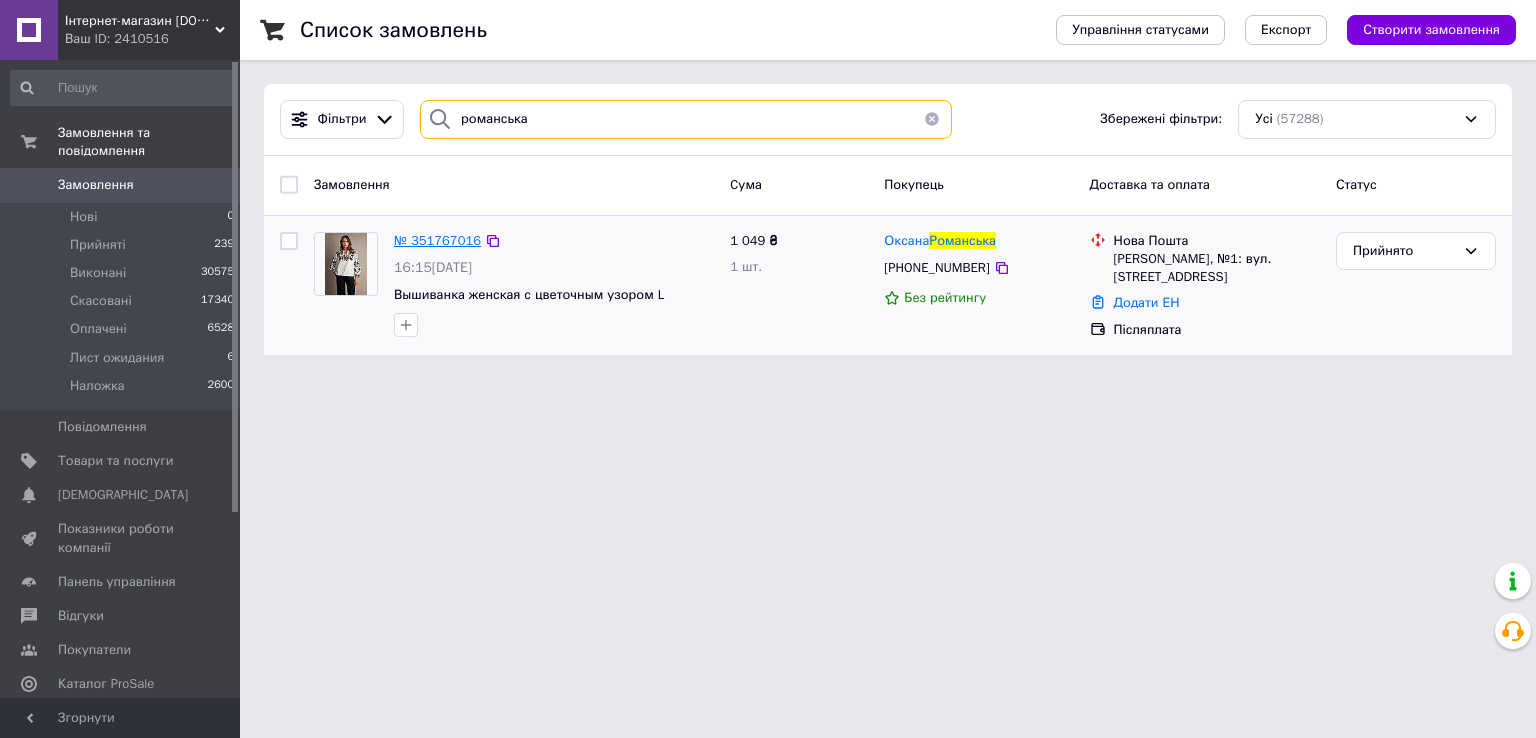 type on "романська" 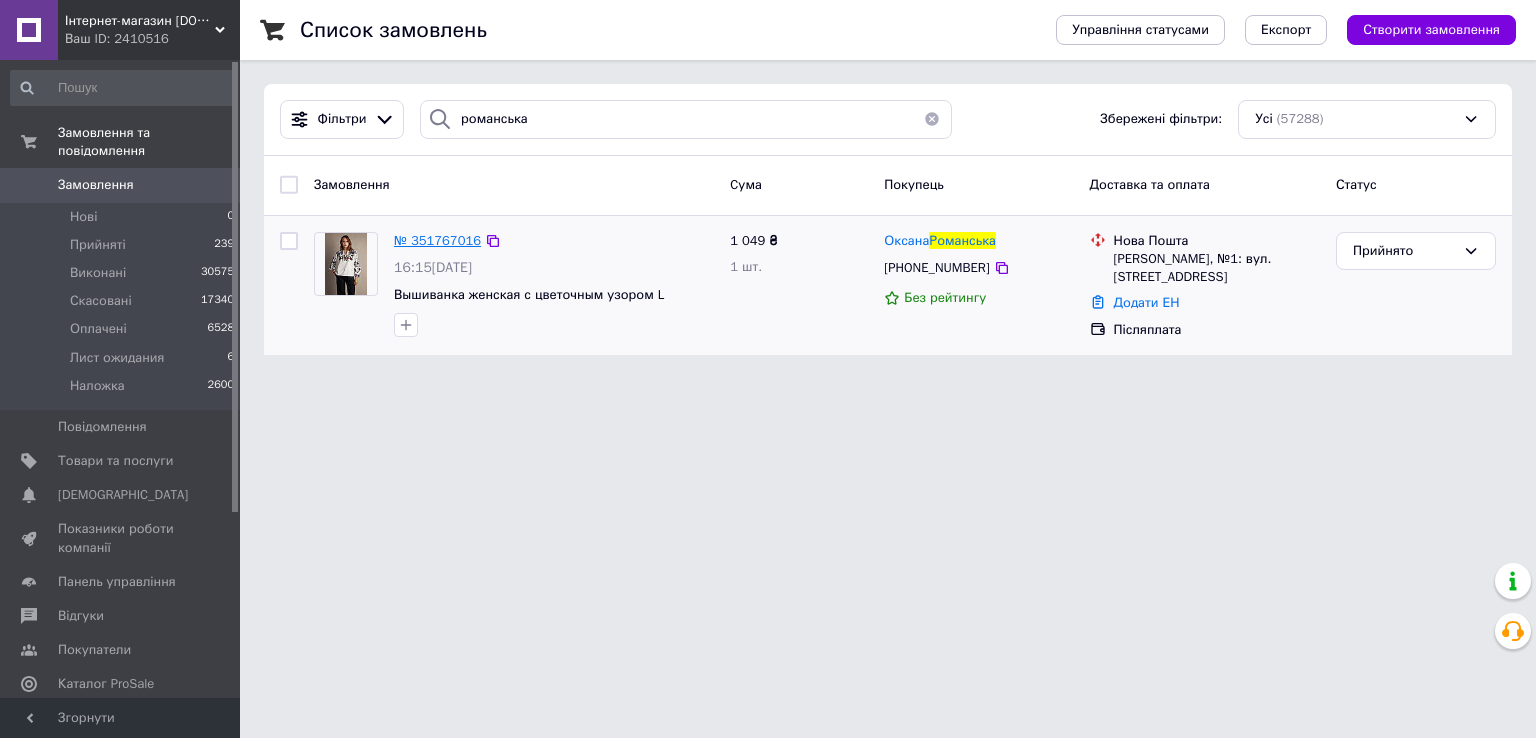 click on "№ 351767016" at bounding box center [437, 240] 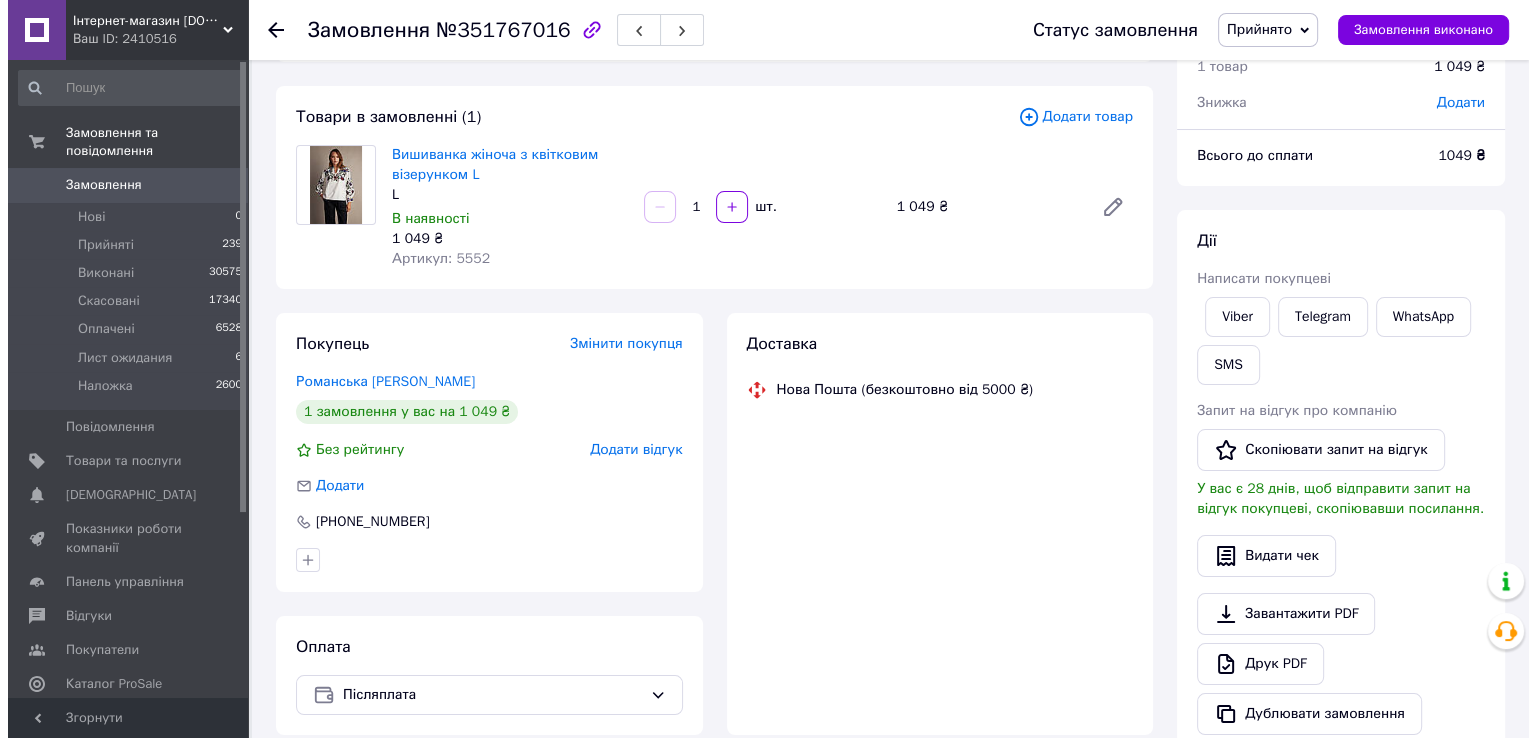 scroll, scrollTop: 200, scrollLeft: 0, axis: vertical 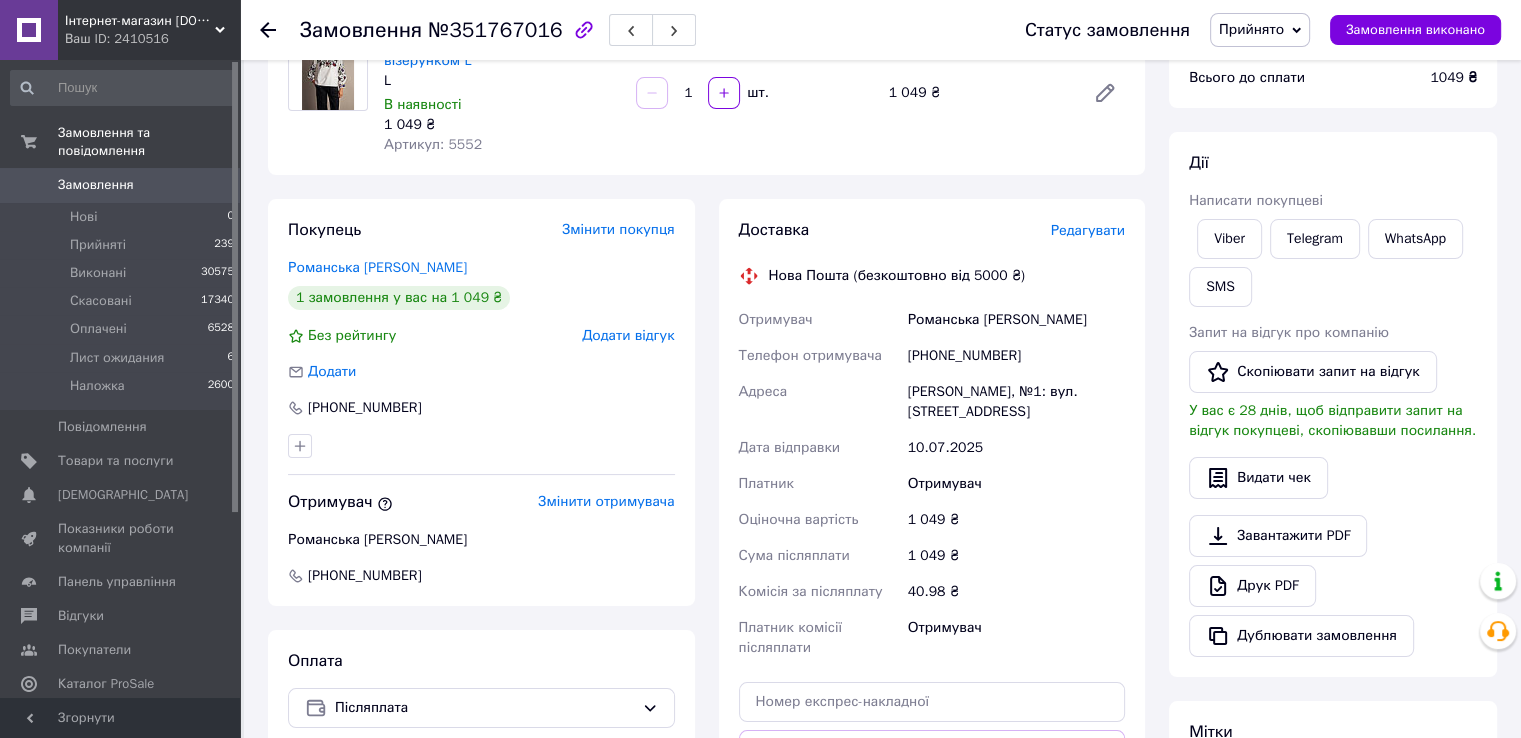 click on "Прийнято" at bounding box center (1251, 29) 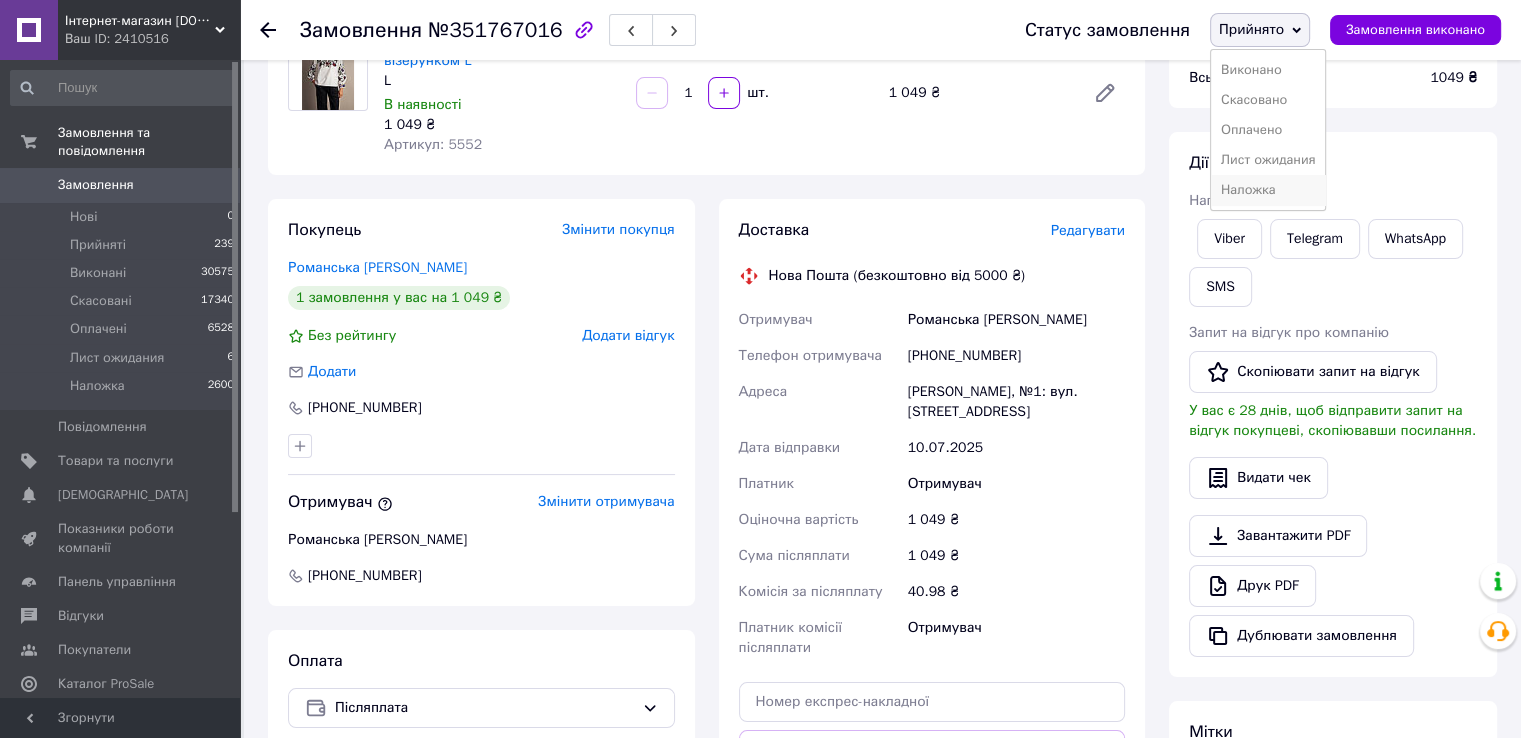 click on "Наложка" at bounding box center [1268, 190] 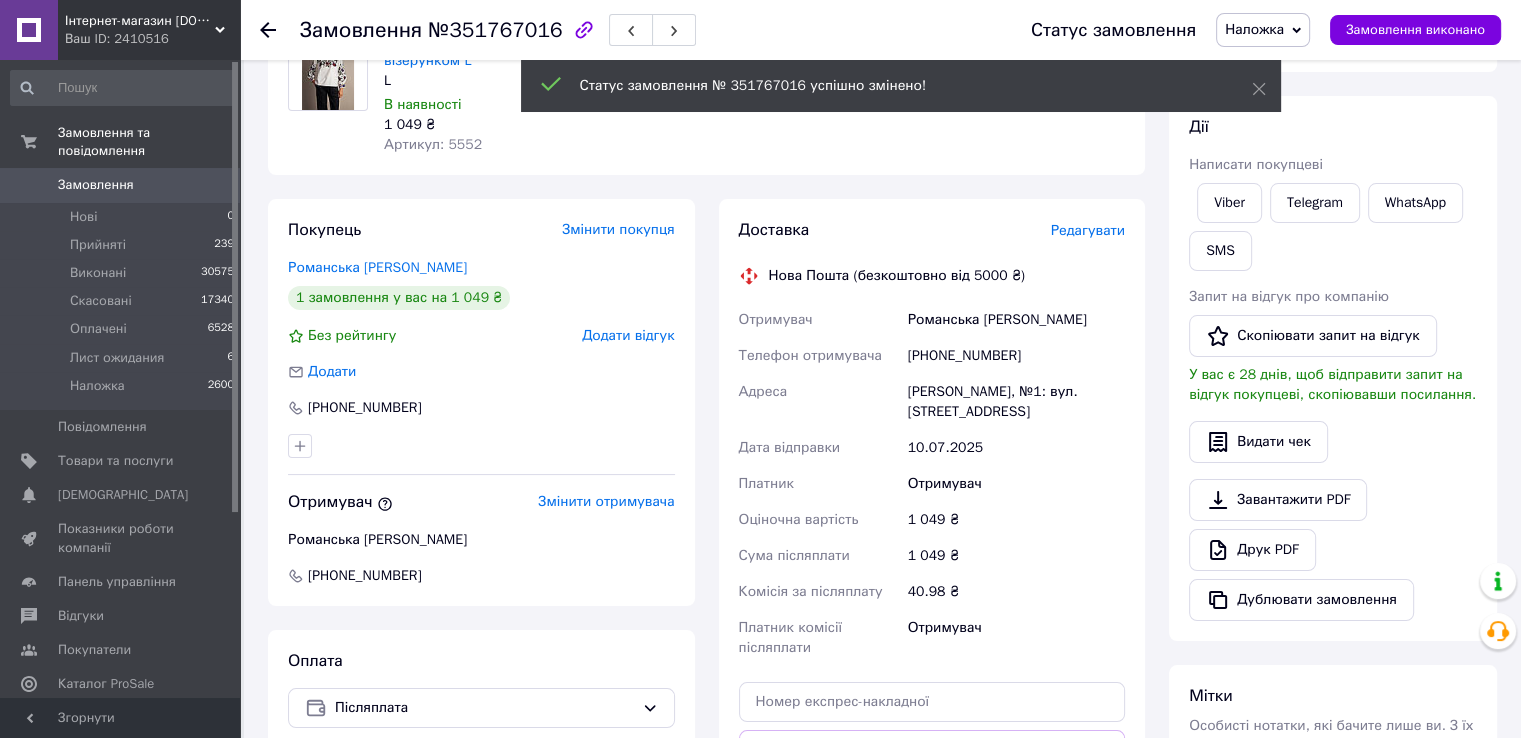 click on "Редагувати" at bounding box center [1088, 230] 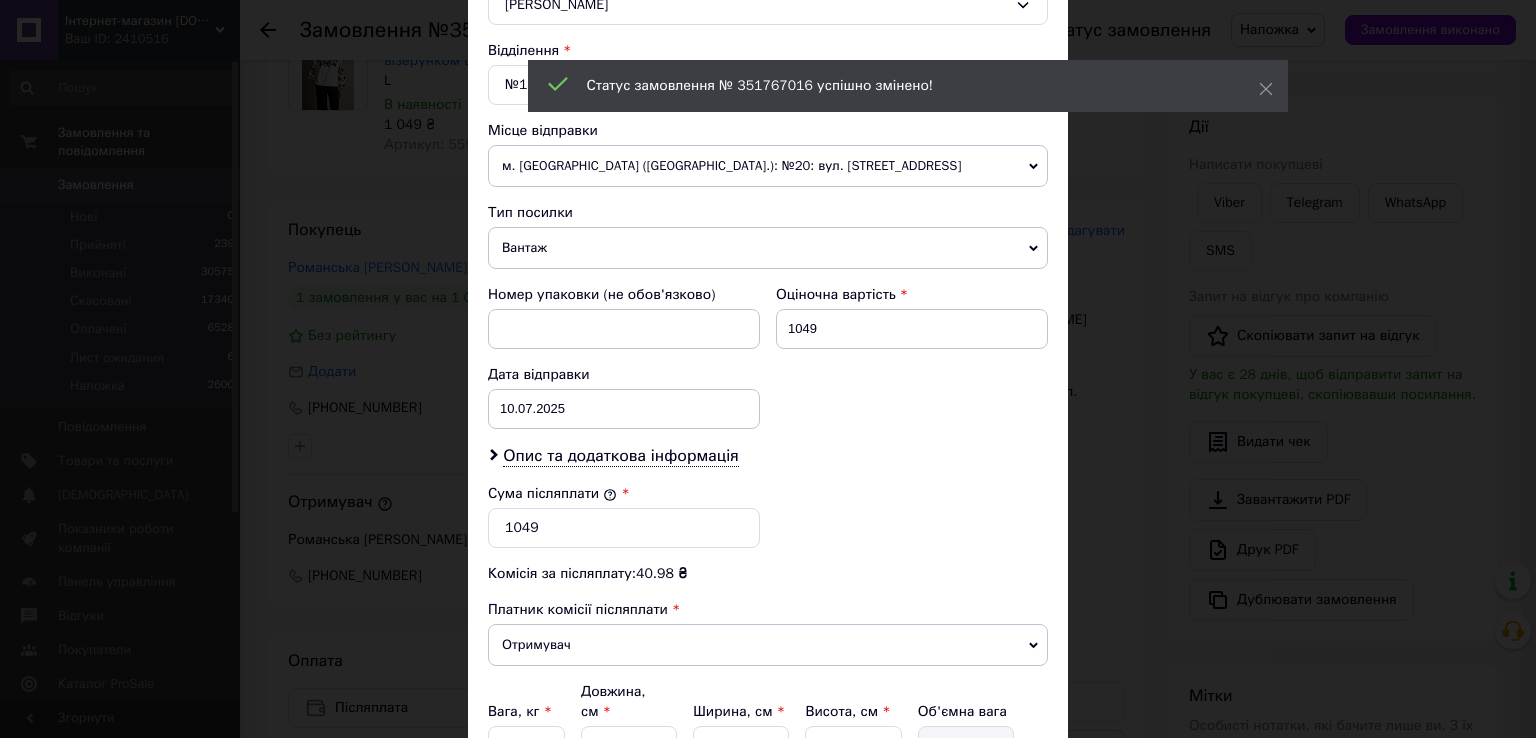 scroll, scrollTop: 600, scrollLeft: 0, axis: vertical 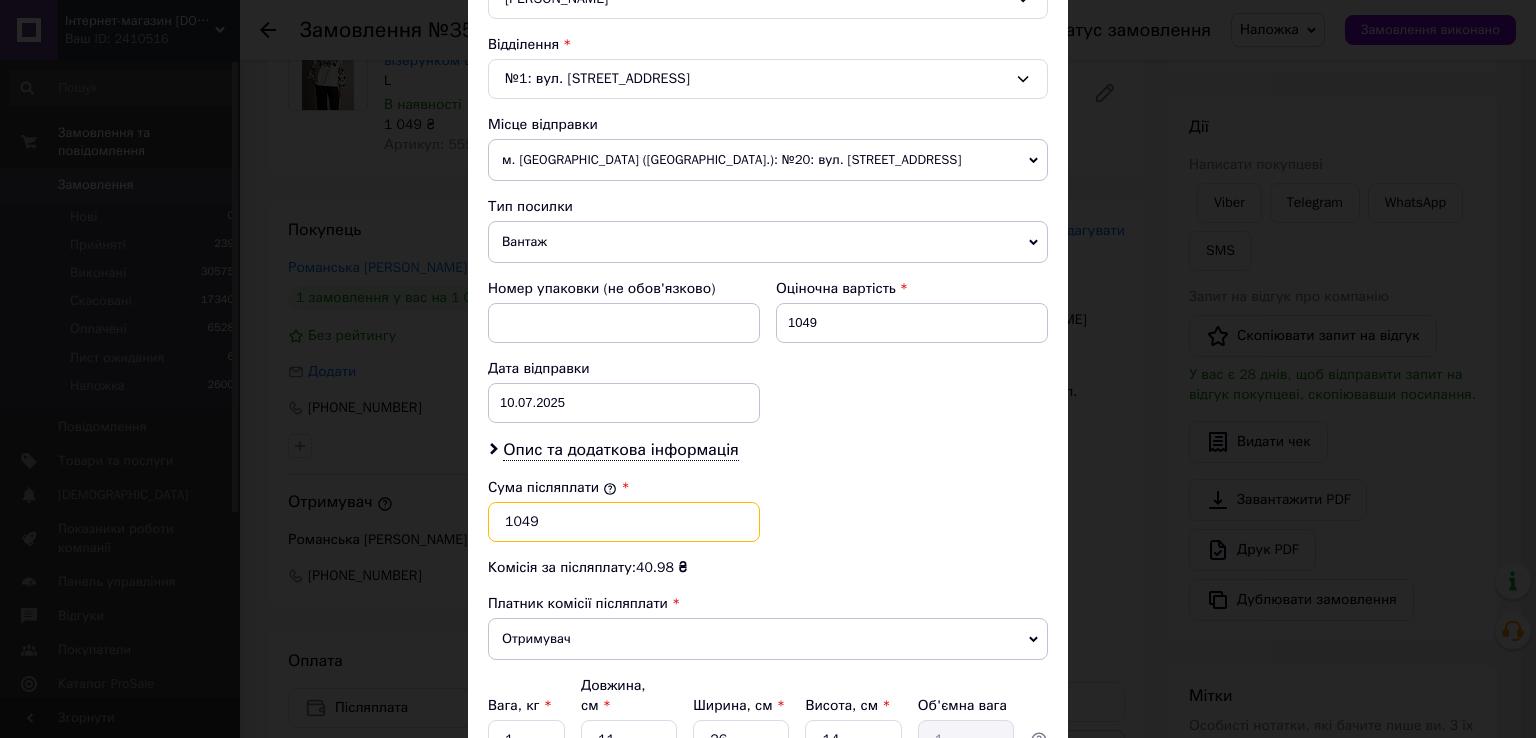 drag, startPoint x: 519, startPoint y: 516, endPoint x: 493, endPoint y: 517, distance: 26.019224 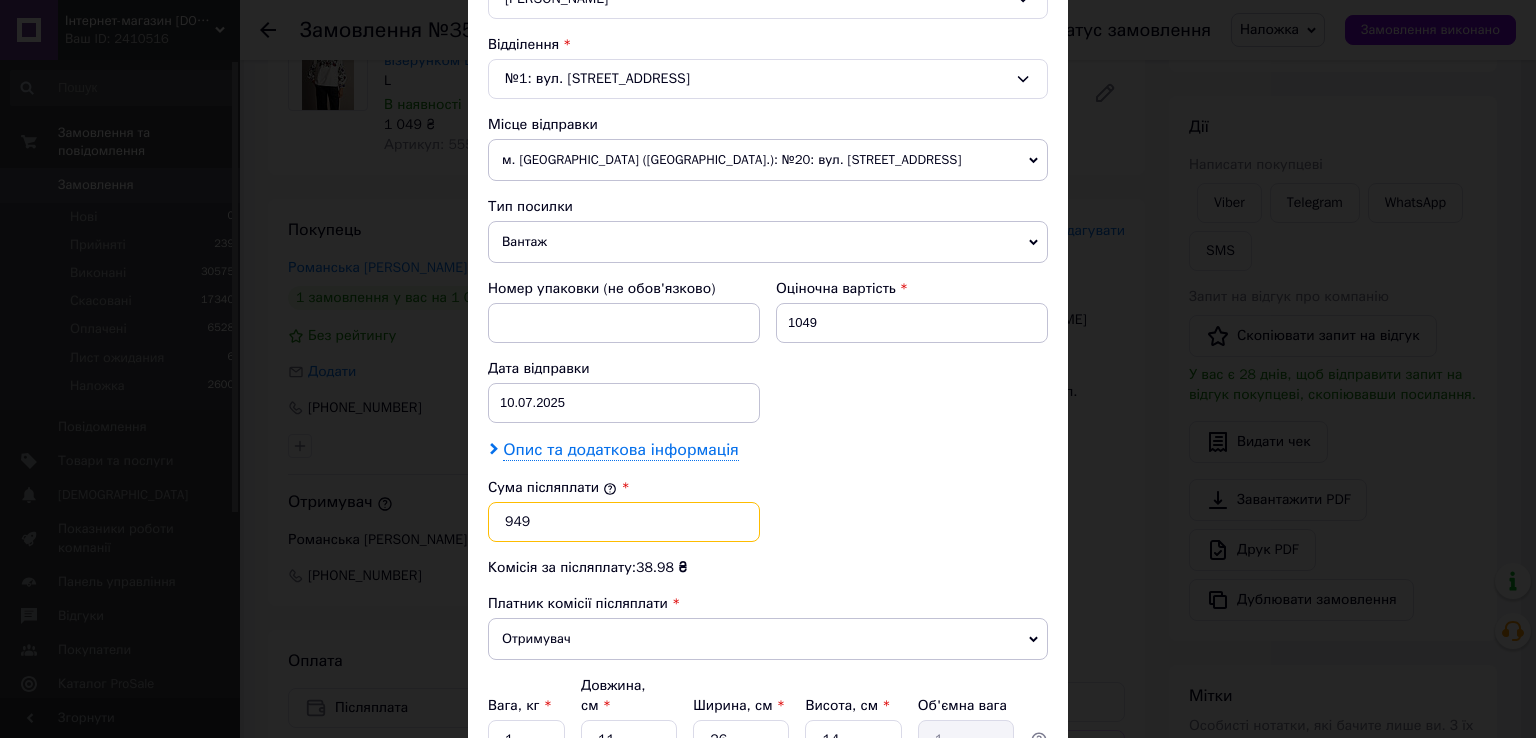 type on "949" 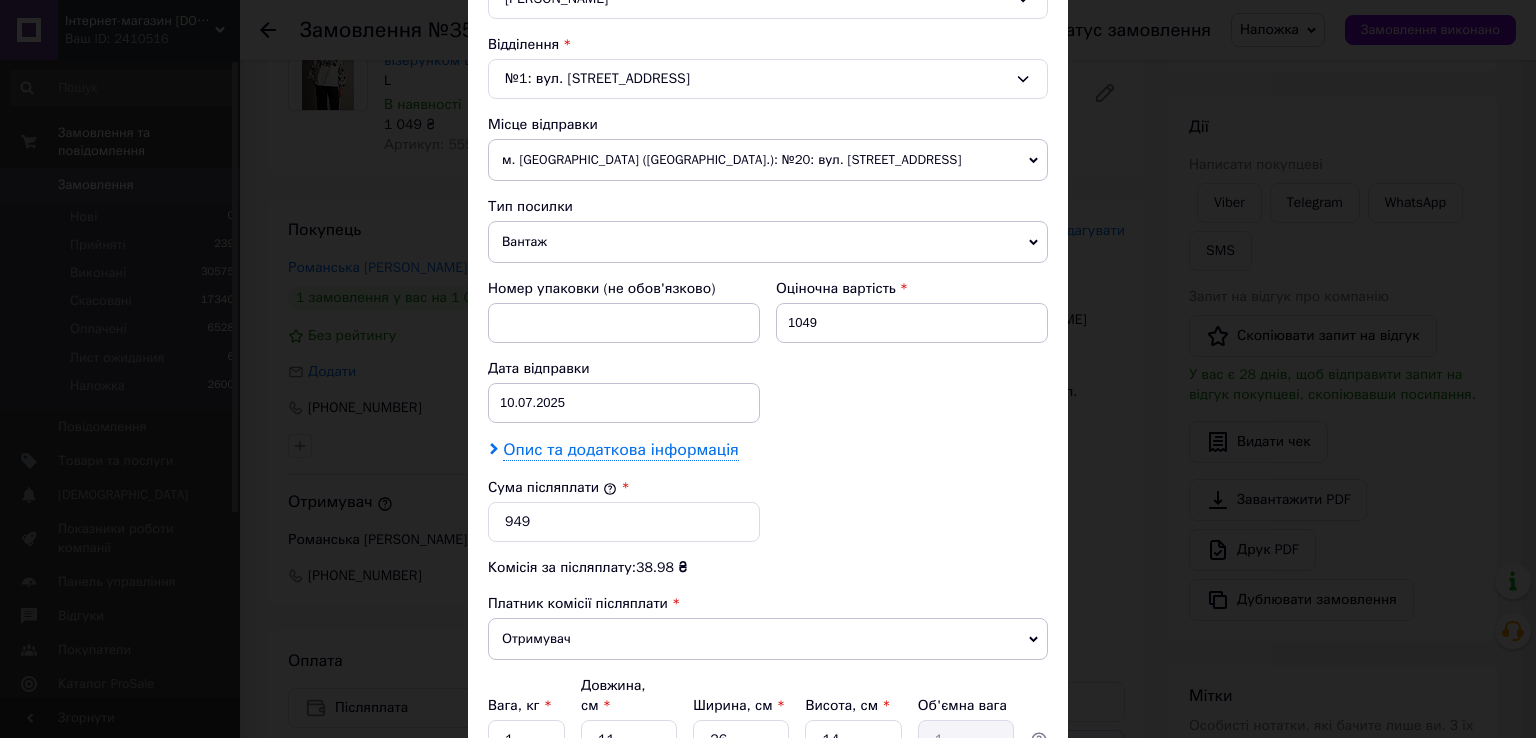 click on "Опис та додаткова інформація" at bounding box center (620, 450) 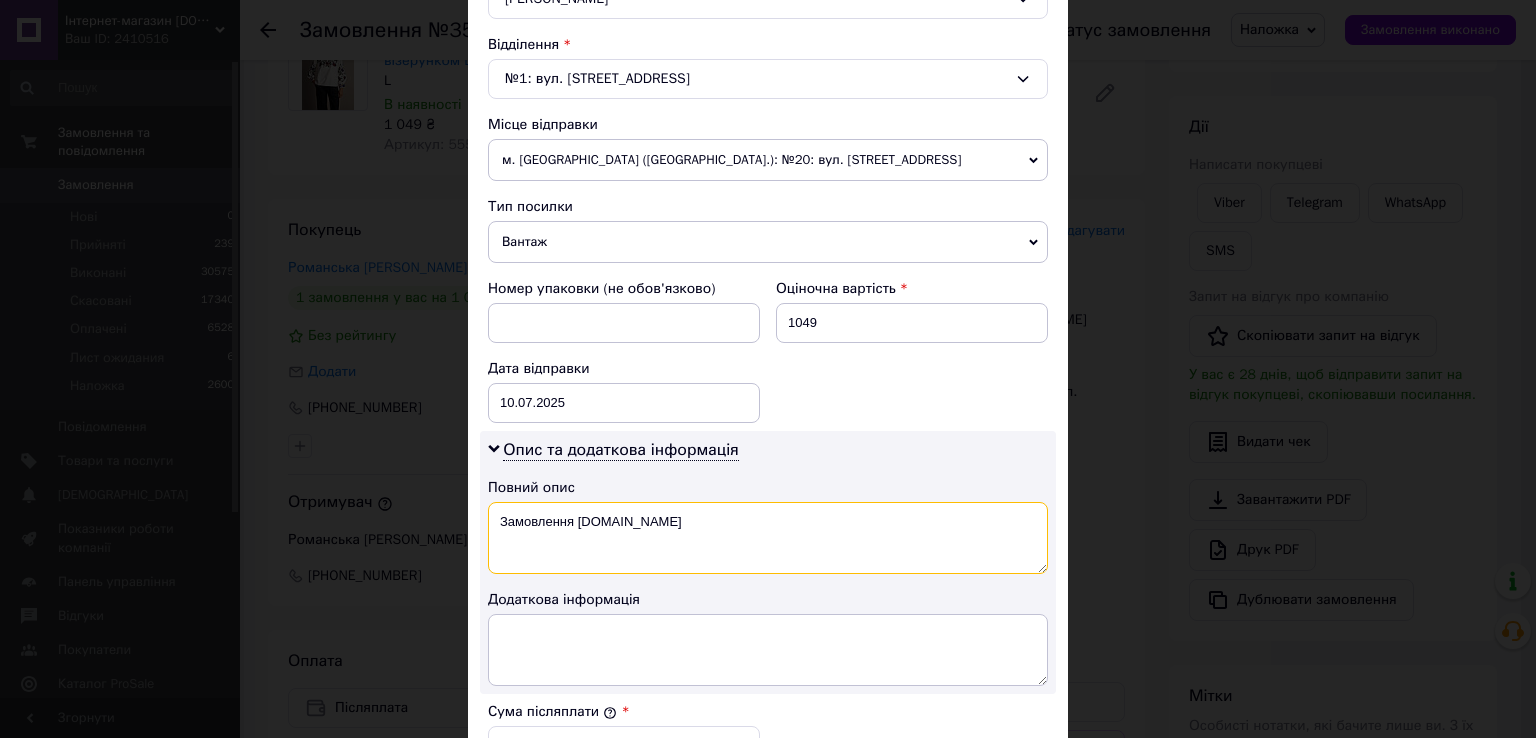 drag, startPoint x: 492, startPoint y: 519, endPoint x: 743, endPoint y: 535, distance: 251.50945 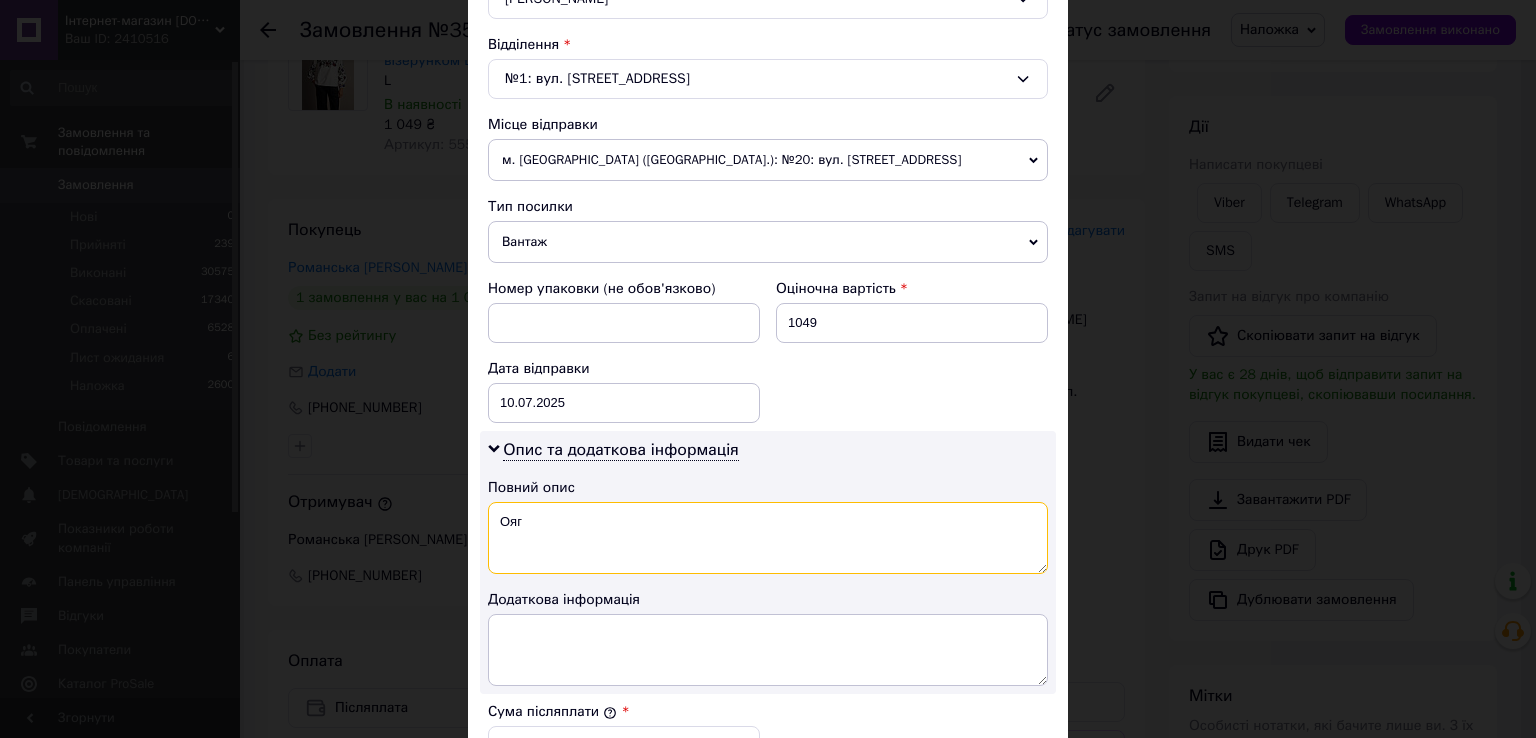 click on "Ояг" at bounding box center (768, 538) 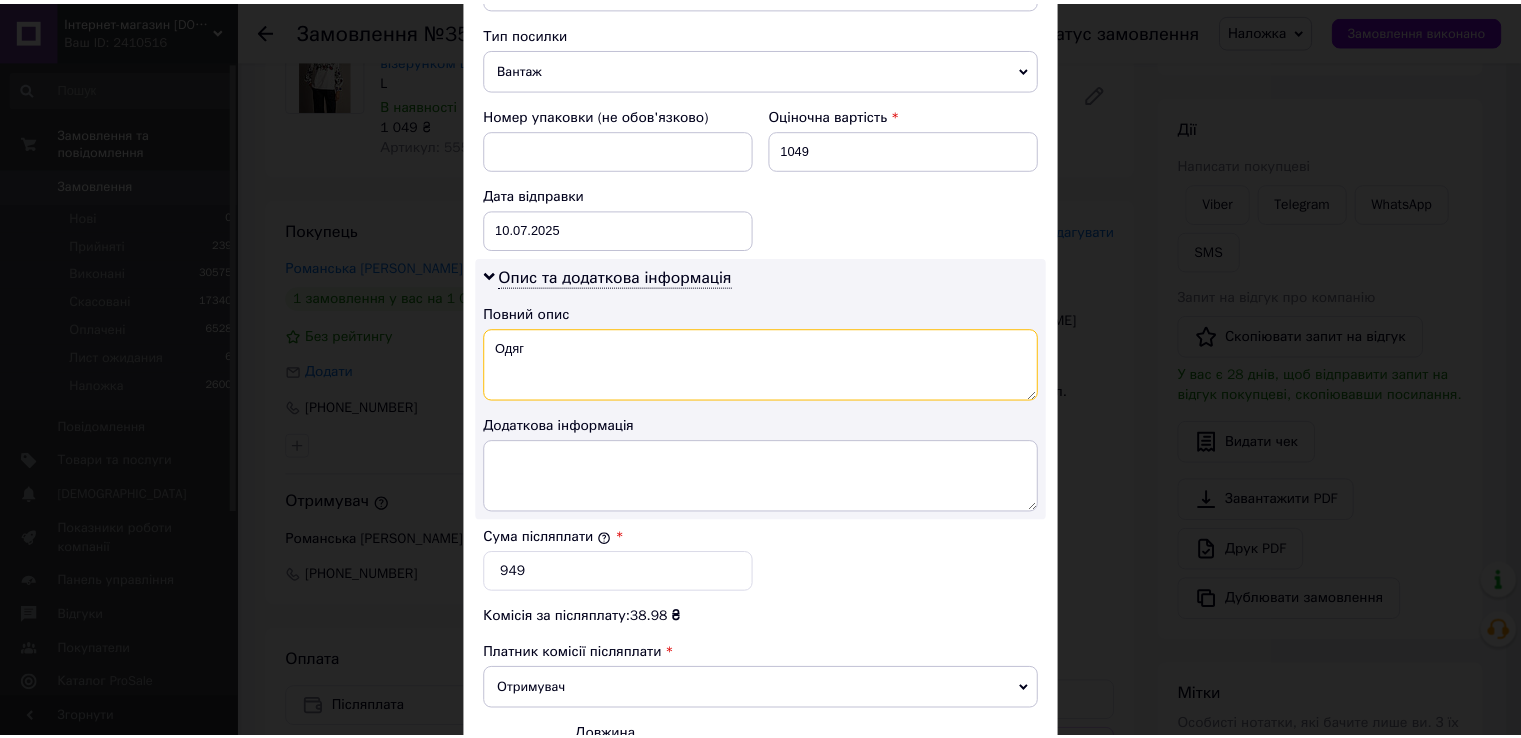 scroll, scrollTop: 1005, scrollLeft: 0, axis: vertical 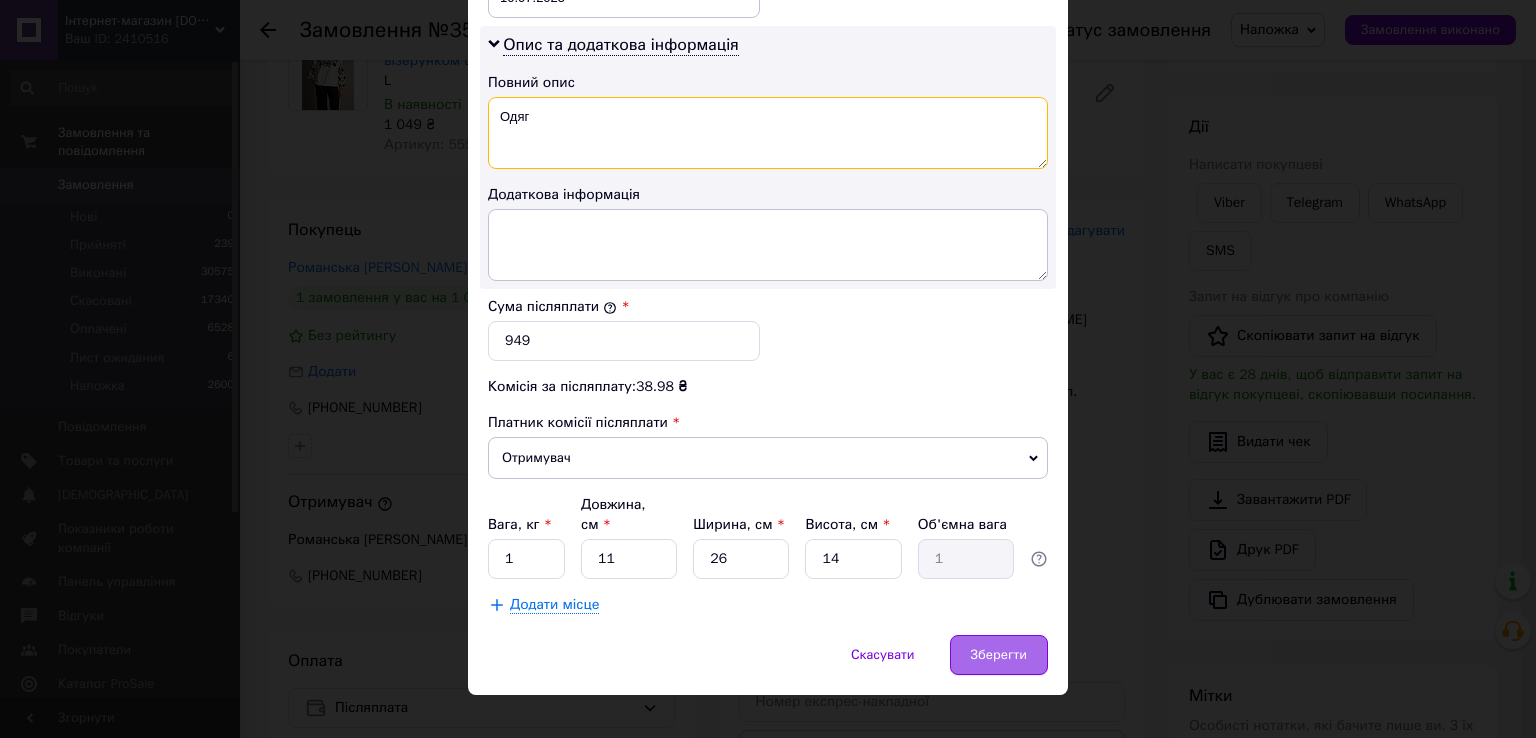type on "Одяг" 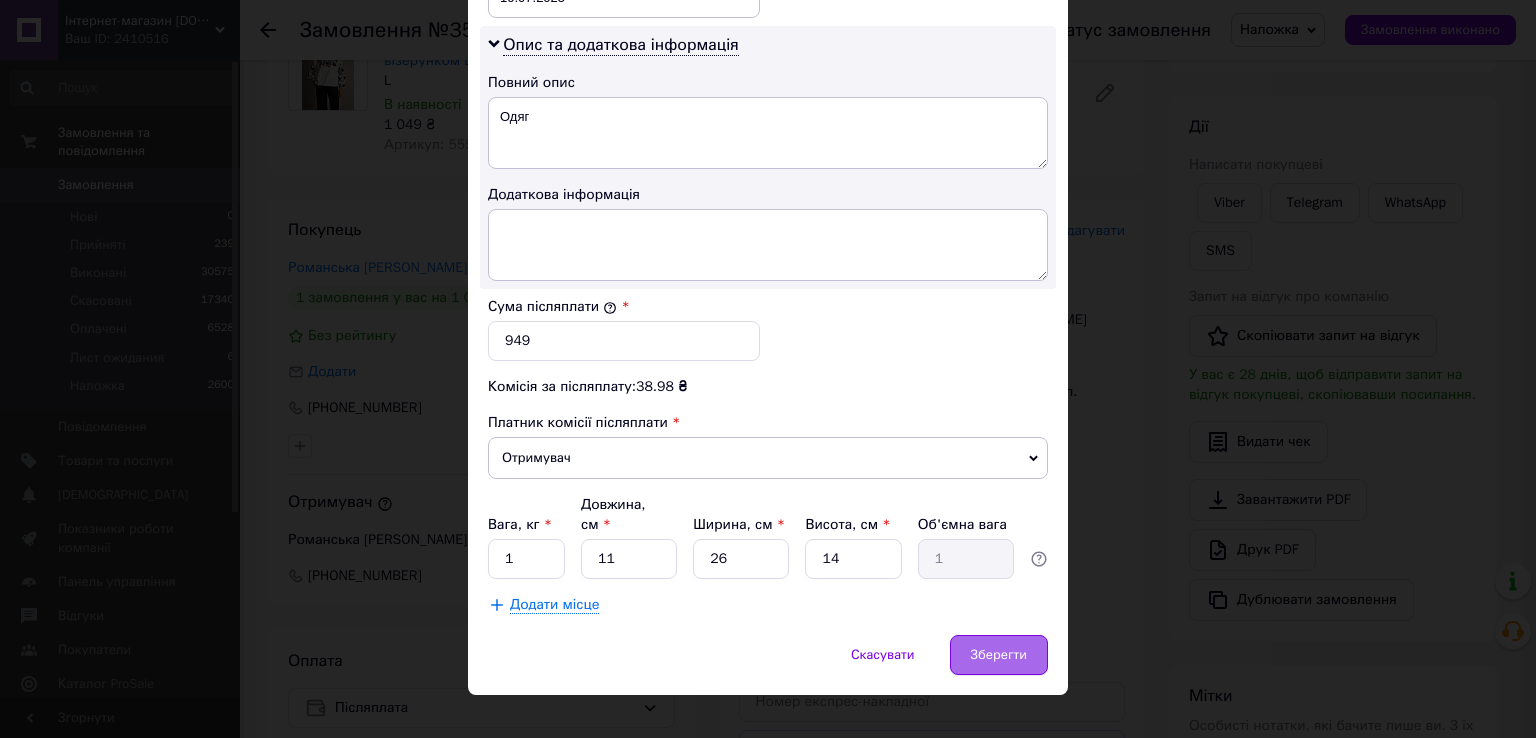 click on "Зберегти" at bounding box center [999, 655] 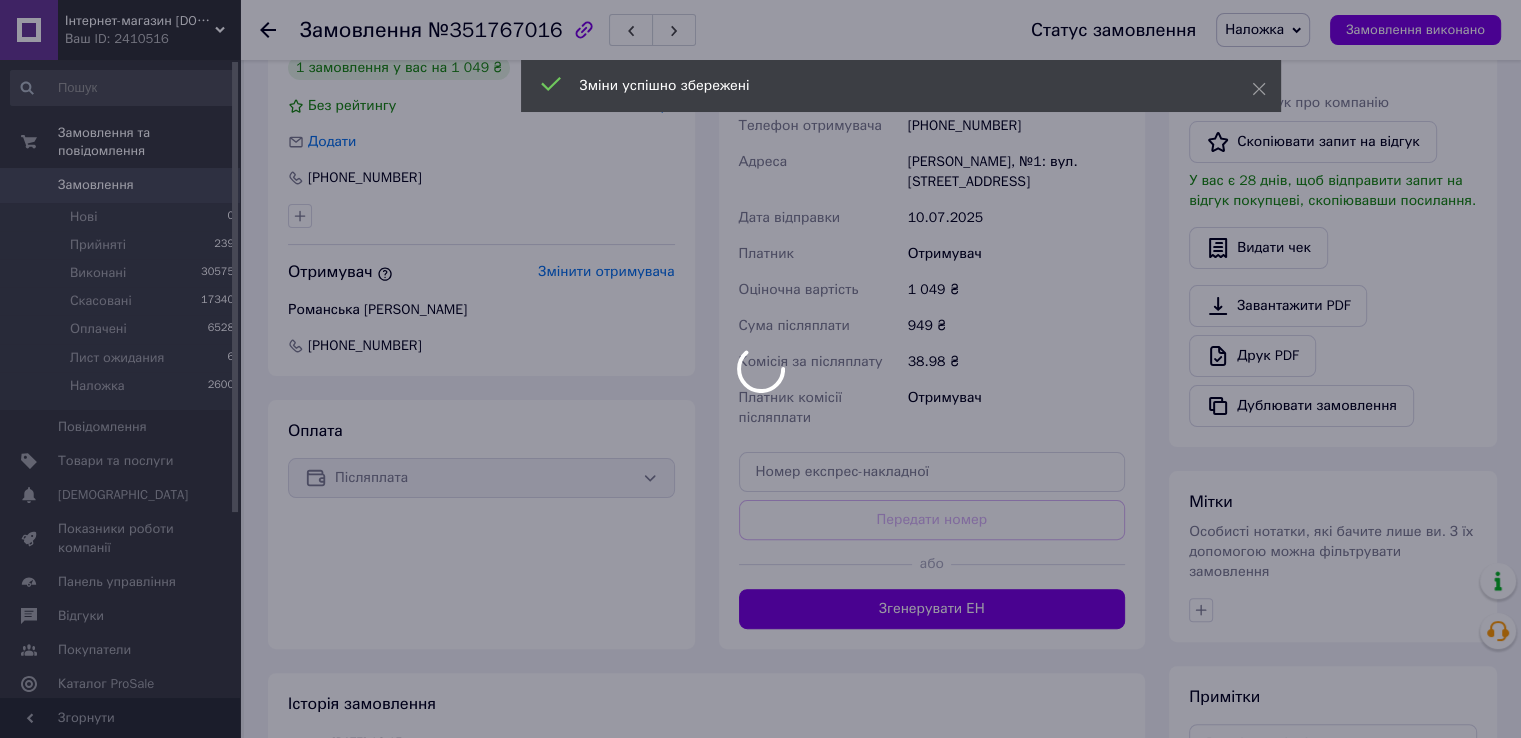 scroll, scrollTop: 600, scrollLeft: 0, axis: vertical 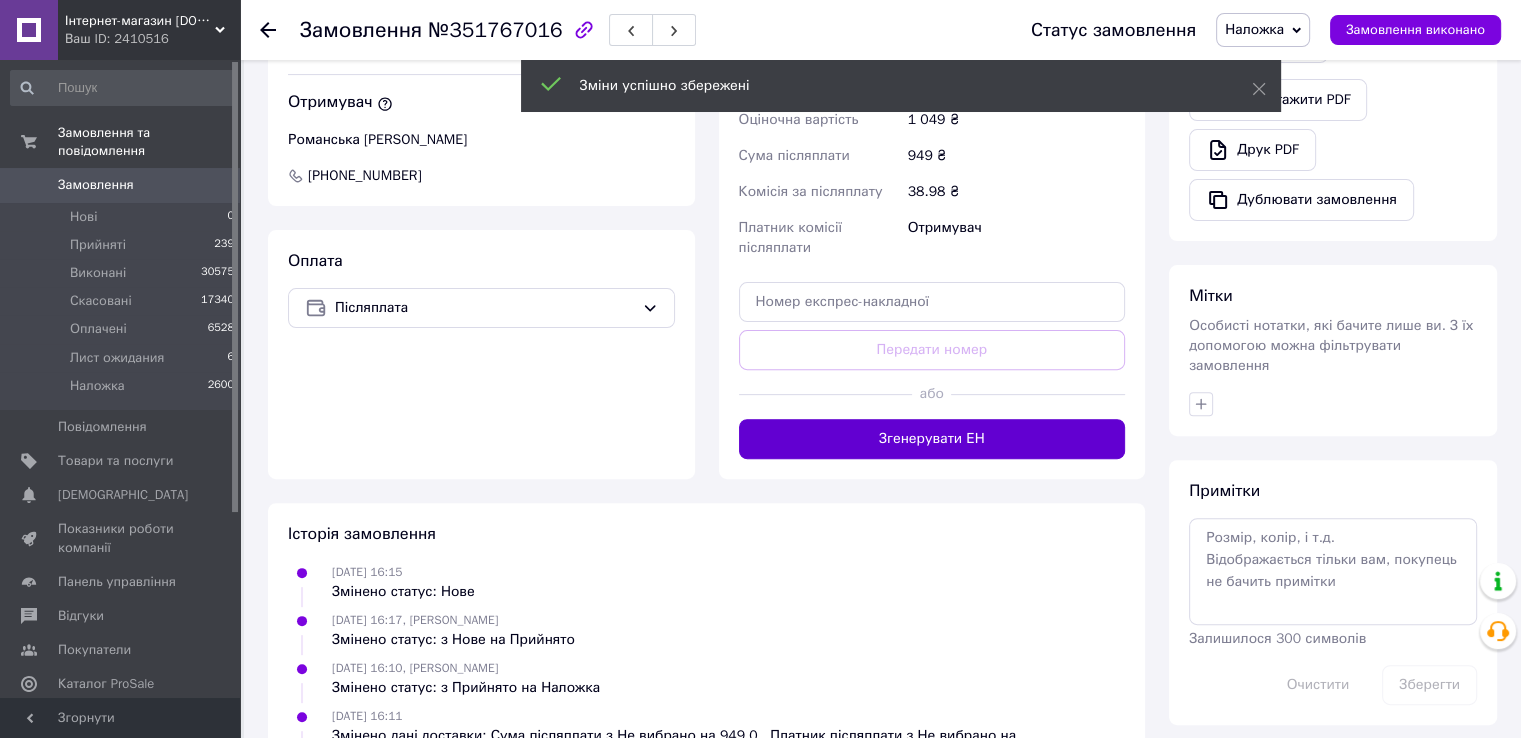 click on "Згенерувати ЕН" at bounding box center (932, 439) 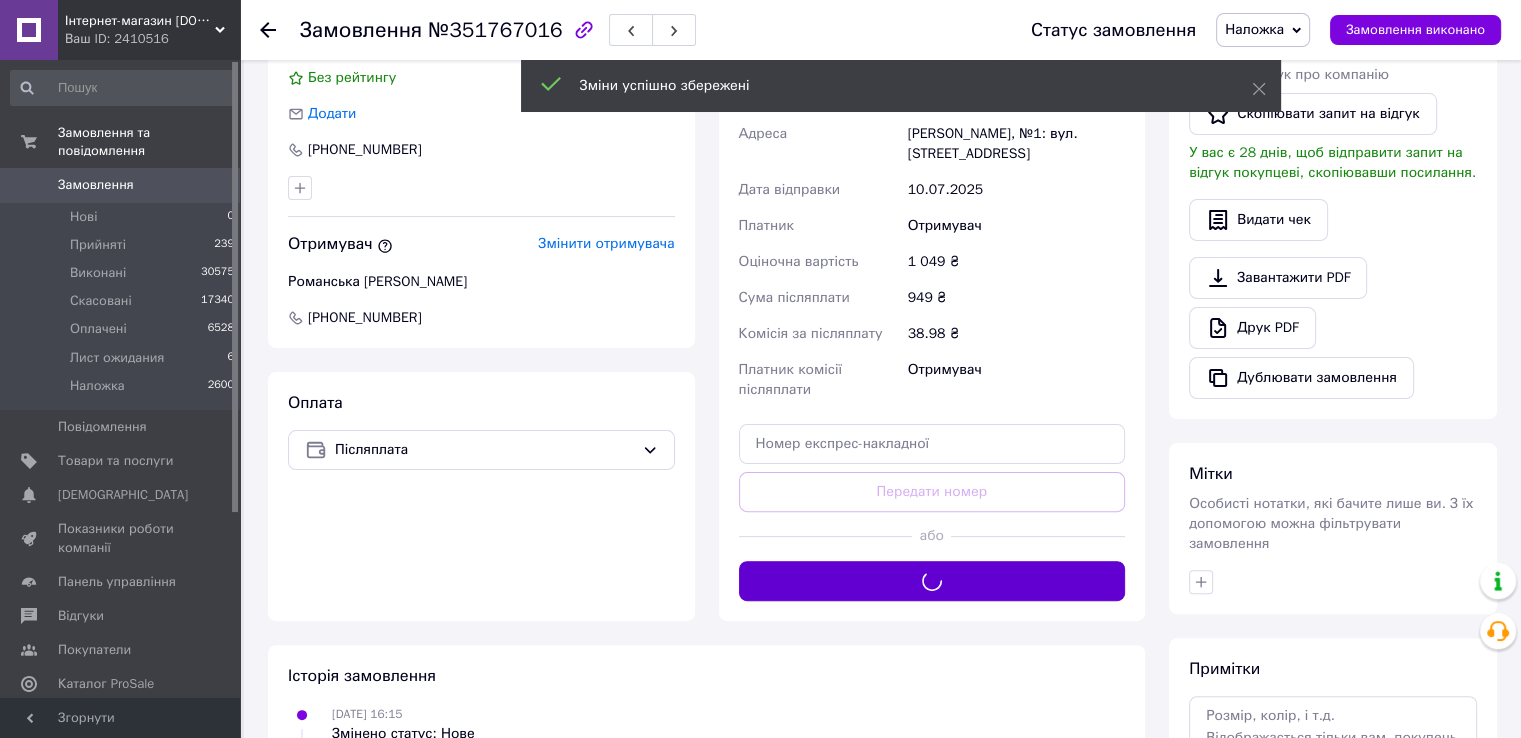 scroll, scrollTop: 300, scrollLeft: 0, axis: vertical 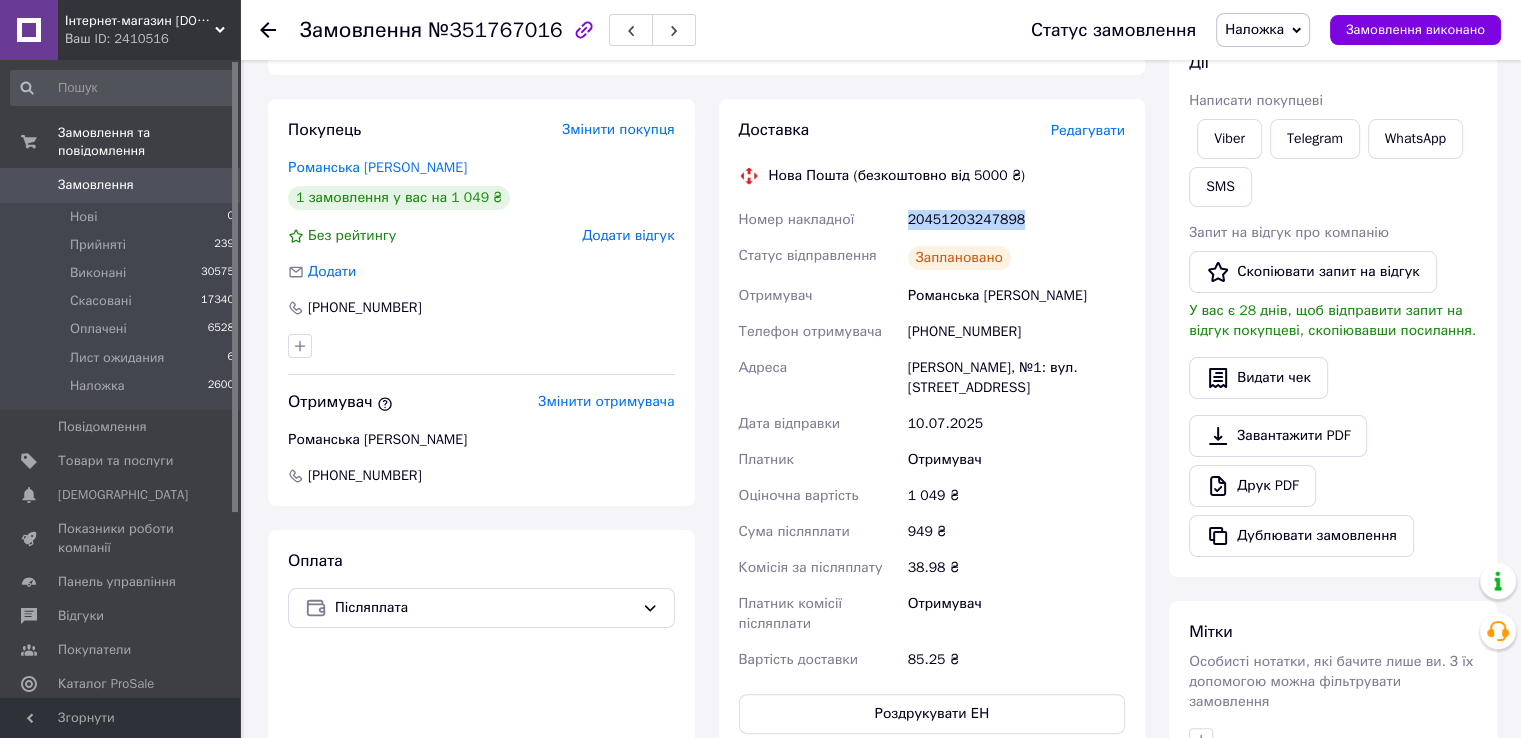 drag, startPoint x: 1028, startPoint y: 218, endPoint x: 905, endPoint y: 225, distance: 123.19903 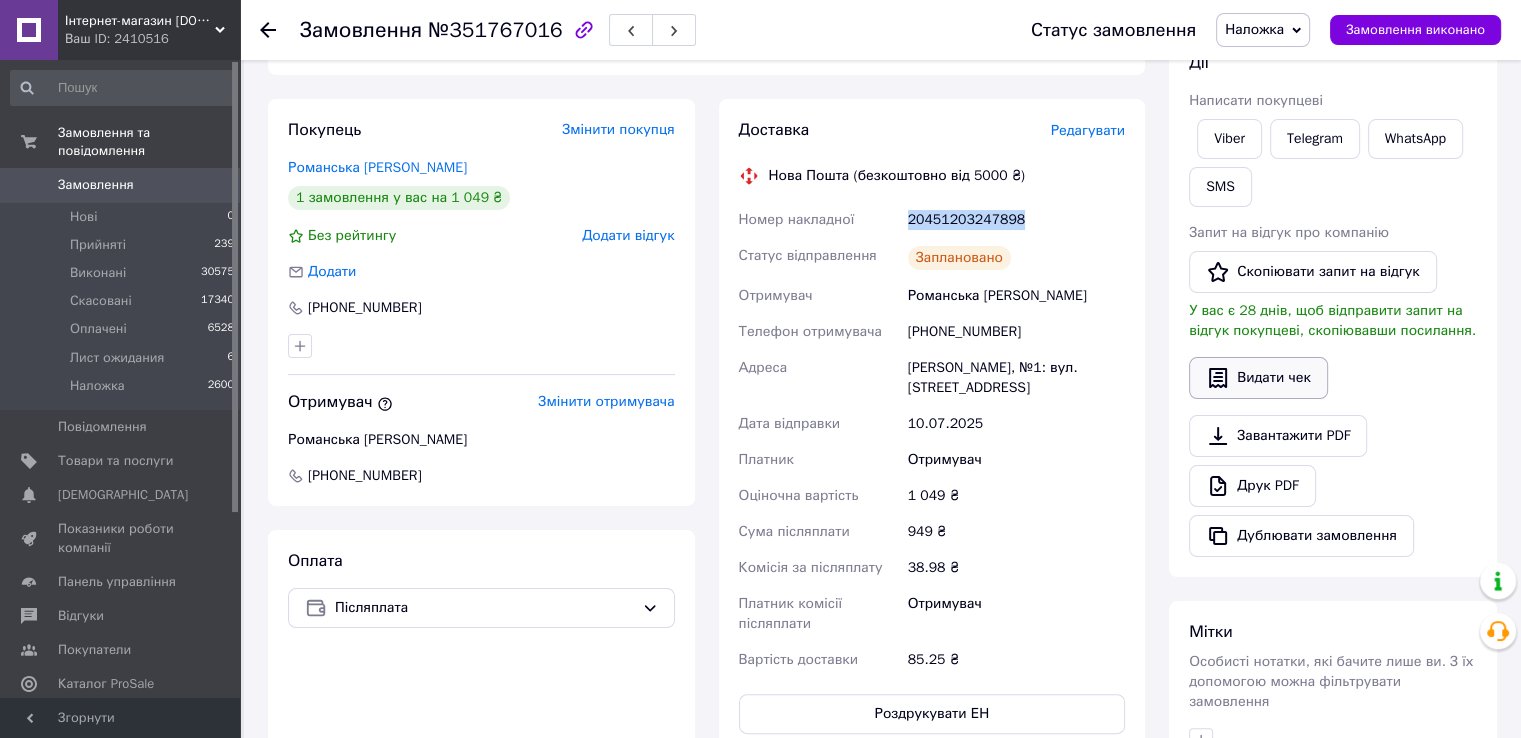 copy on "20451203247898" 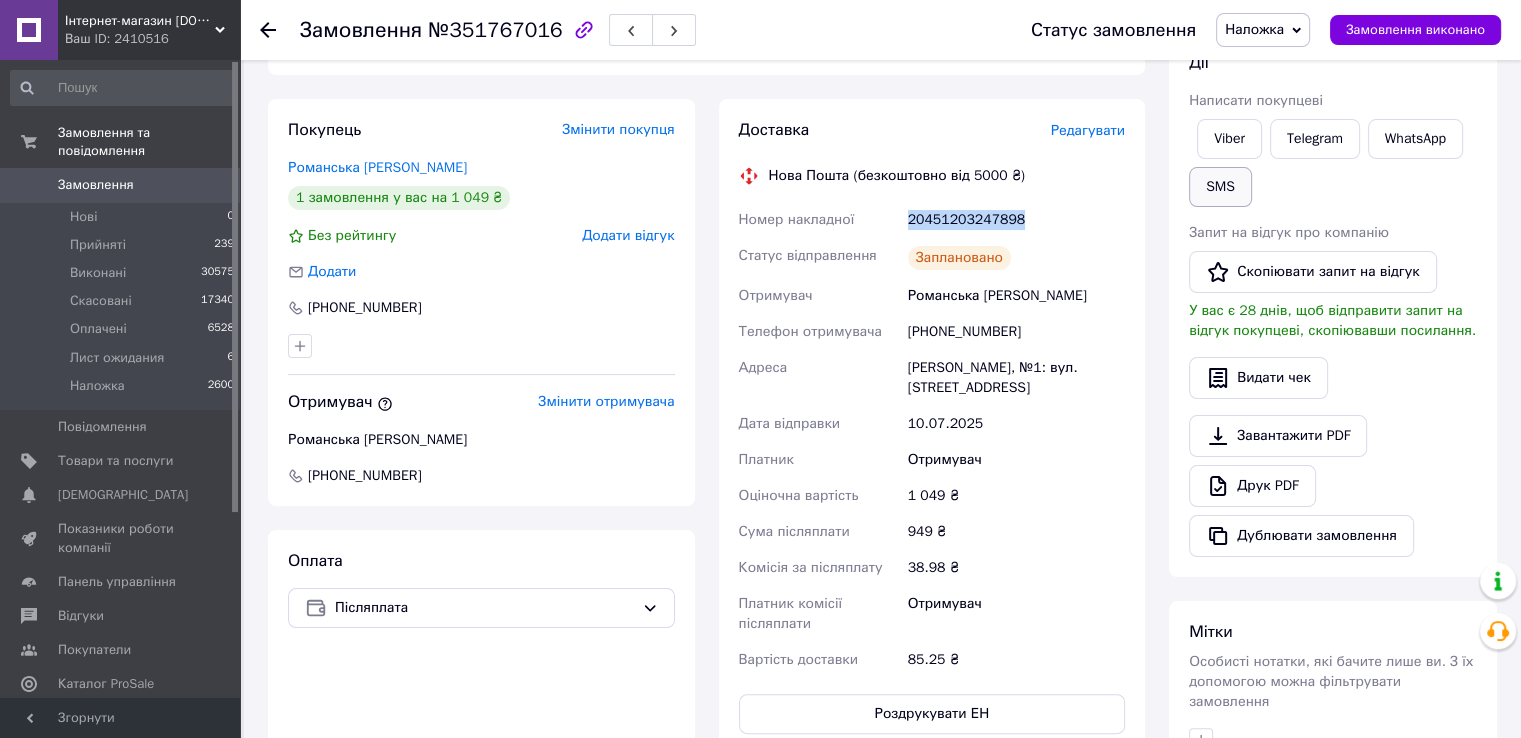 click on "SMS" at bounding box center [1220, 187] 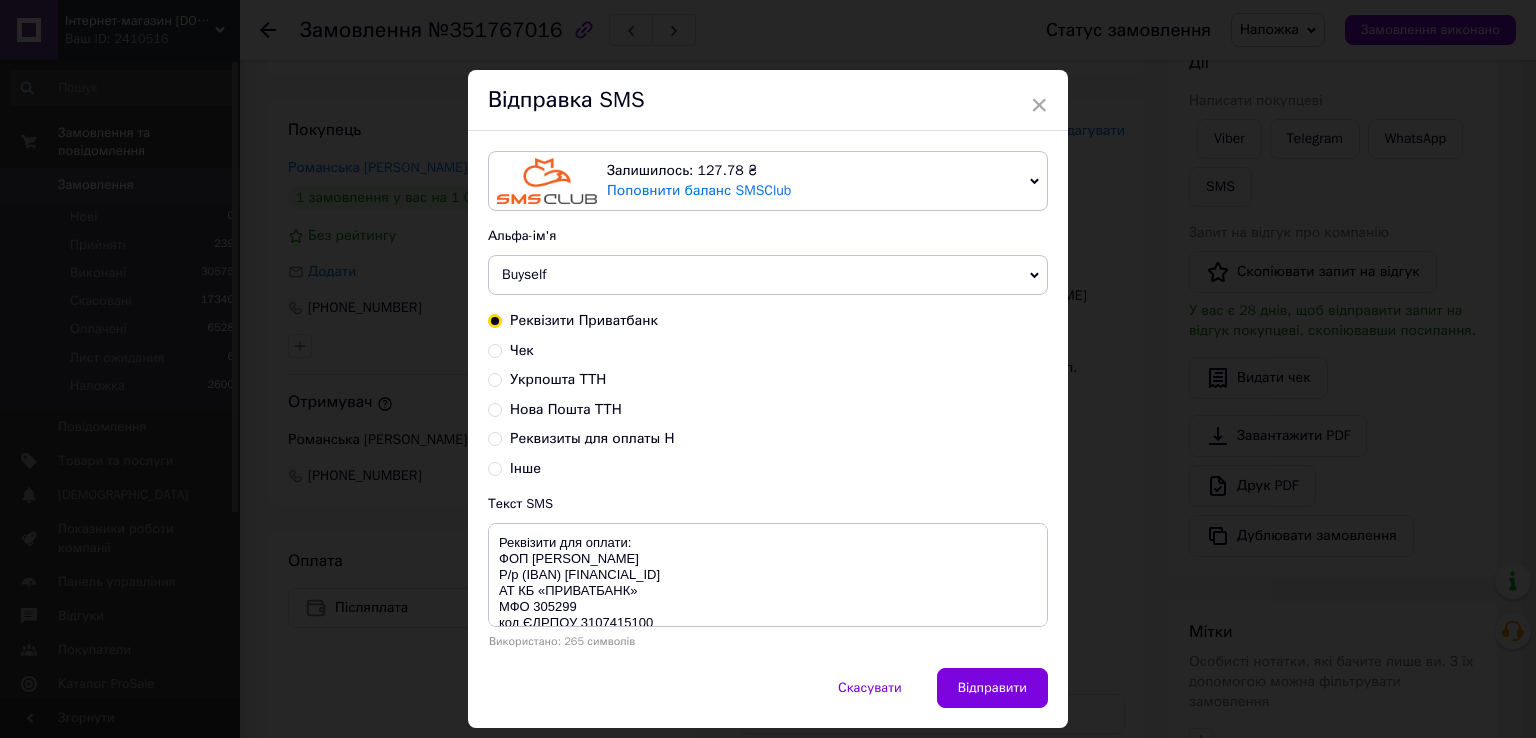 click on "Нова Пошта ТТН" at bounding box center [566, 409] 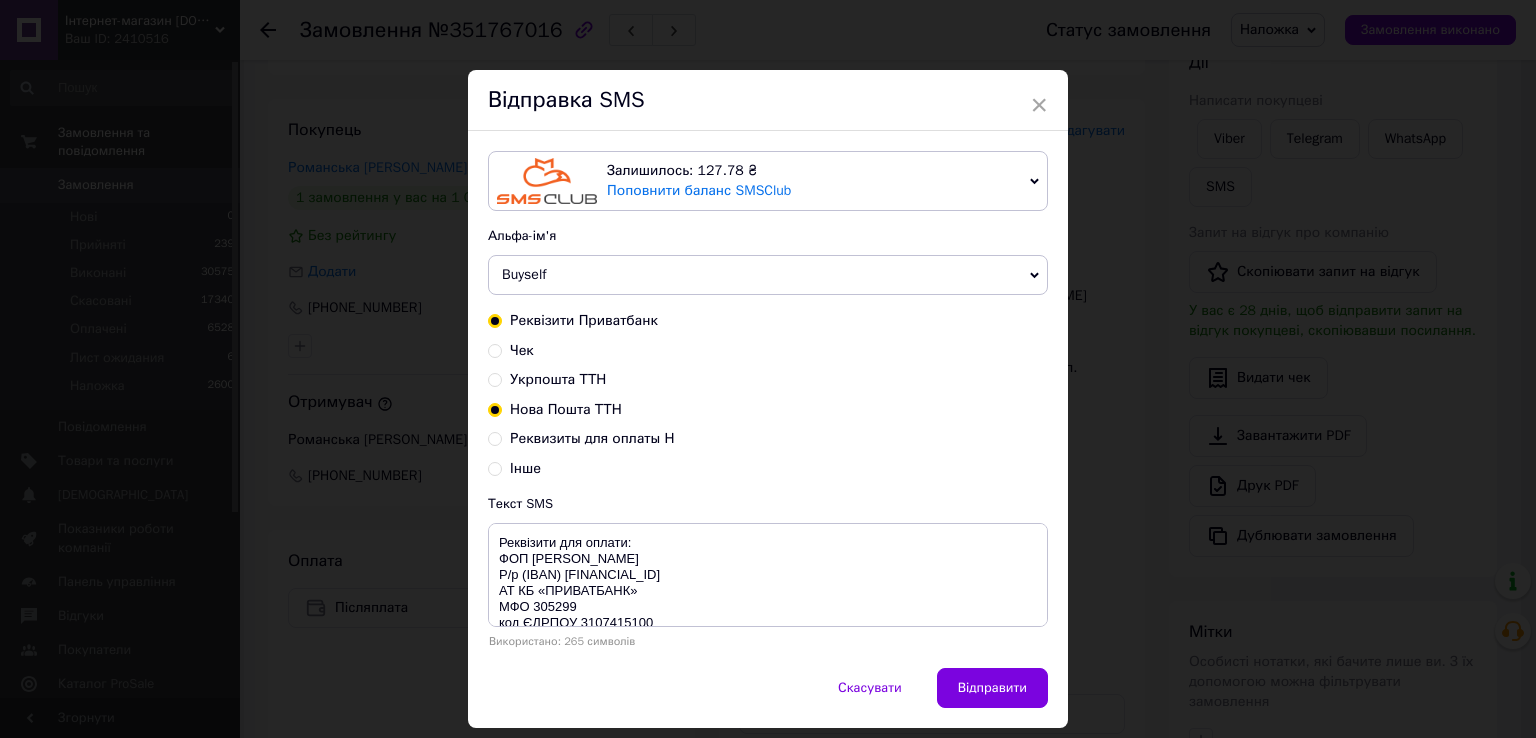 radio on "false" 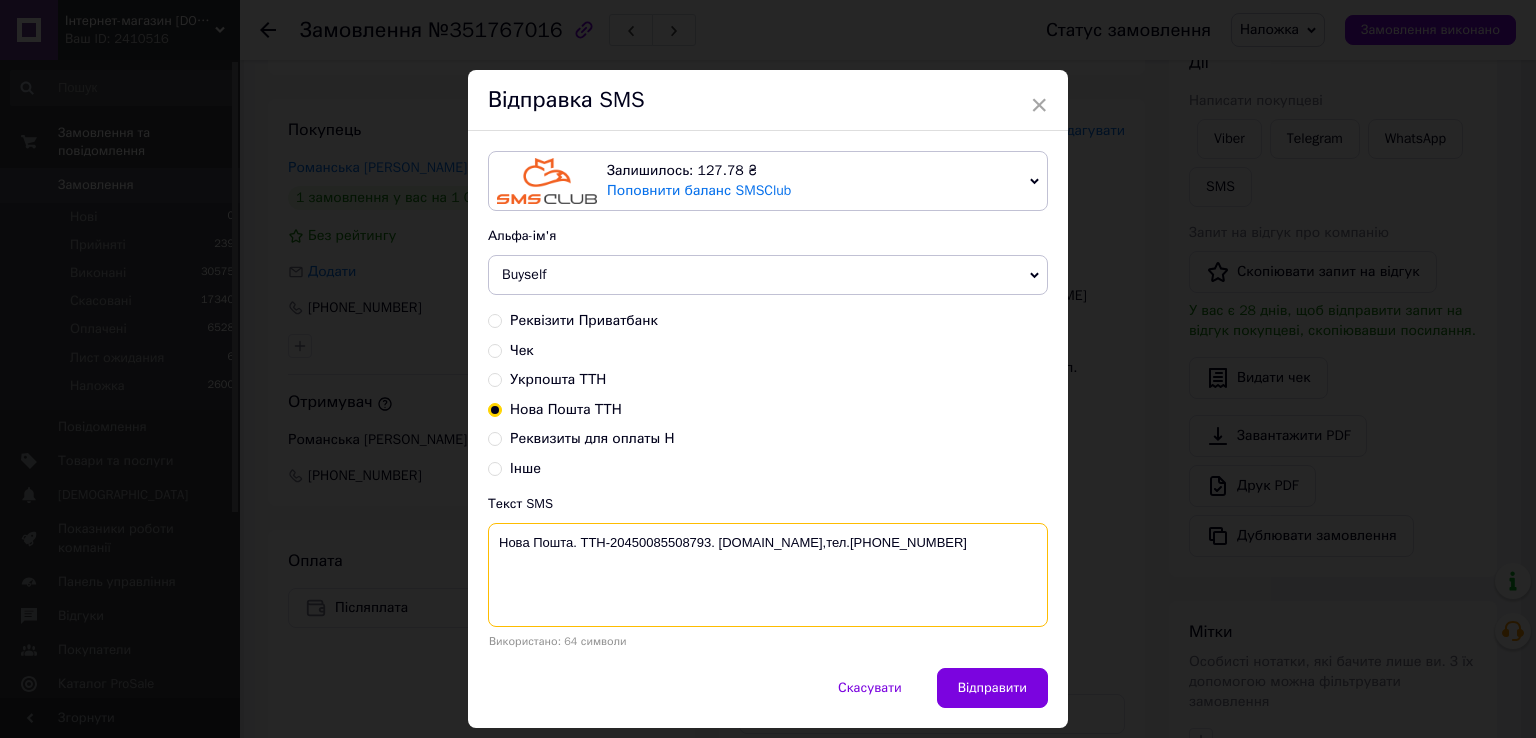 drag, startPoint x: 708, startPoint y: 536, endPoint x: 609, endPoint y: 545, distance: 99.40825 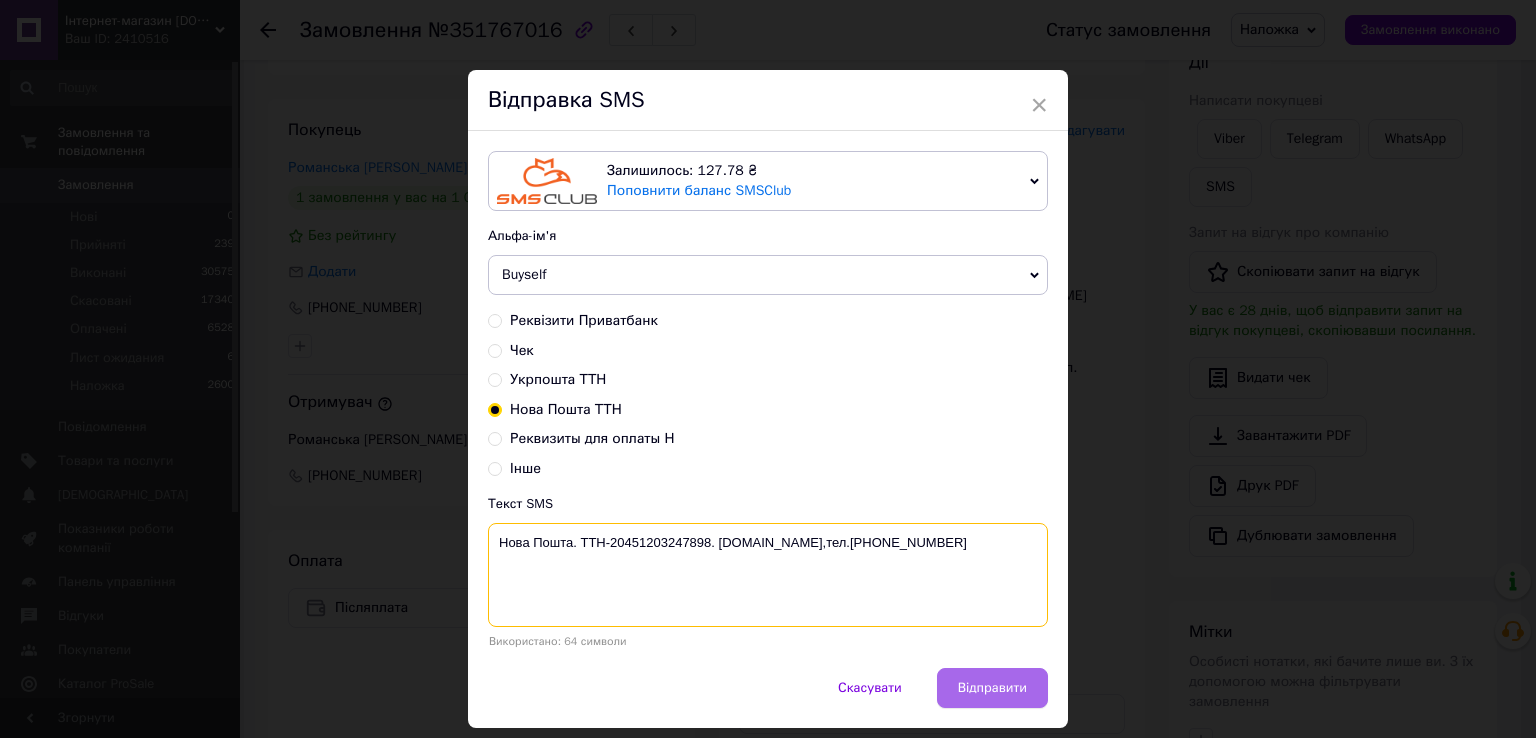 type on "Нова Пошта. ТТН-20451203247898. [DOMAIN_NAME],тел.[PHONE_NUMBER]" 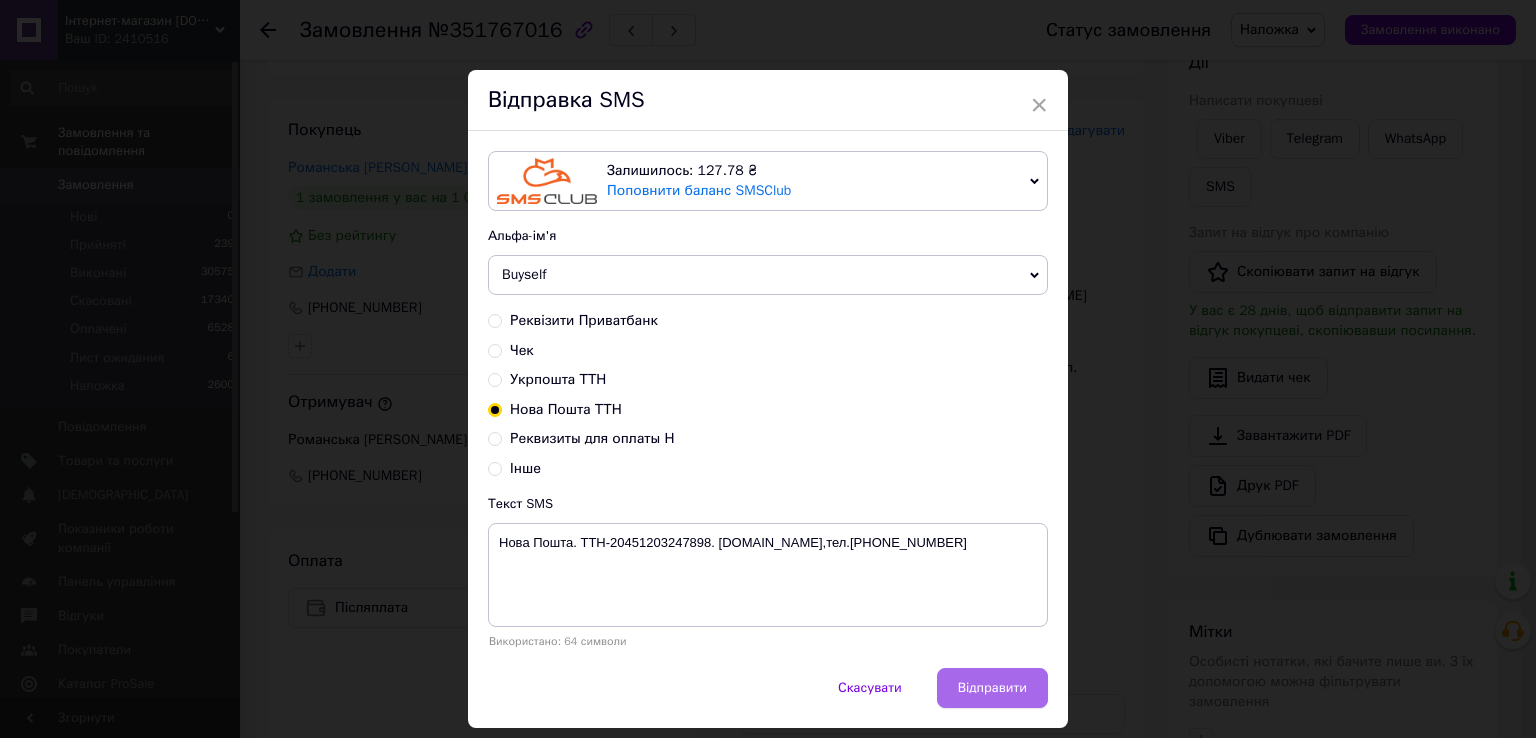 click on "Відправити" at bounding box center [992, 688] 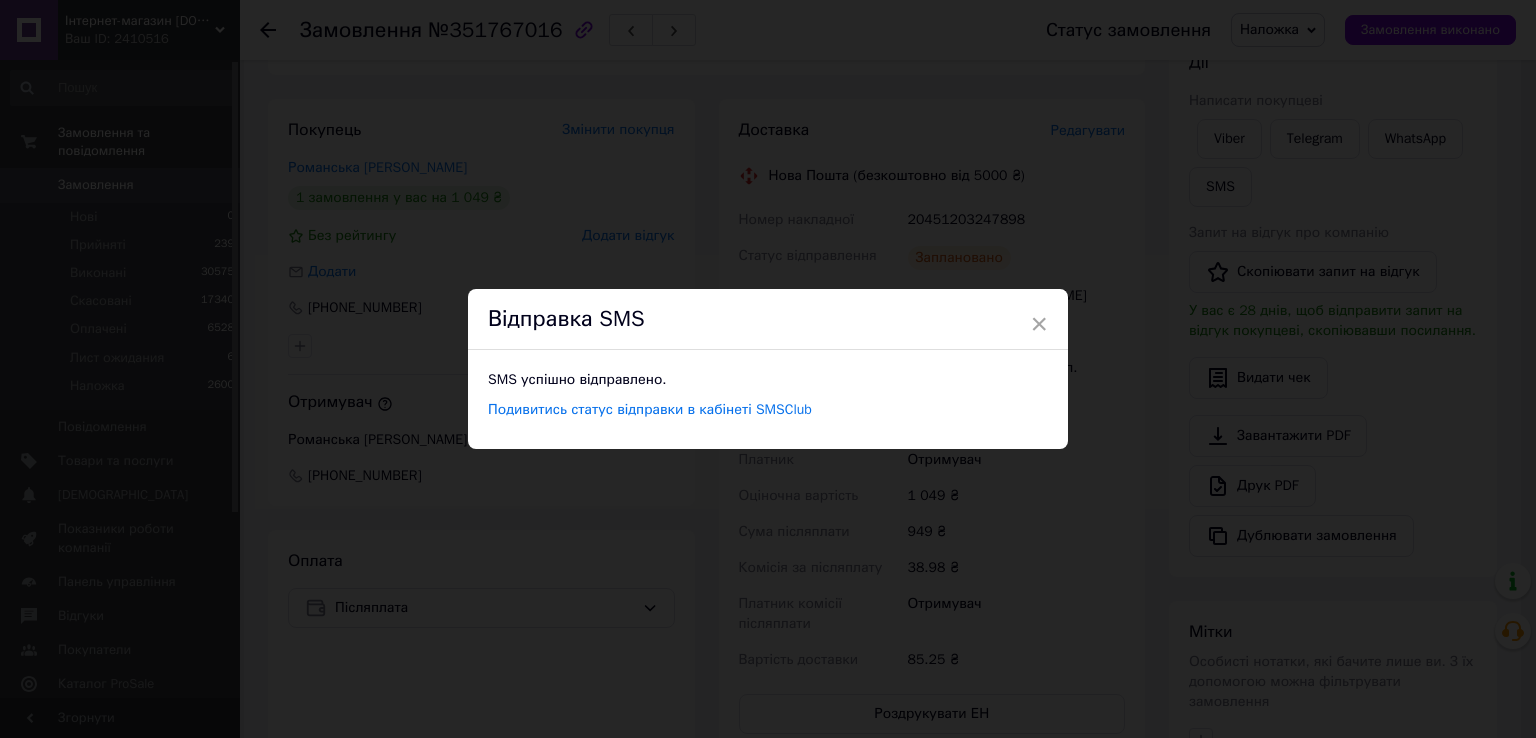 click on "× Відправка SMS SMS успішно відправлено. Подивитись статус відправки в кабінеті SMSClub" at bounding box center (768, 369) 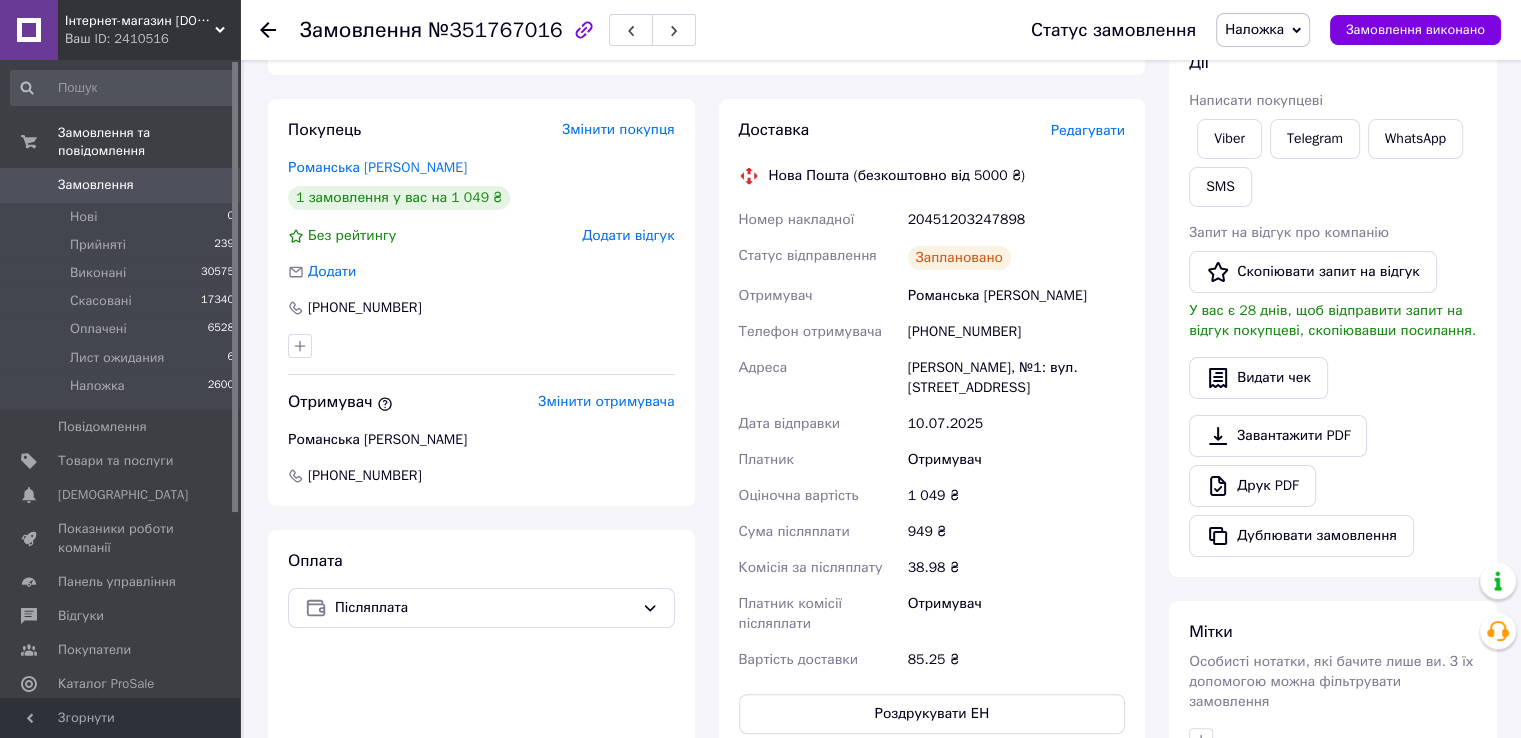click on "Замовлення" at bounding box center [96, 185] 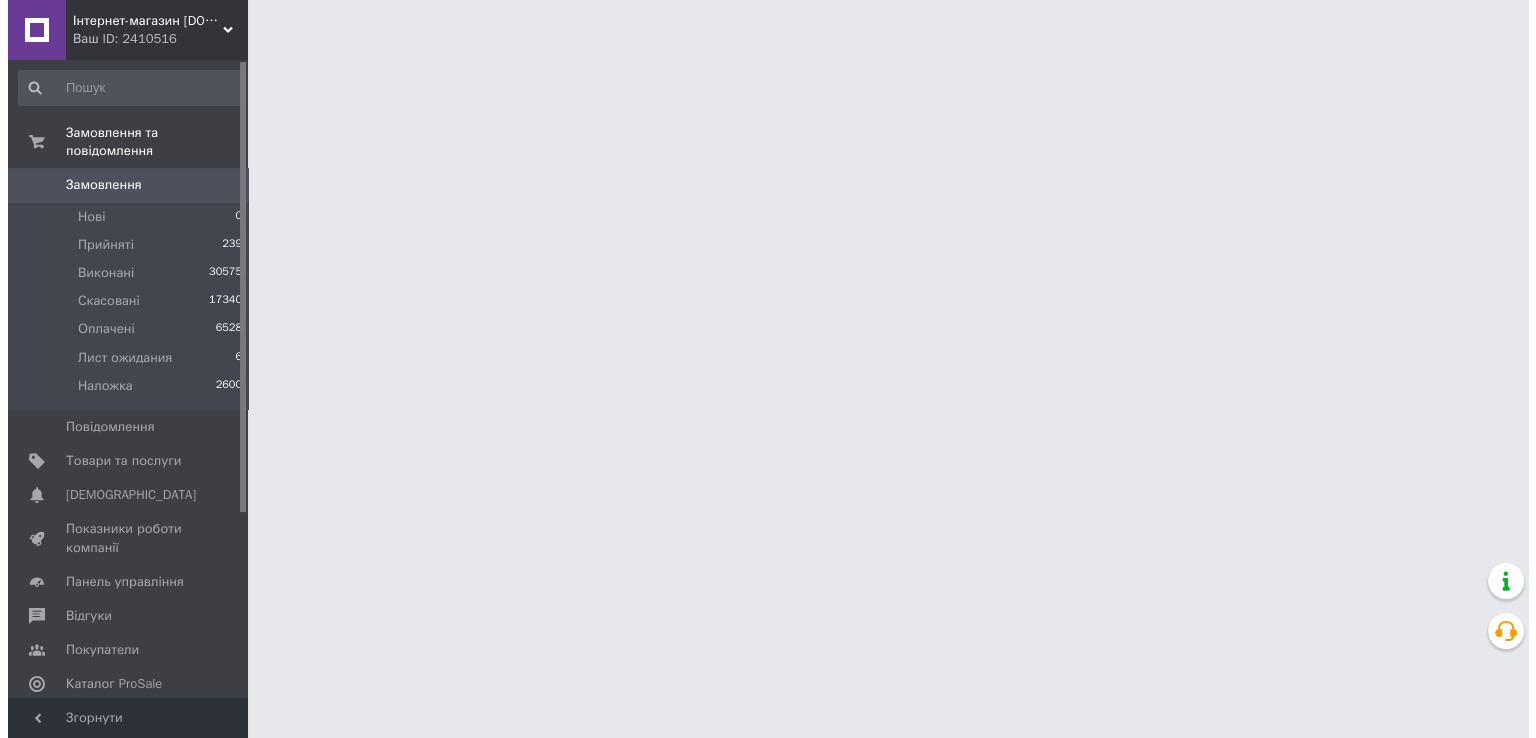 scroll, scrollTop: 0, scrollLeft: 0, axis: both 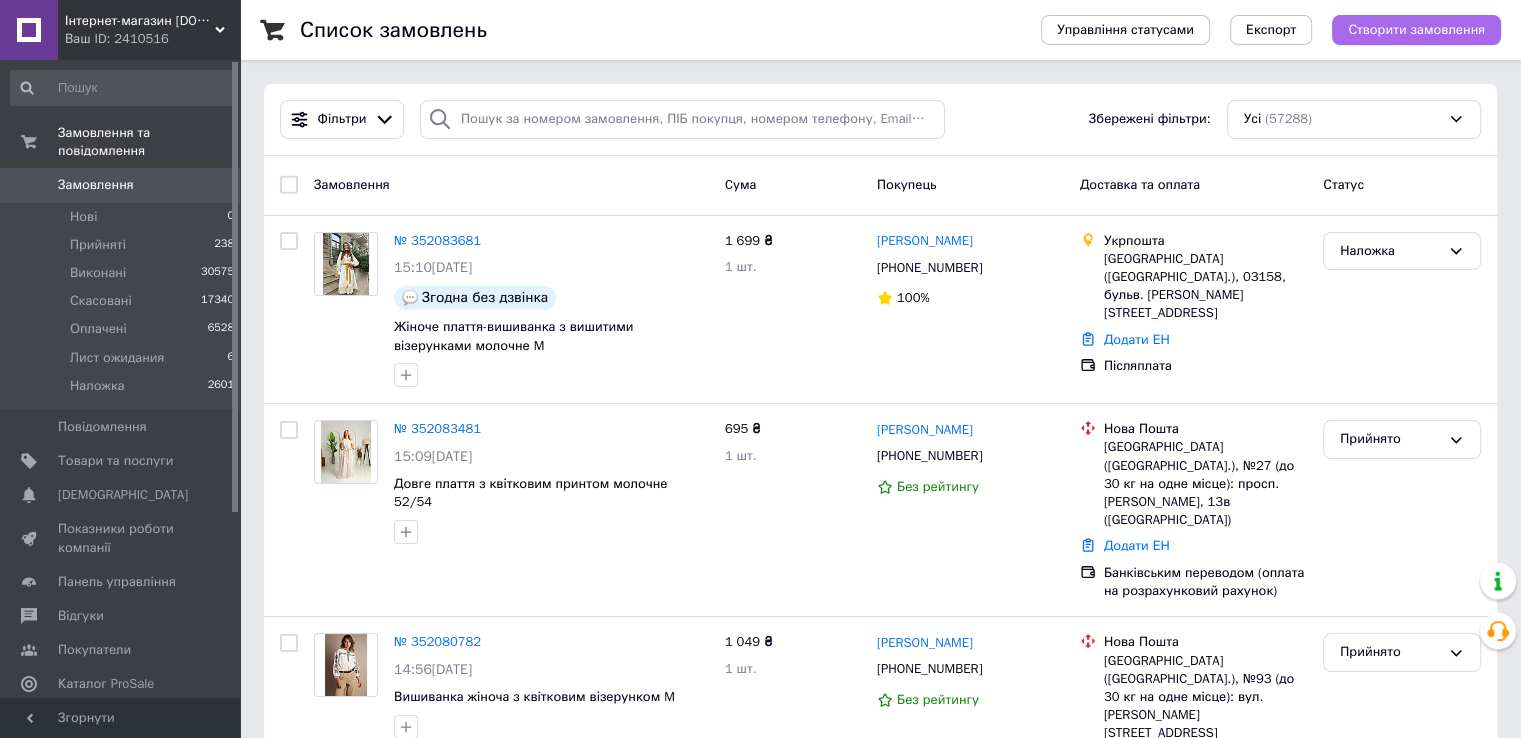 click on "Створити замовлення" at bounding box center [1416, 30] 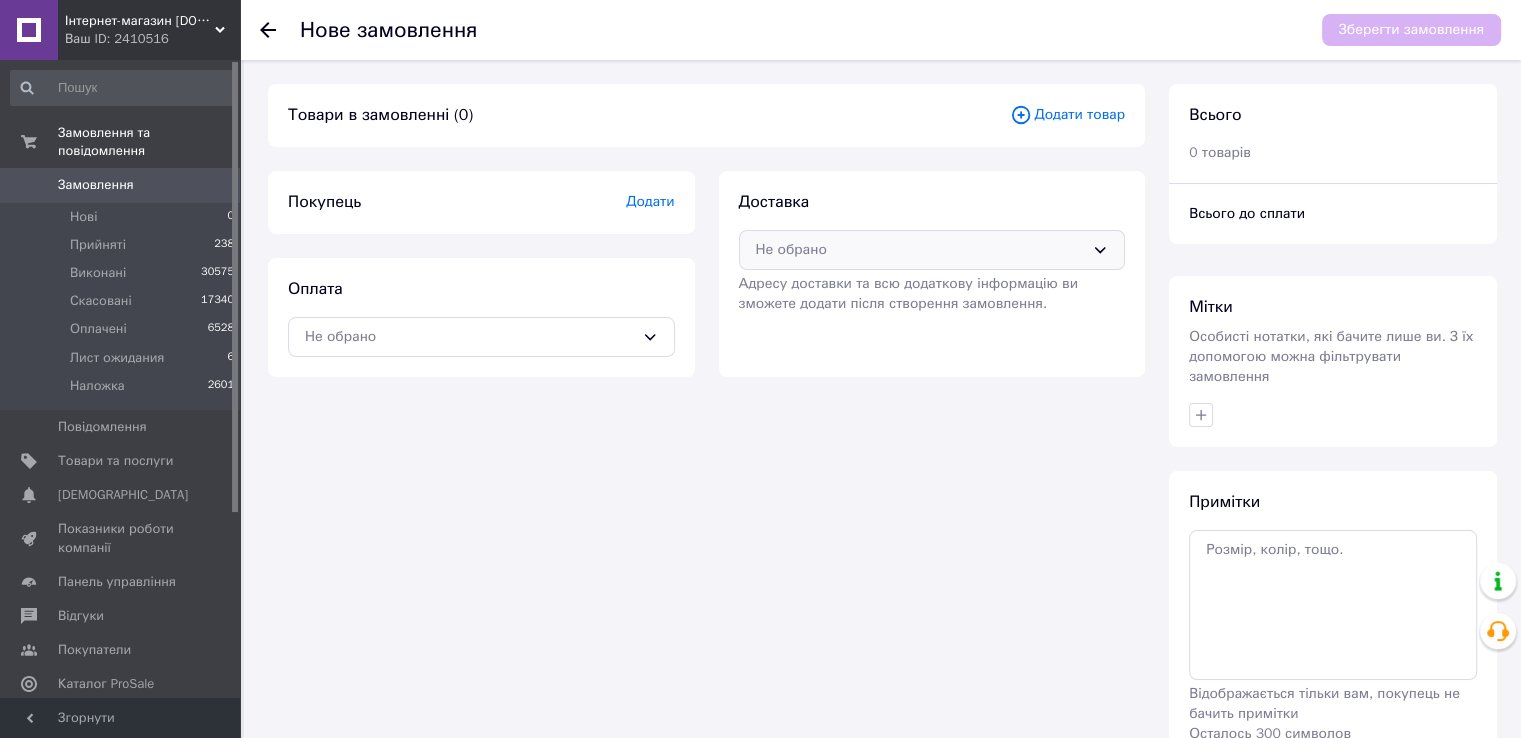 click on "Не обрано" at bounding box center (932, 250) 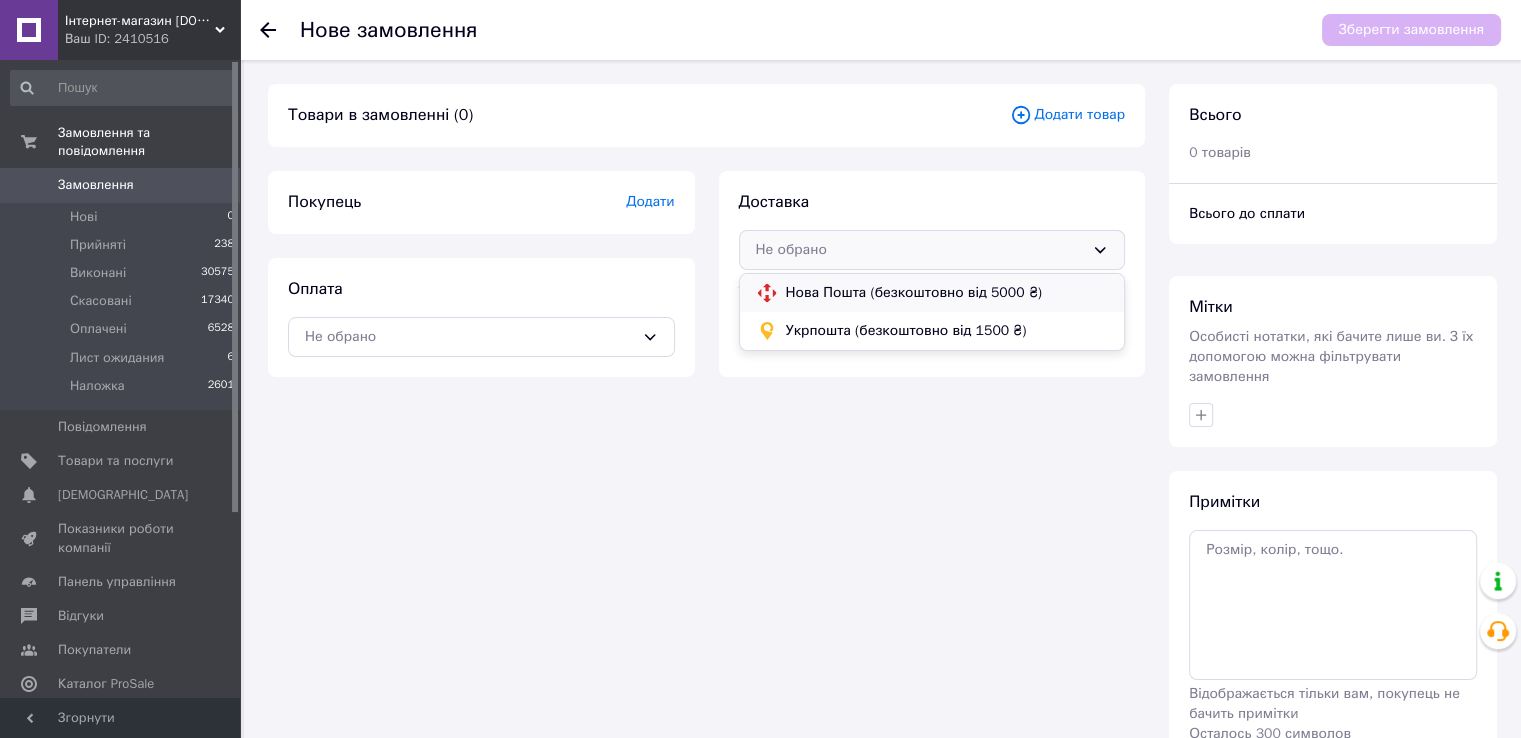 click on "Нова Пошта (безкоштовно від 5000 ₴)" at bounding box center (947, 293) 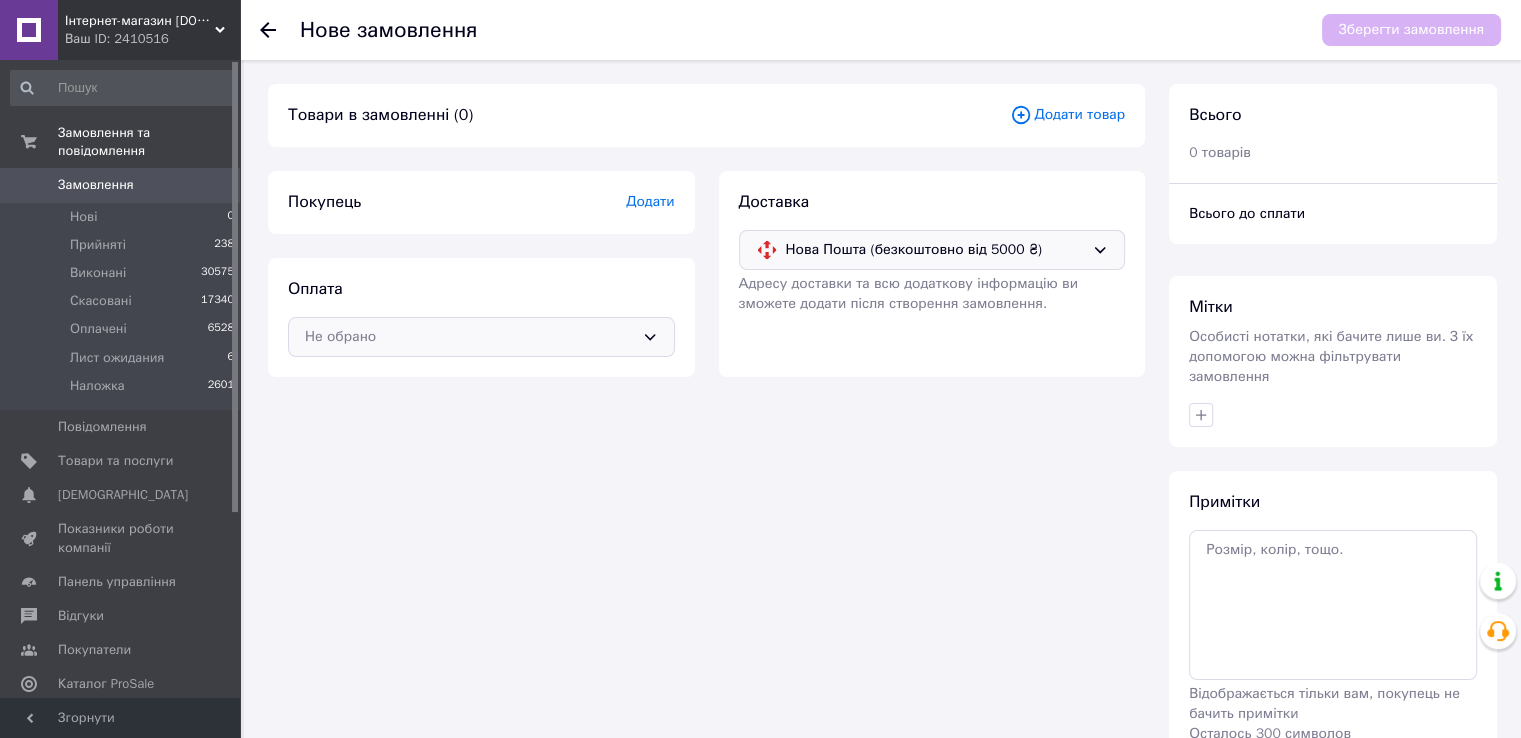 click on "Не обрано" at bounding box center [469, 337] 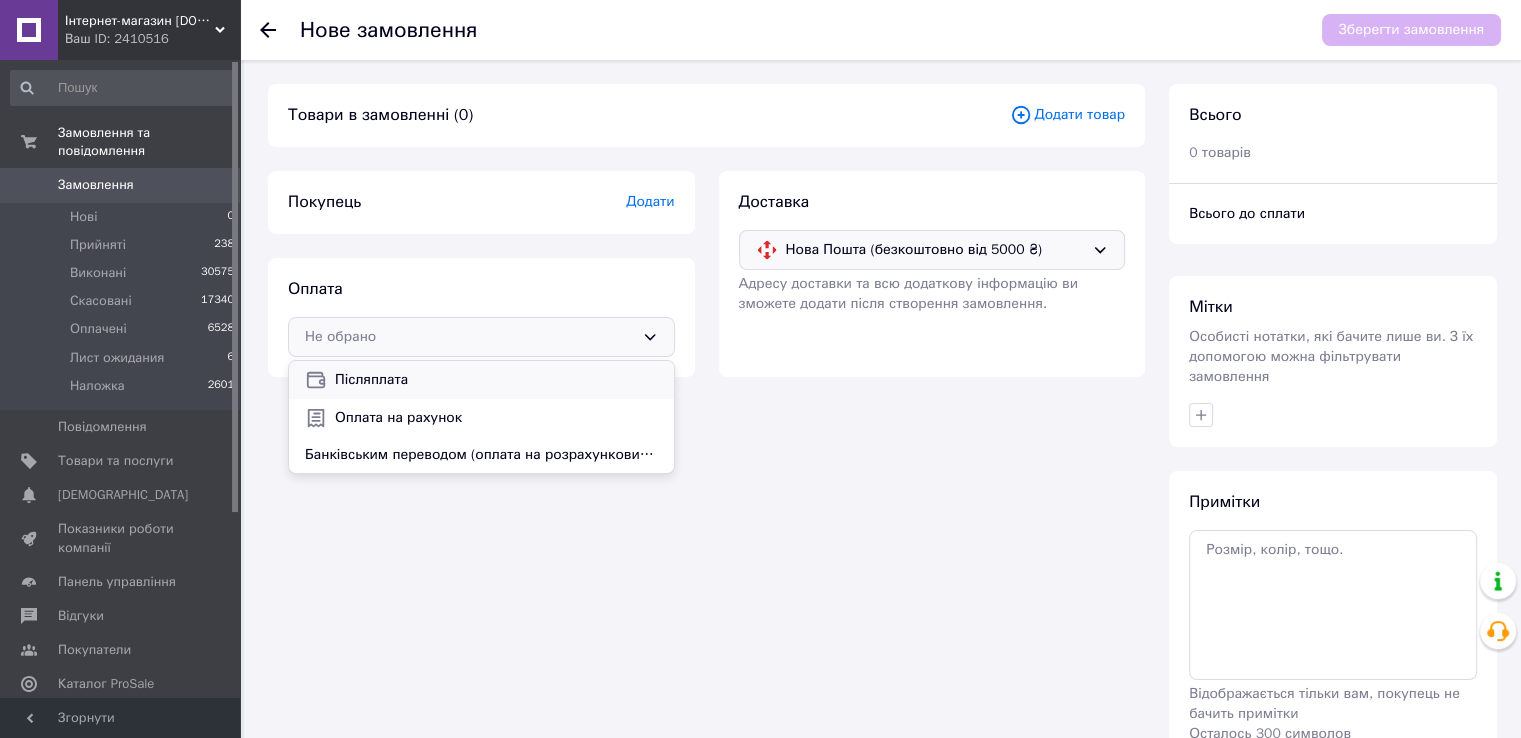 click on "Післяплата" at bounding box center [481, 380] 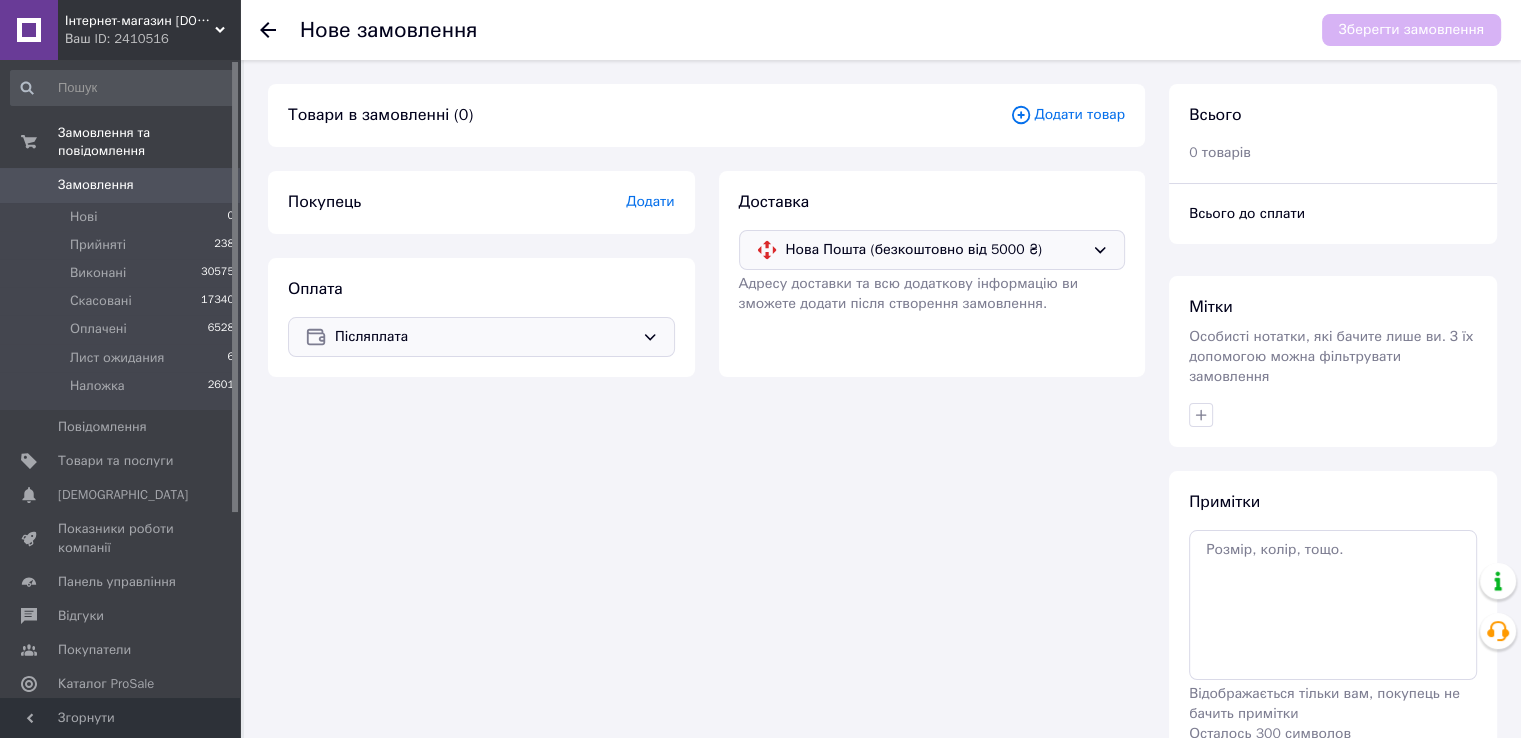 click on "Покупець Додати" at bounding box center (481, 202) 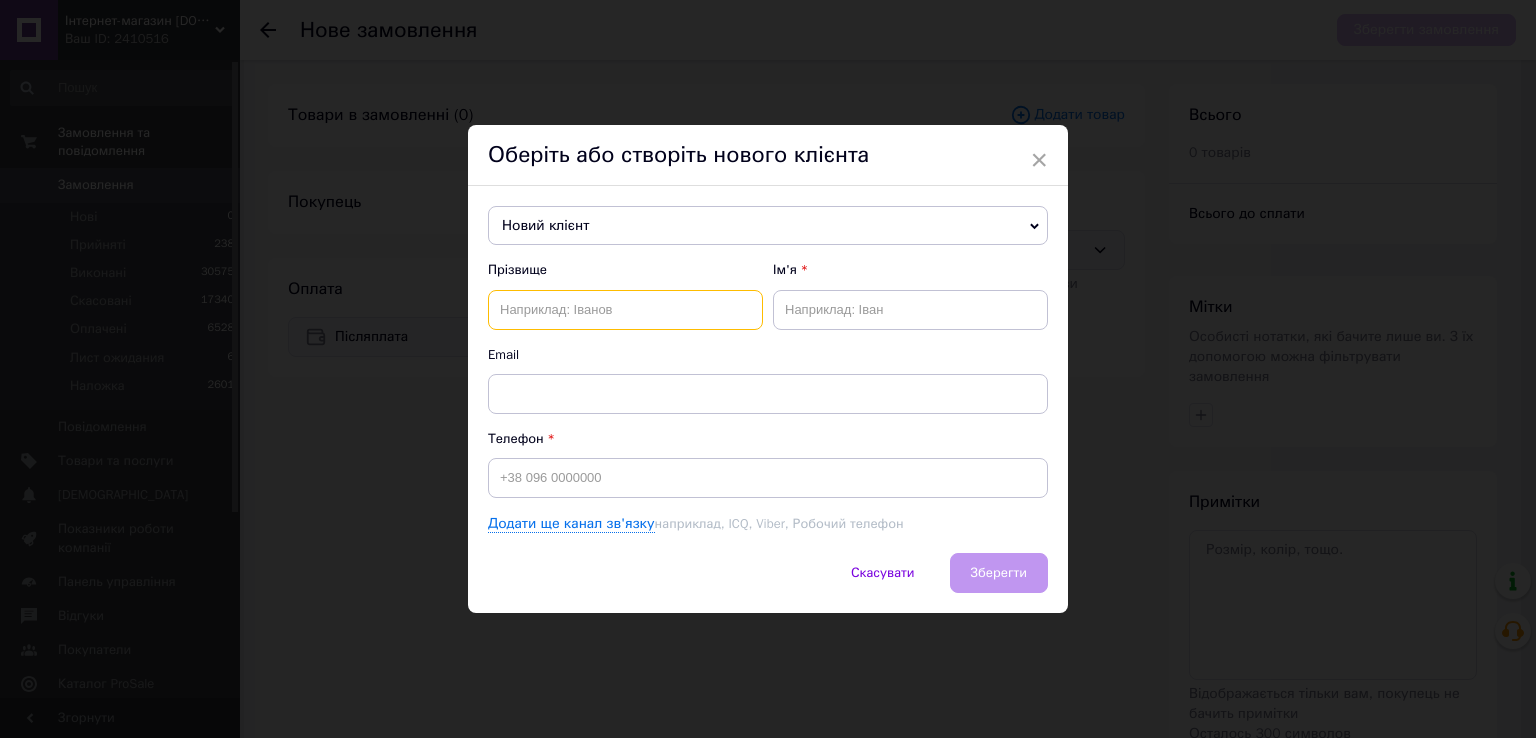 click at bounding box center [625, 310] 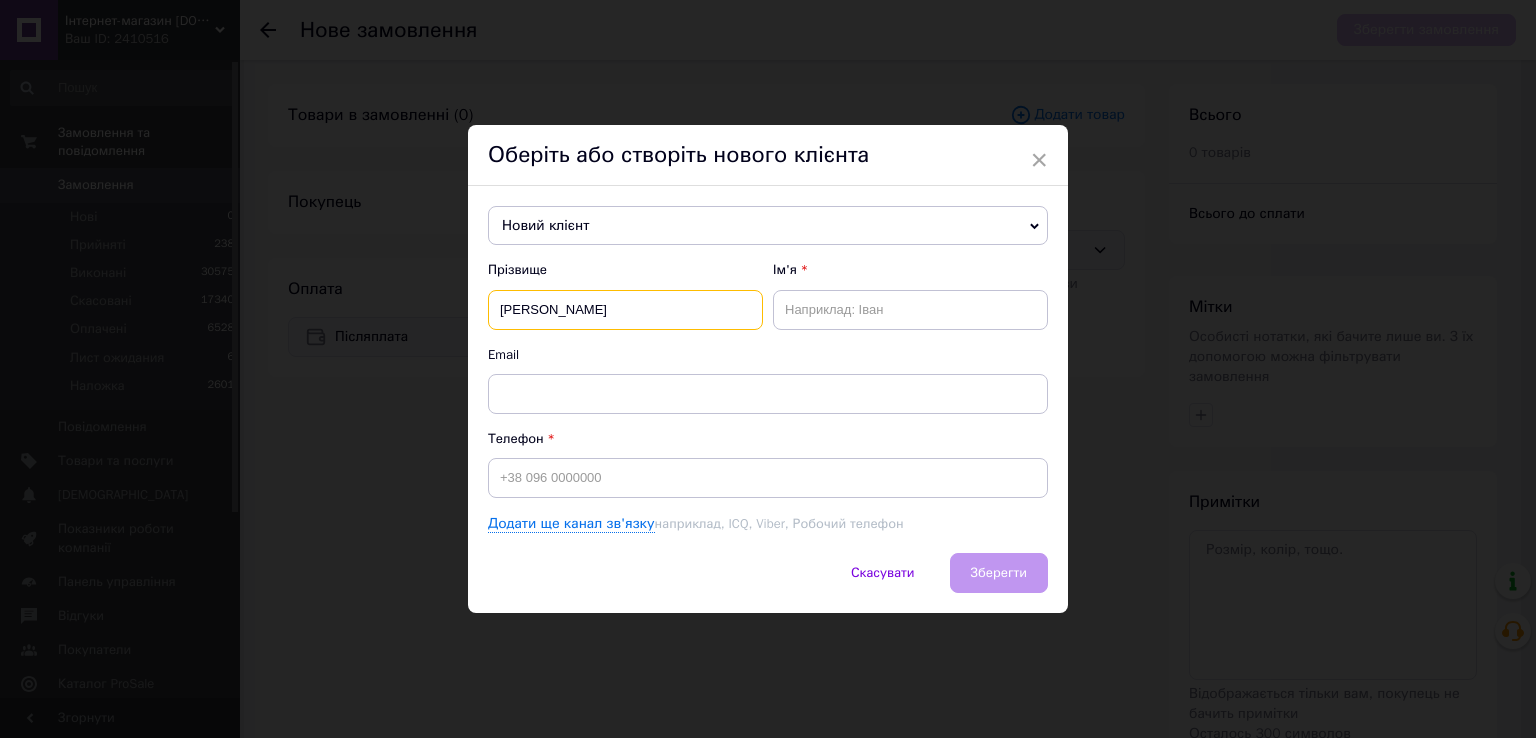 type on "[PERSON_NAME]" 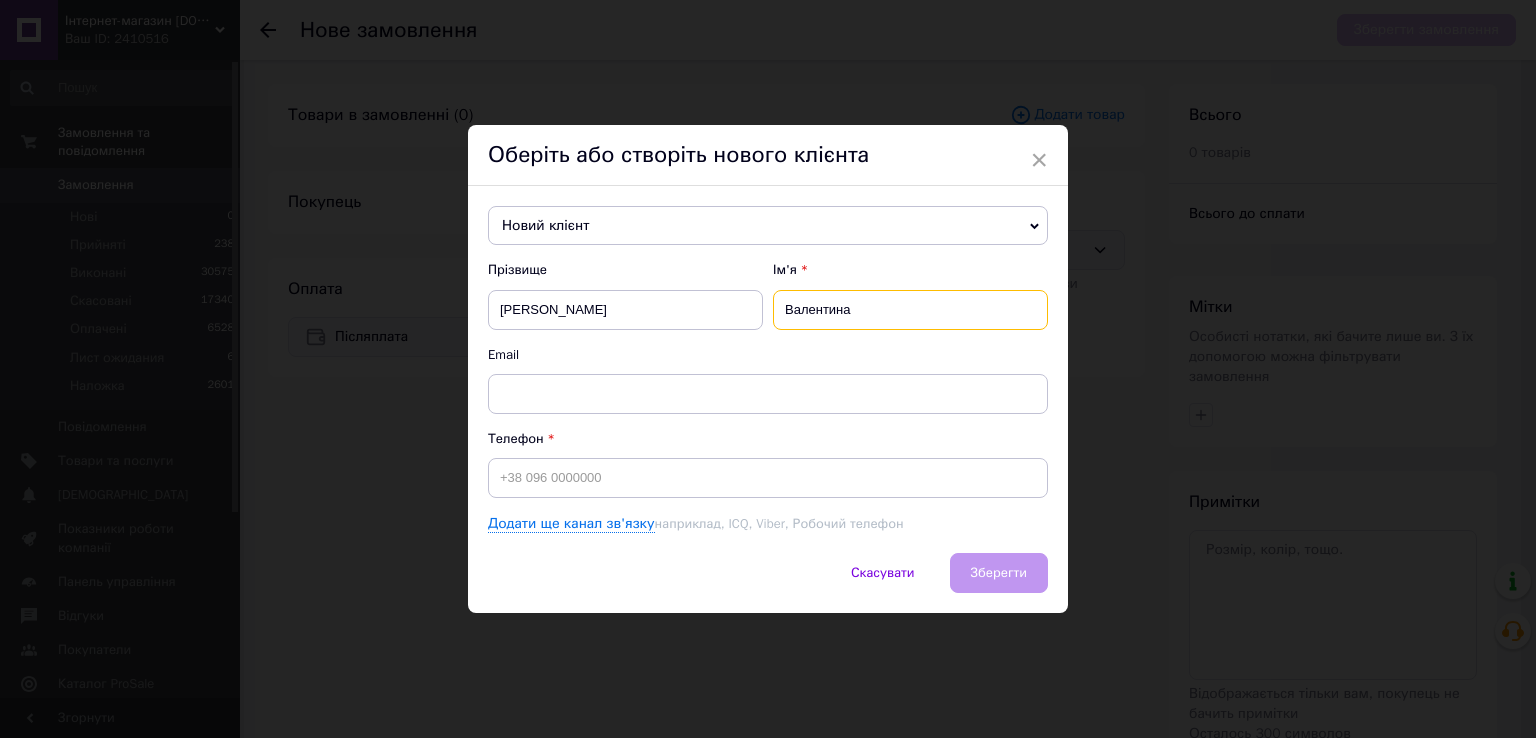 type on "Валентина" 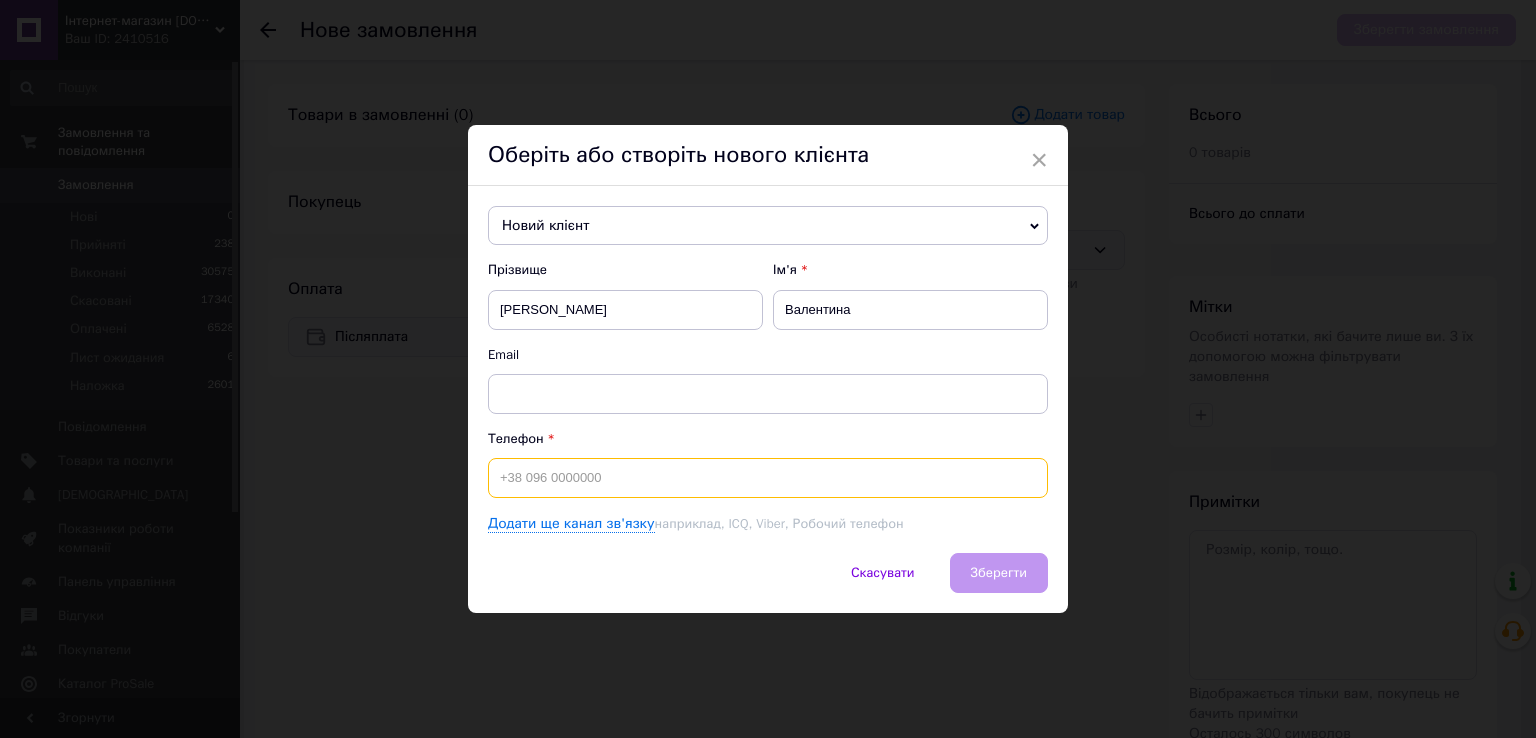 click at bounding box center [768, 478] 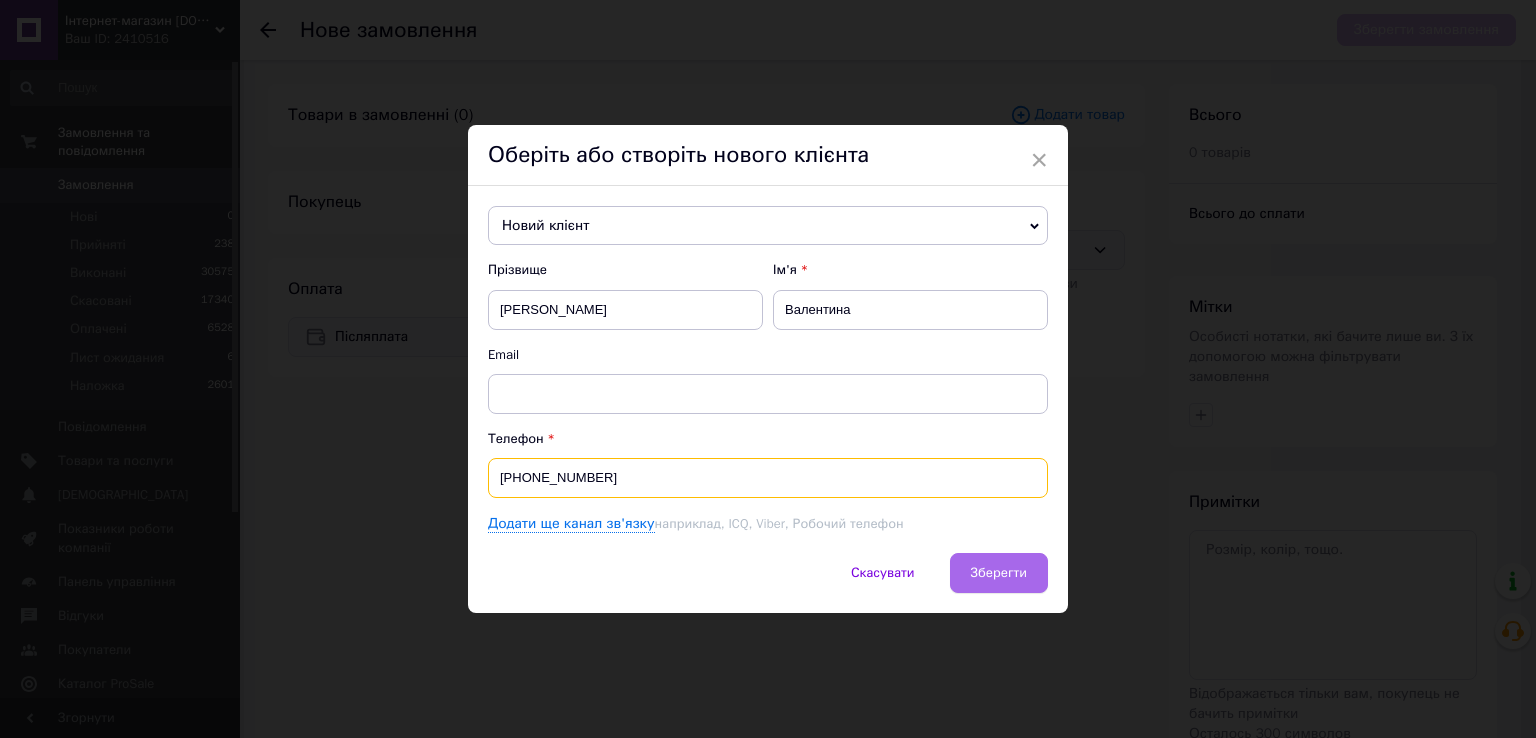 type on "[PHONE_NUMBER]" 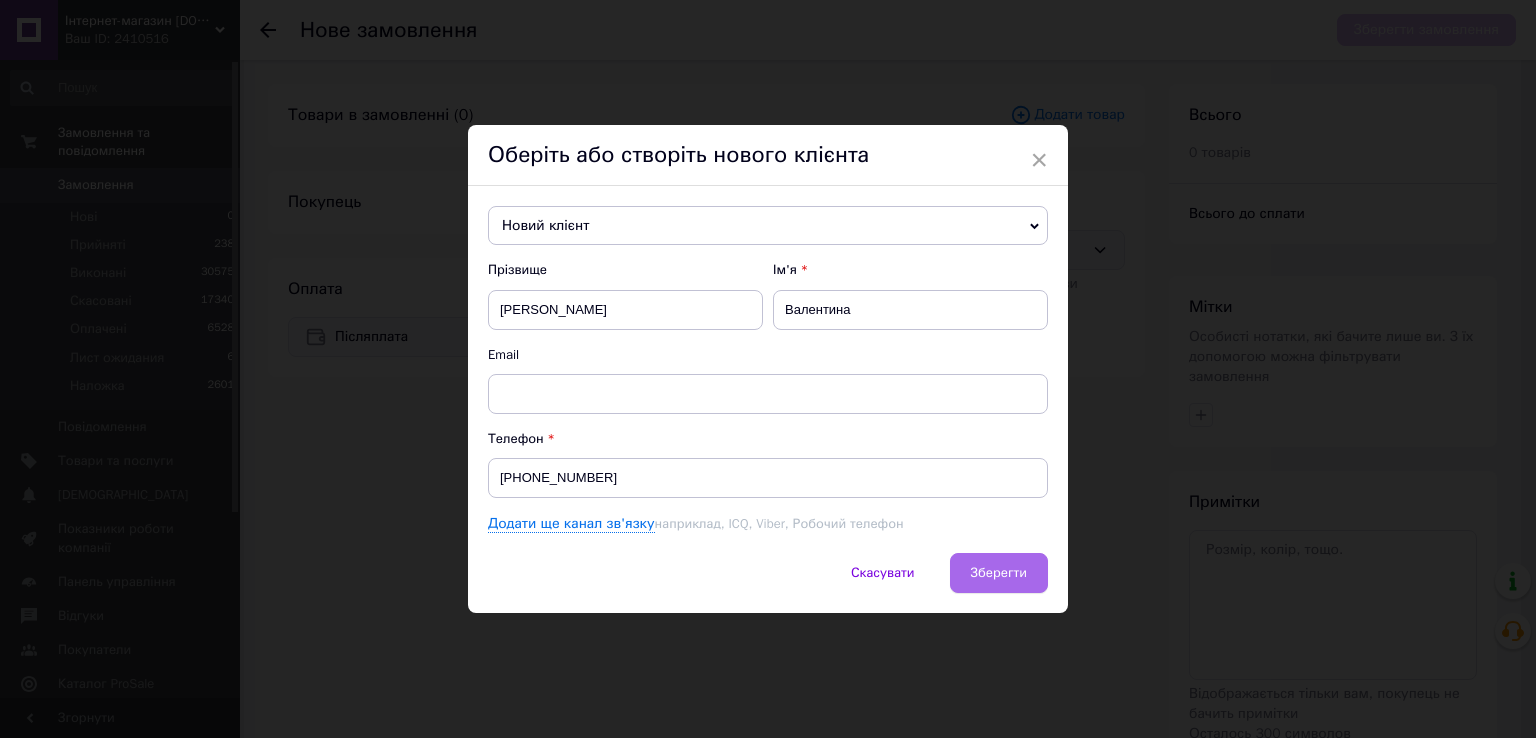 click on "Зберегти" at bounding box center (999, 572) 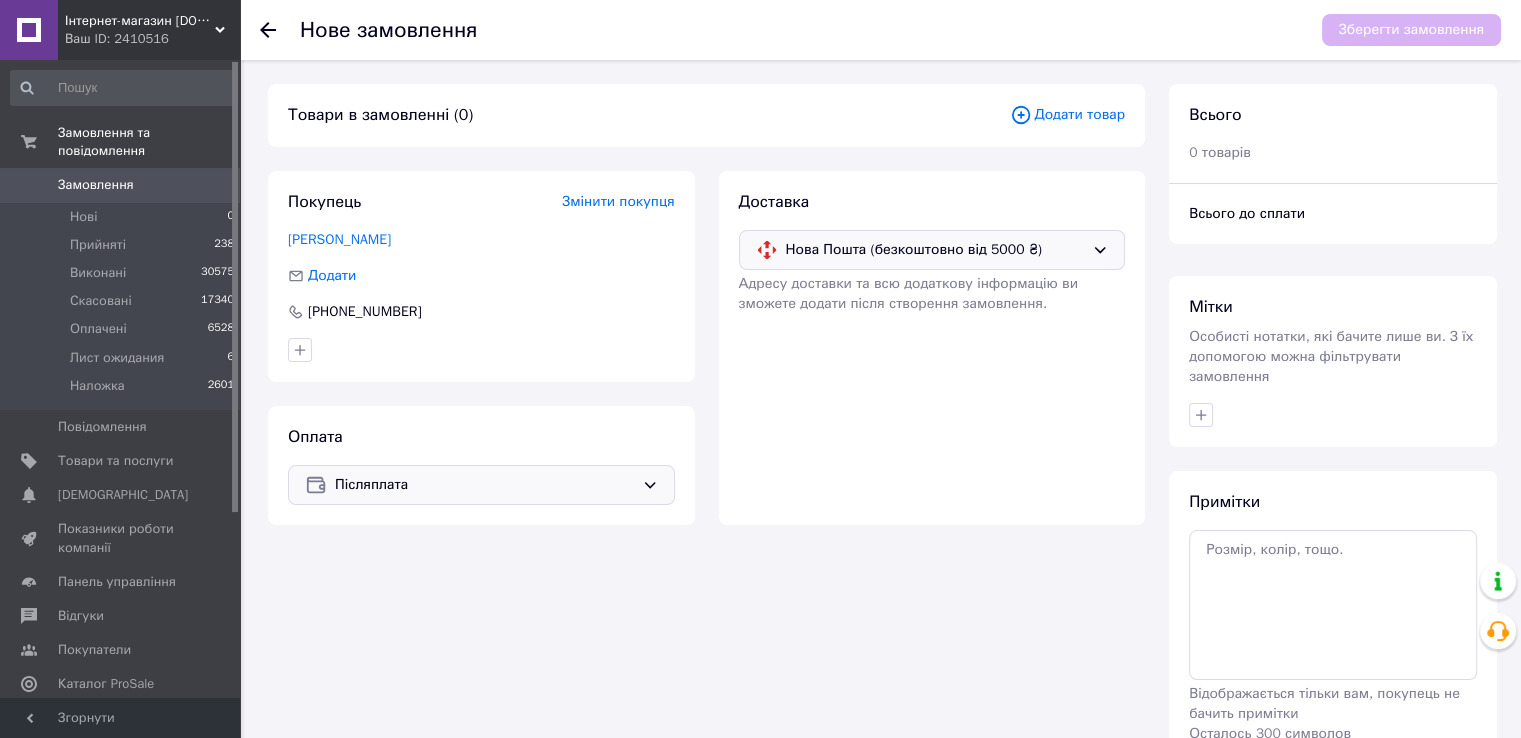 click on "Додати товар" at bounding box center [1067, 115] 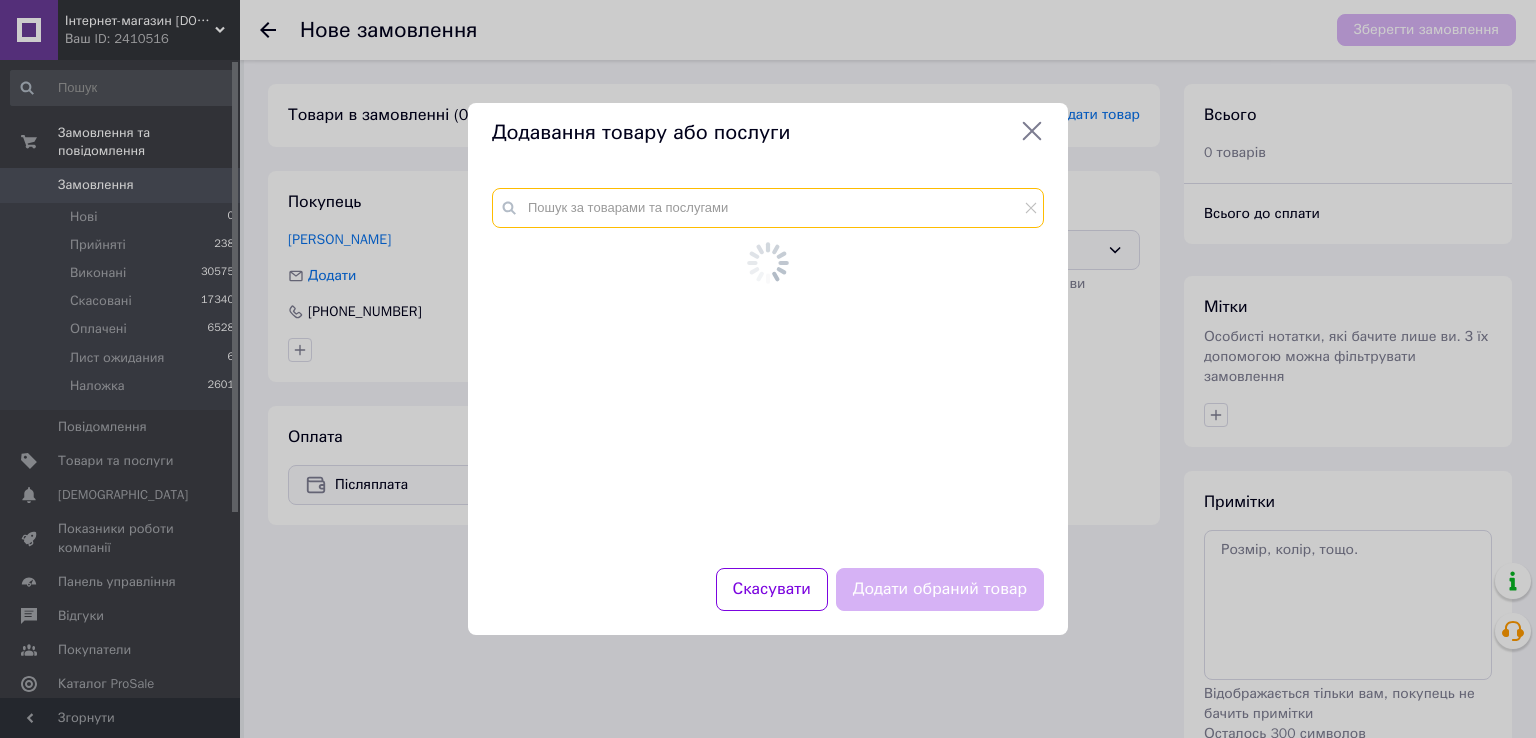click at bounding box center (768, 366) 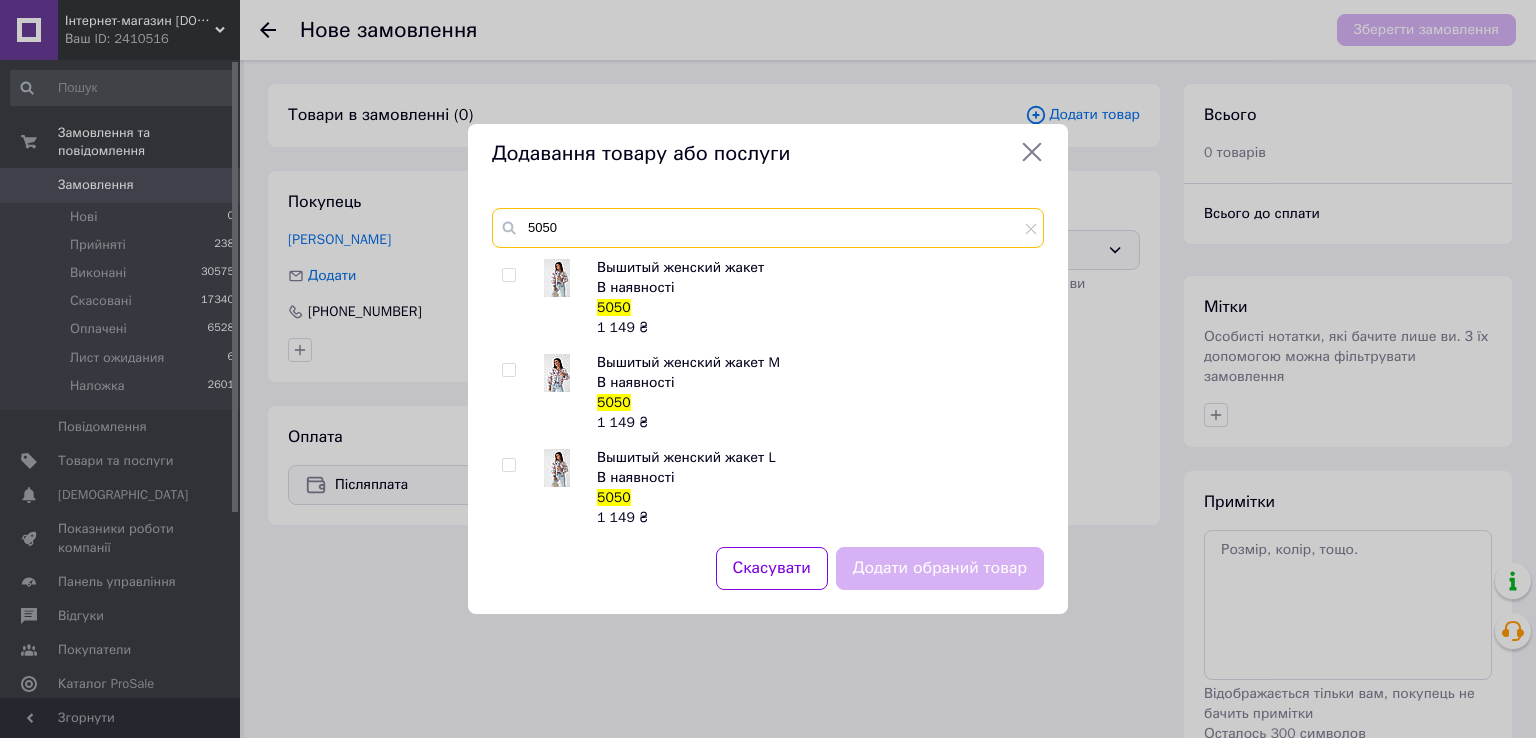 type on "5050" 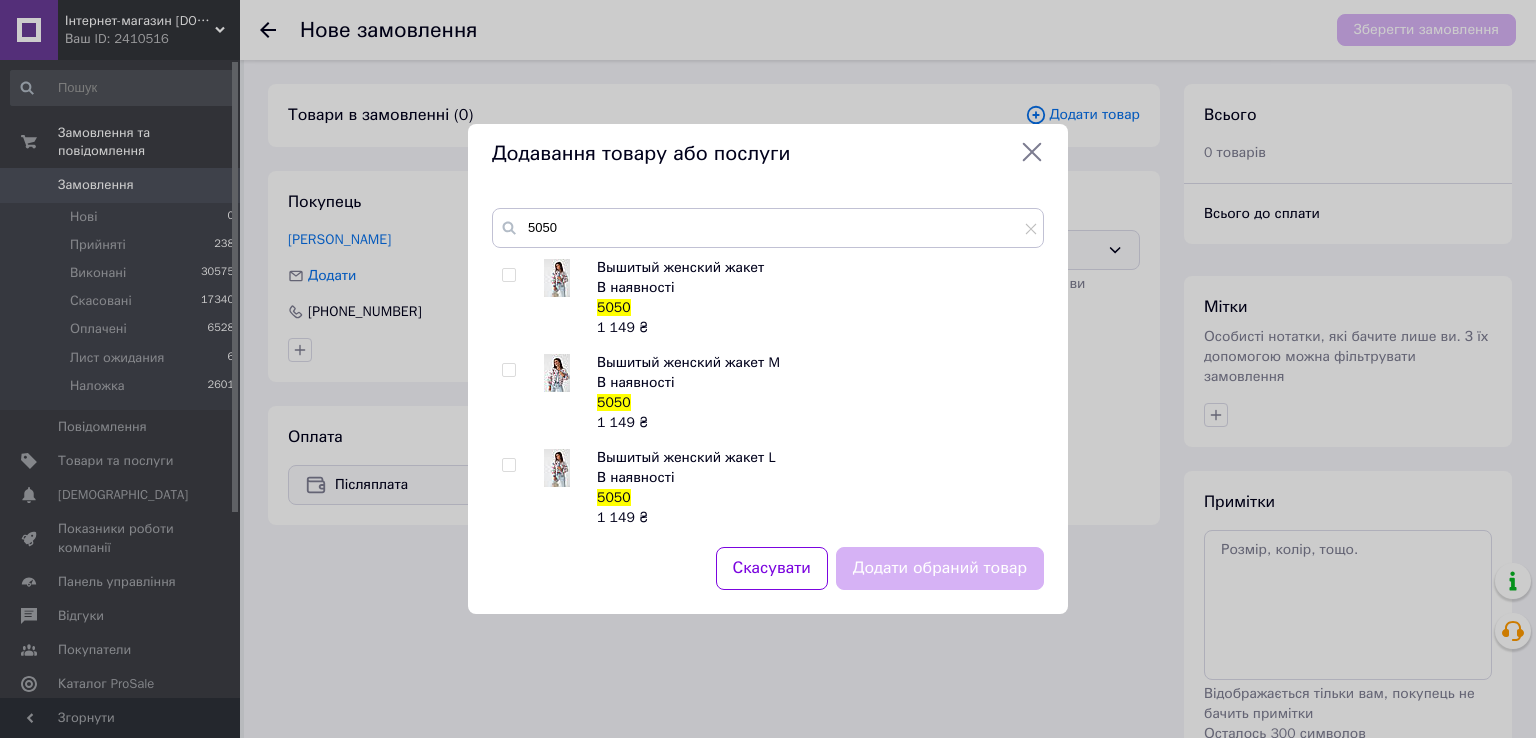 click at bounding box center [508, 370] 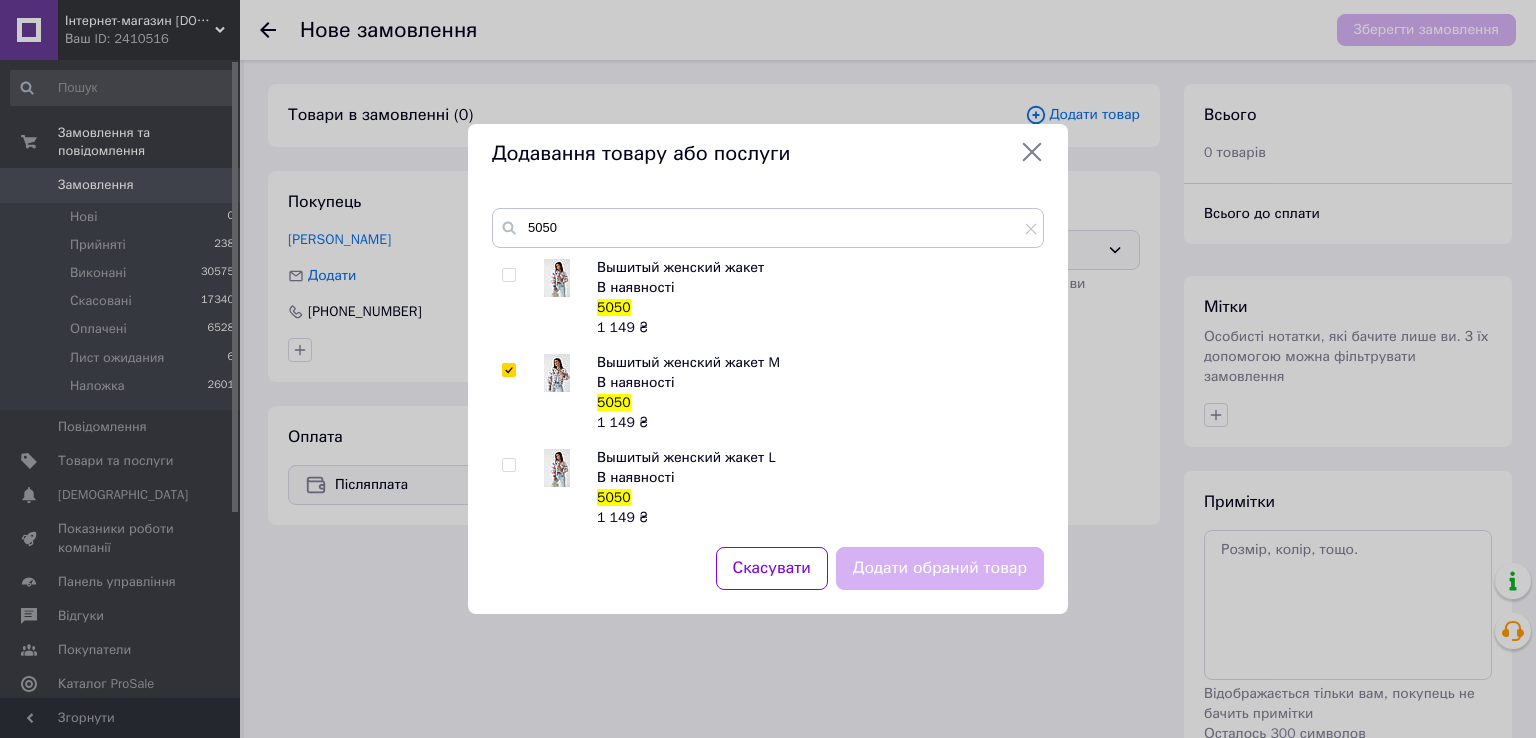checkbox on "true" 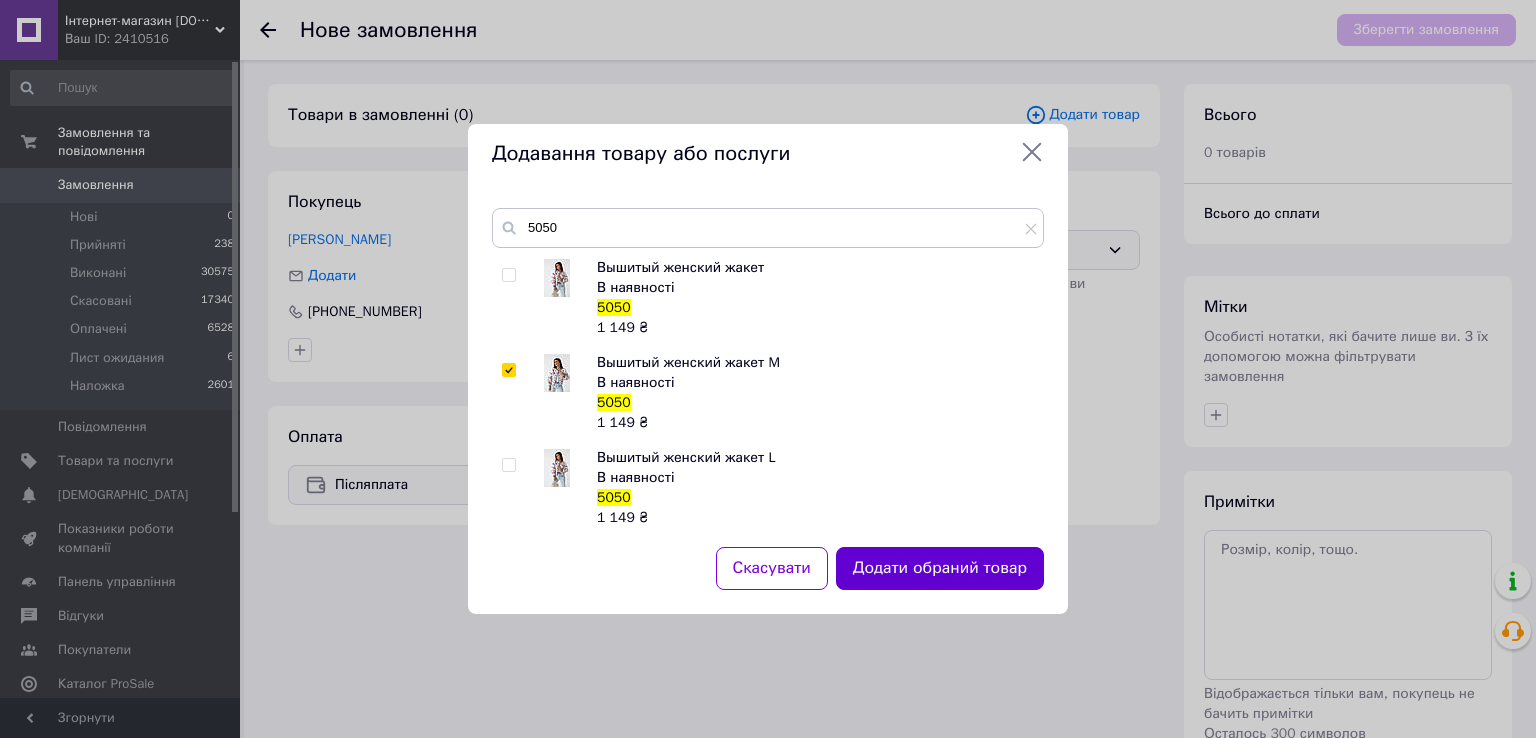 click on "Додати обраний товар" at bounding box center (940, 568) 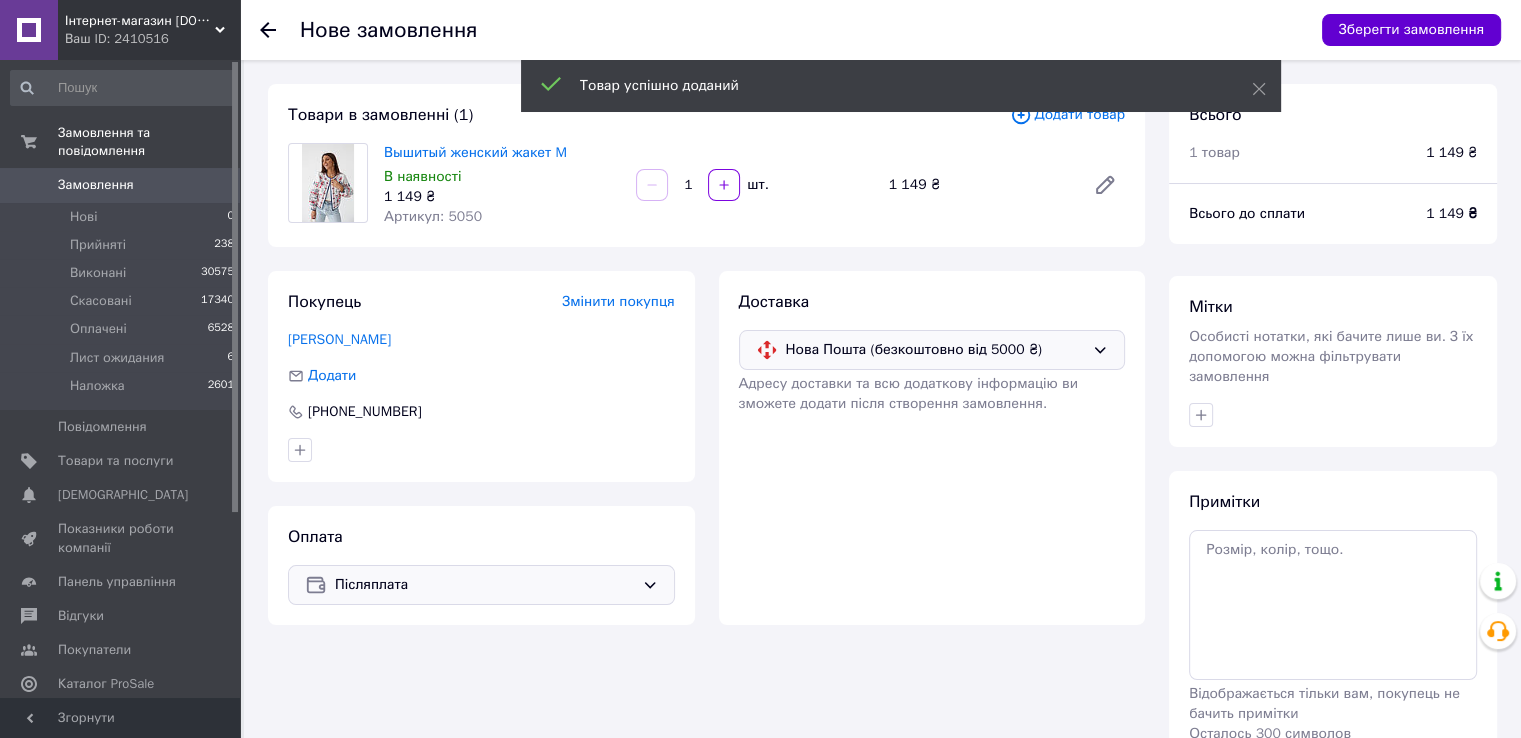 click on "Зберегти замовлення" at bounding box center (1411, 30) 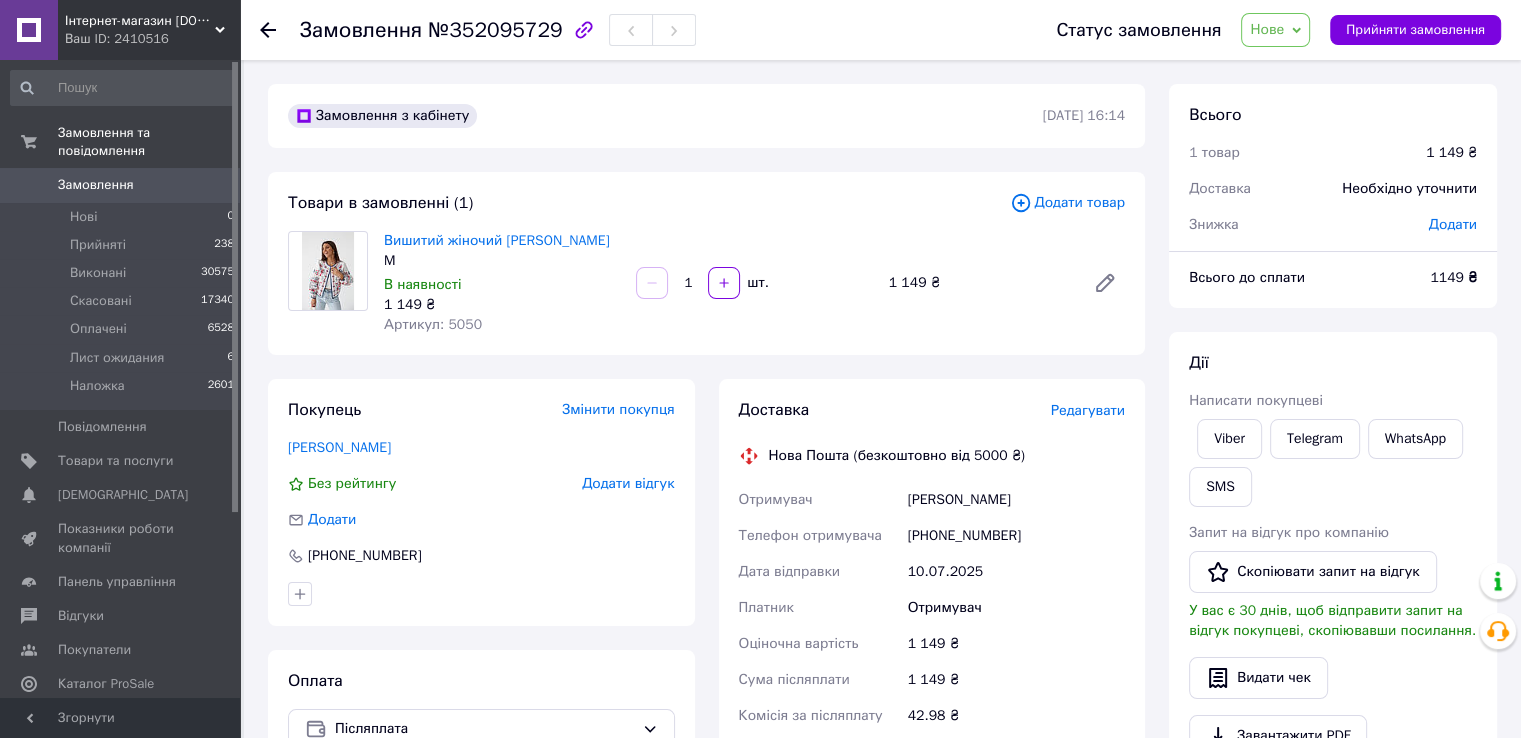 click on "Редагувати" at bounding box center (1088, 410) 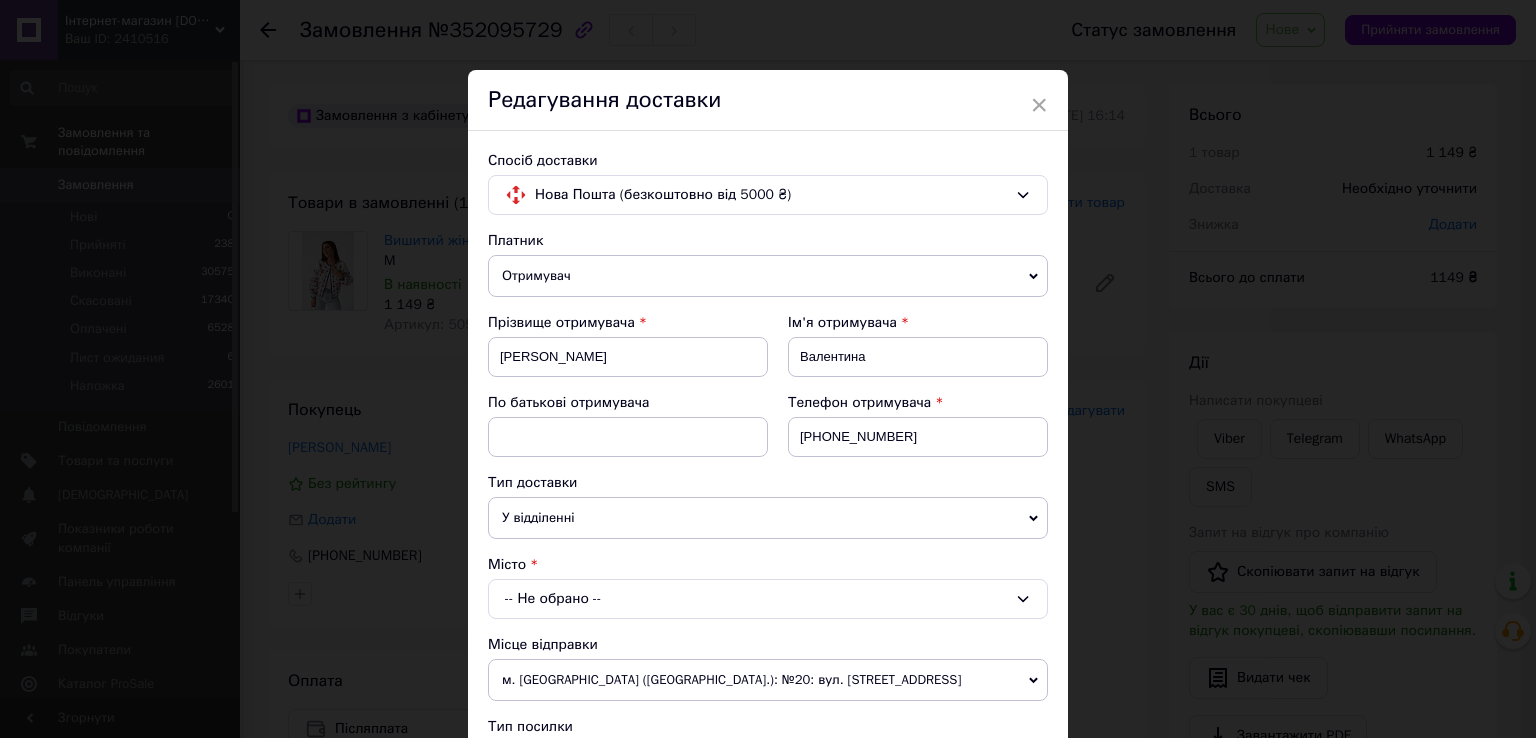 click on "-- Не обрано --" at bounding box center (768, 599) 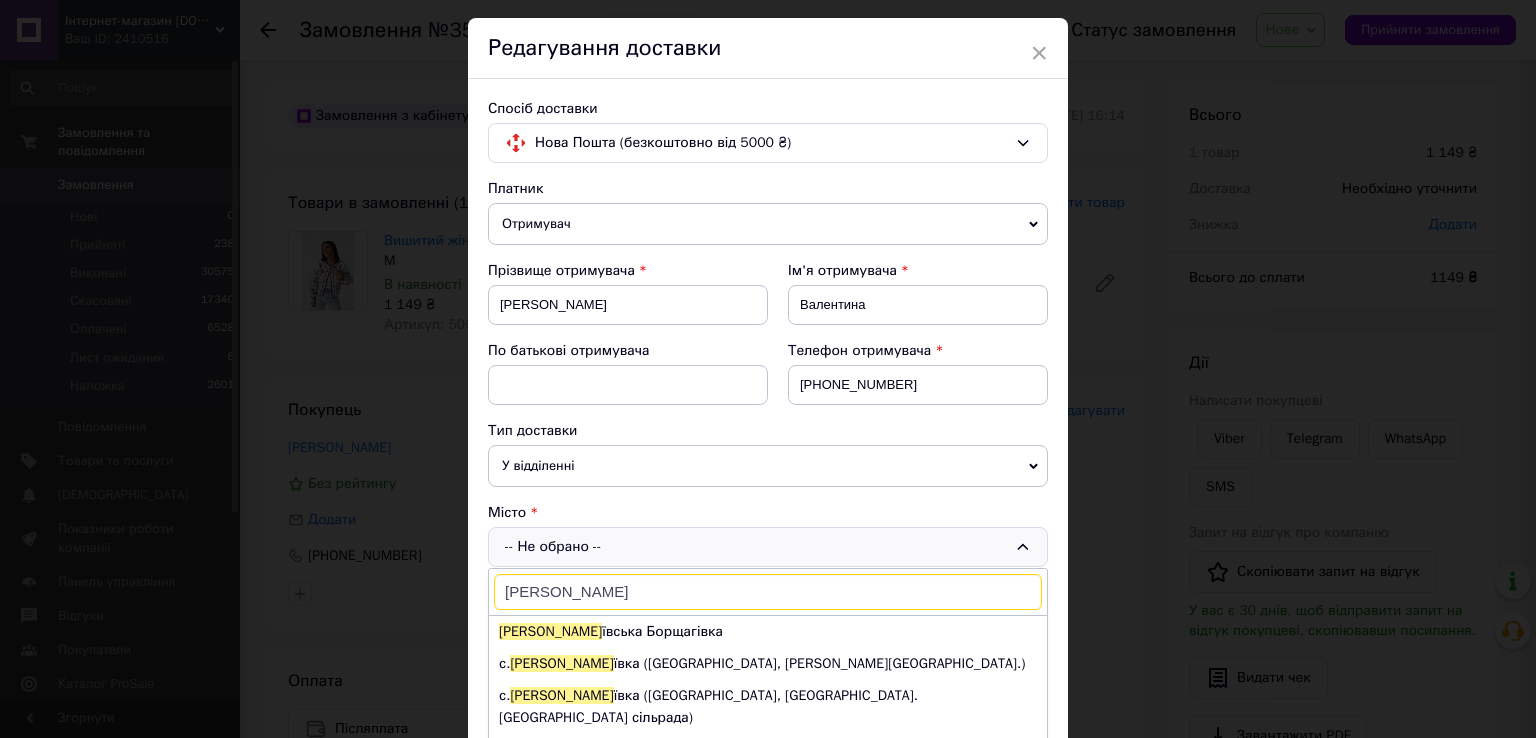 scroll, scrollTop: 100, scrollLeft: 0, axis: vertical 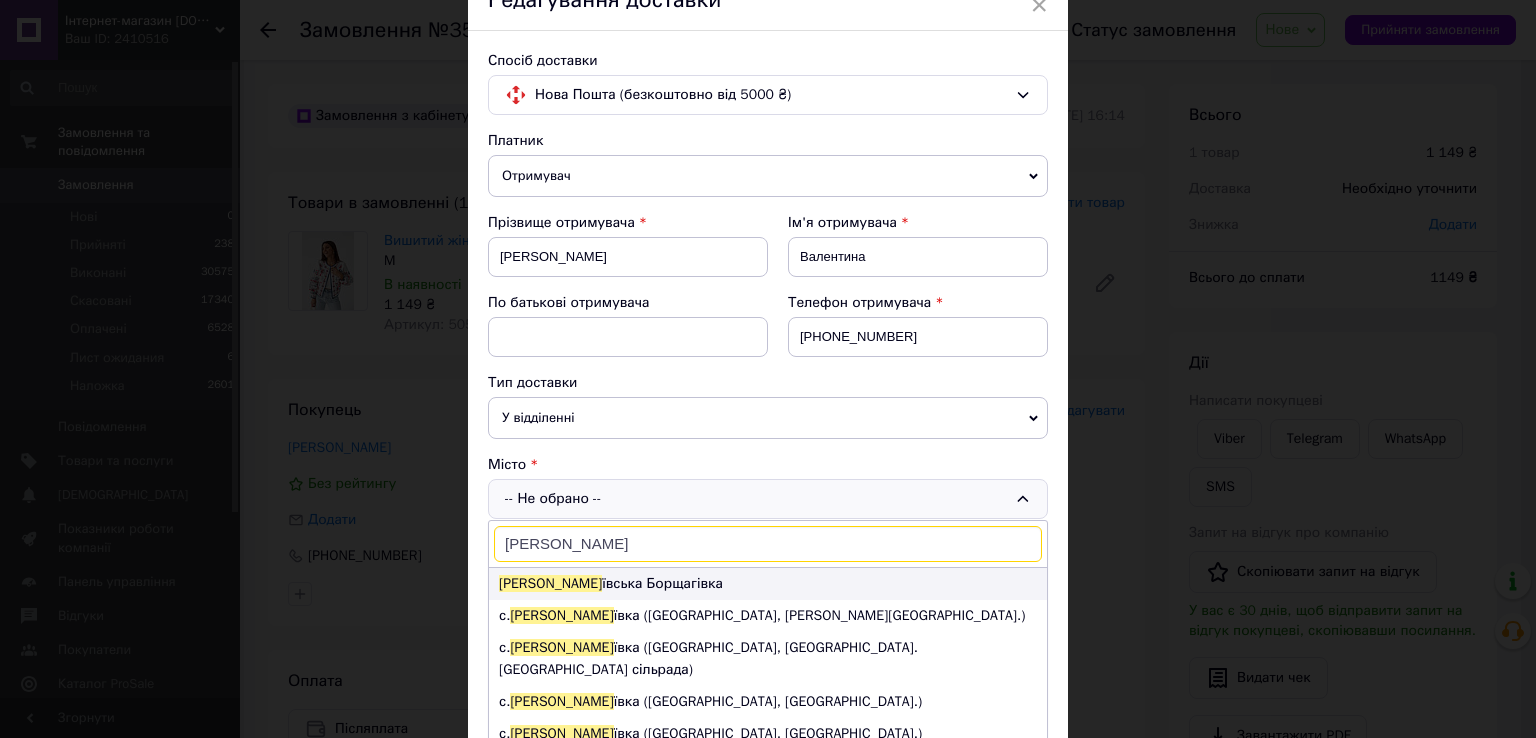 type on "[PERSON_NAME]" 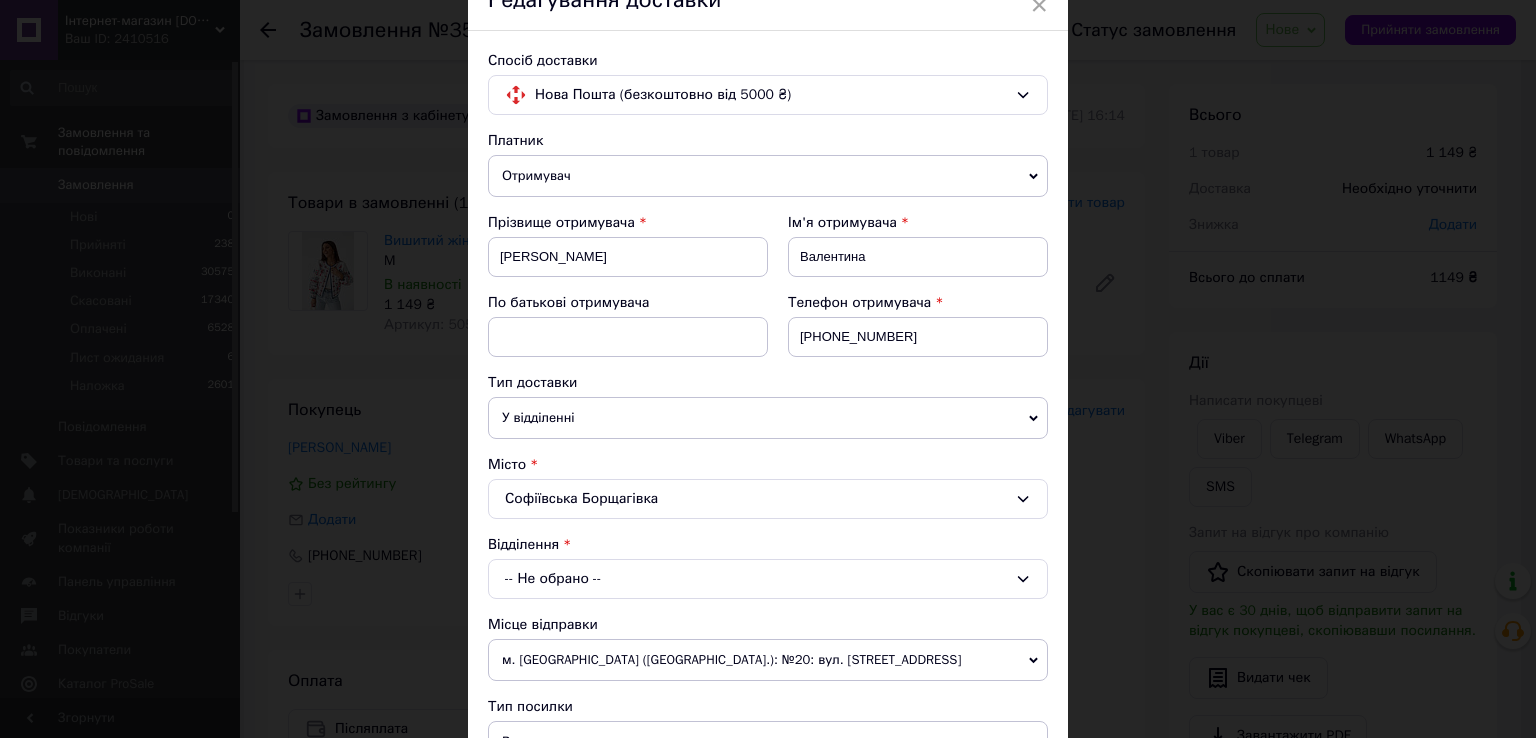 click on "-- Не обрано --" at bounding box center [768, 579] 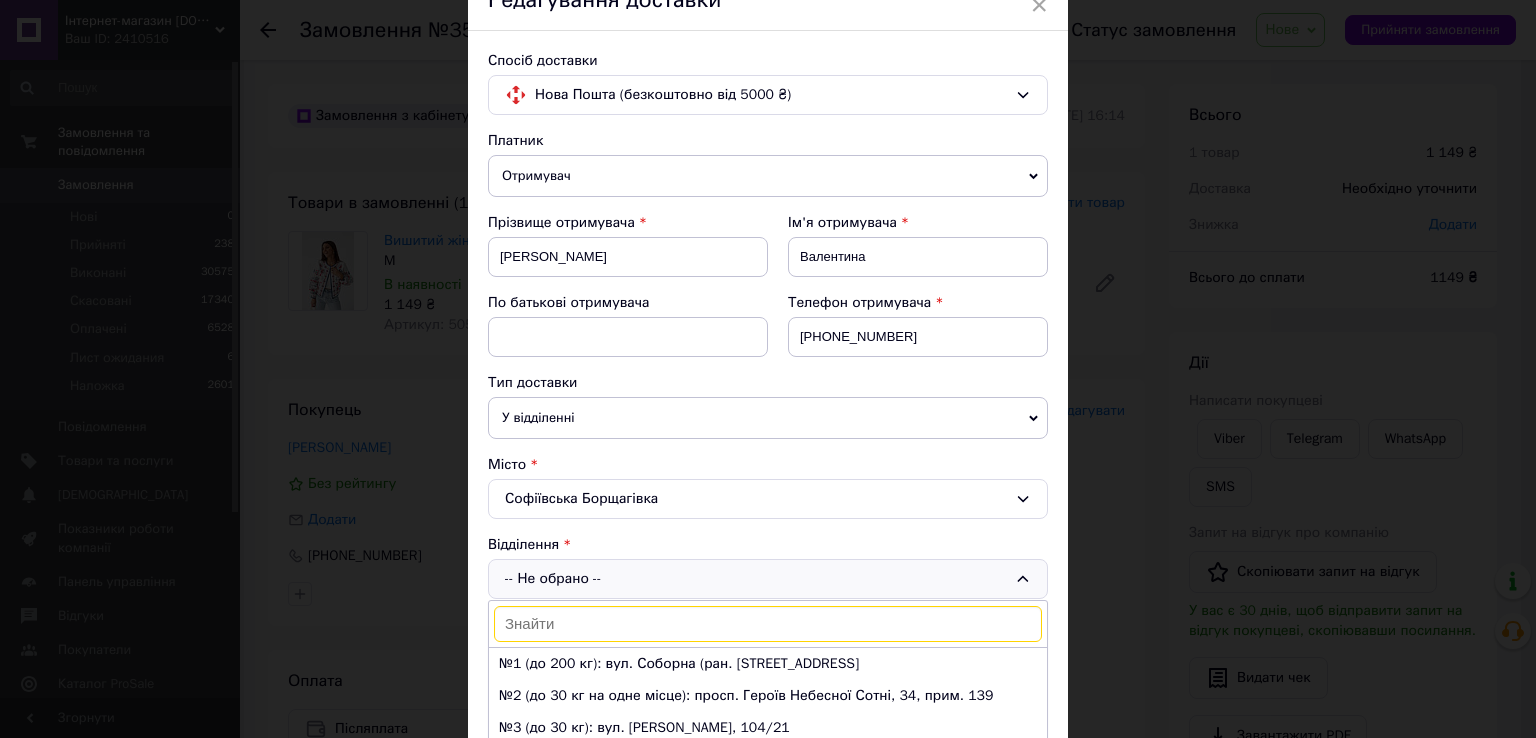 scroll, scrollTop: 300, scrollLeft: 0, axis: vertical 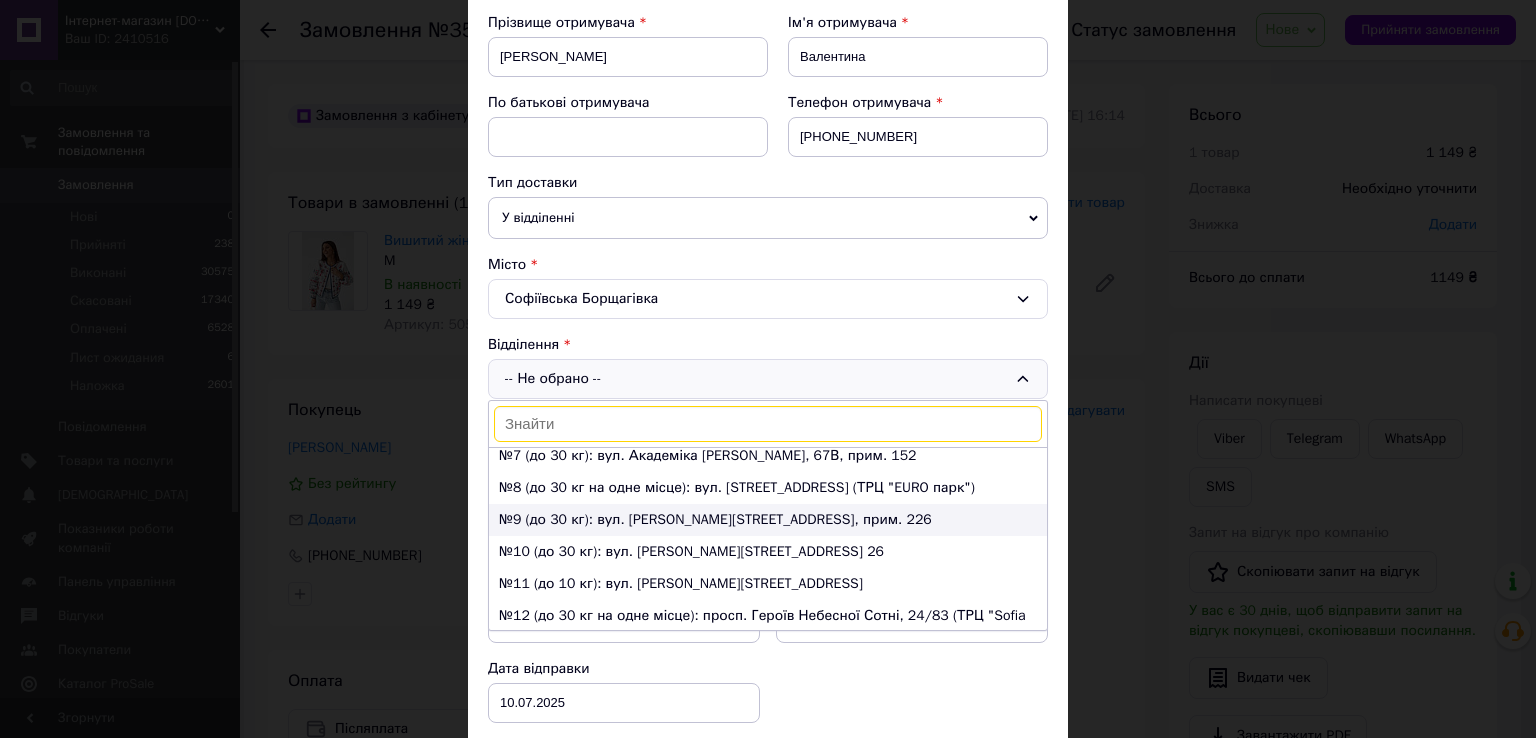 click on "№9 (до 30 кг): вул. [PERSON_NAME][STREET_ADDRESS], прим. 226" at bounding box center (768, 520) 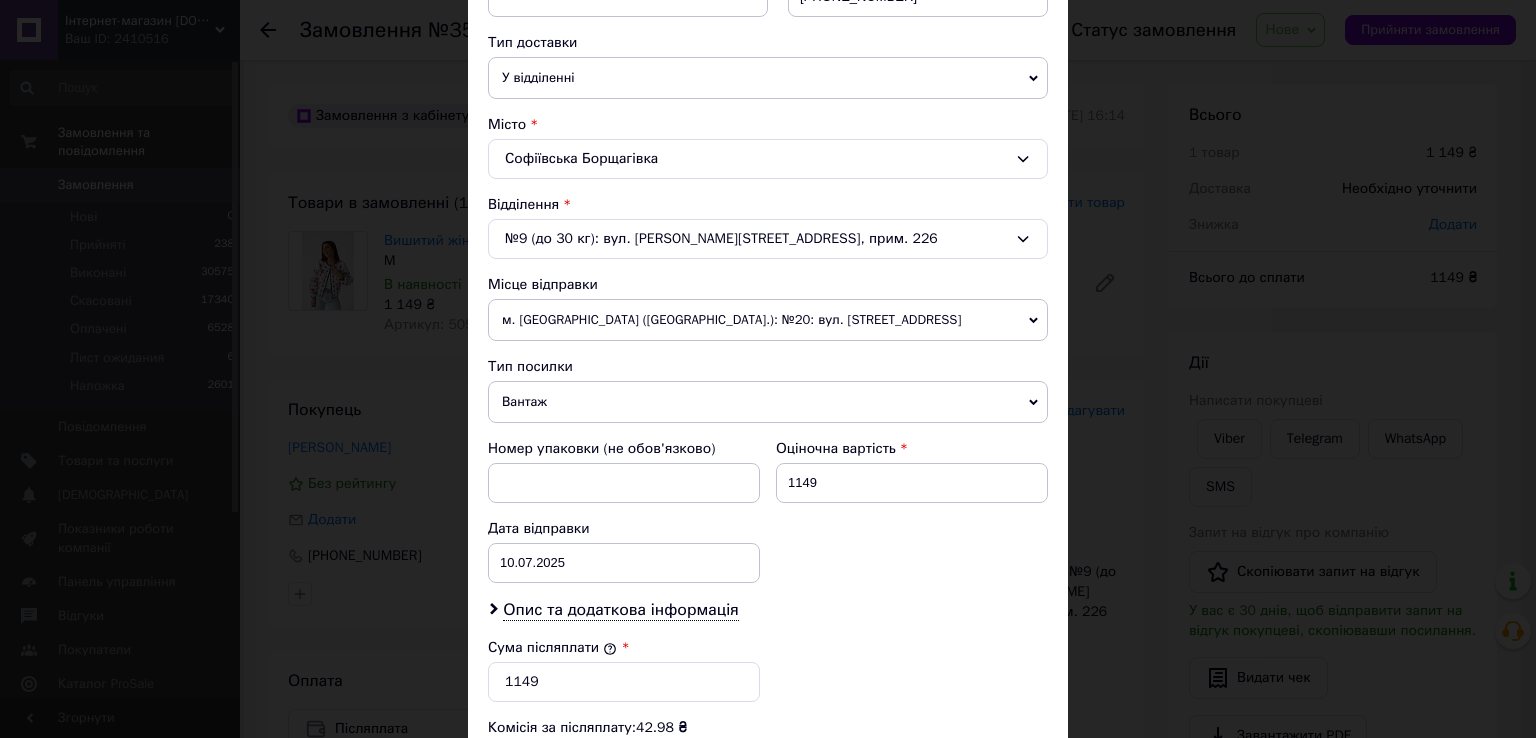 scroll, scrollTop: 600, scrollLeft: 0, axis: vertical 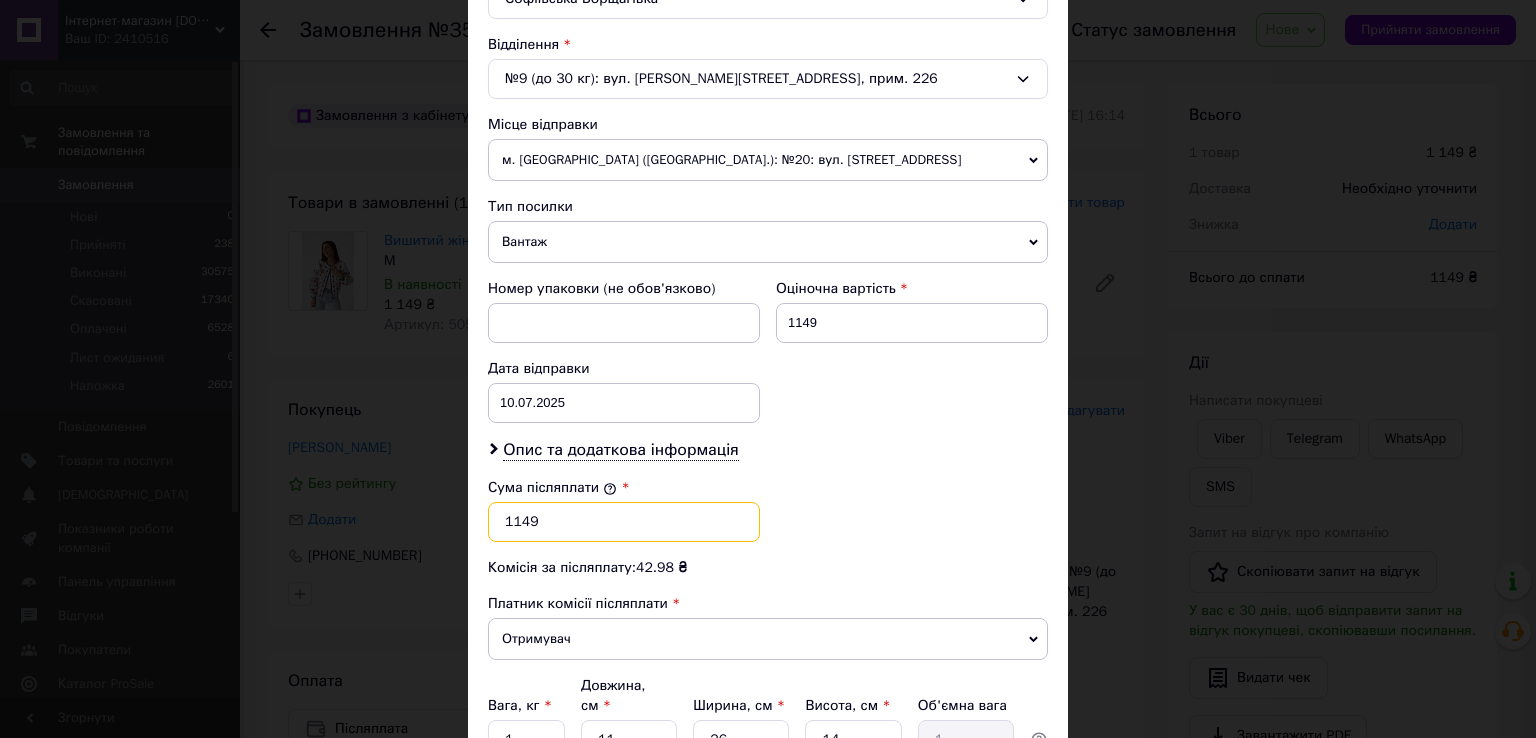 click on "1149" at bounding box center [624, 522] 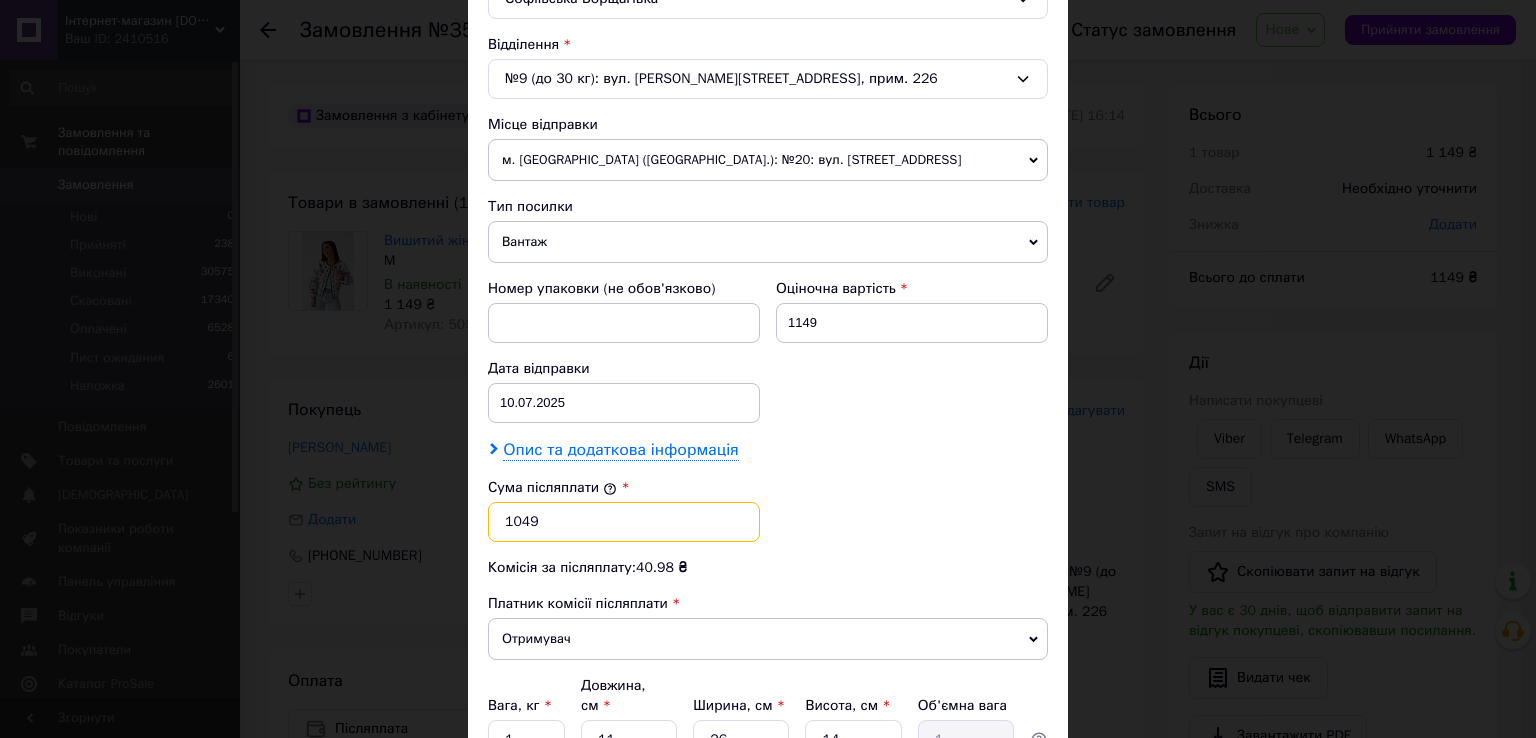 type on "1049" 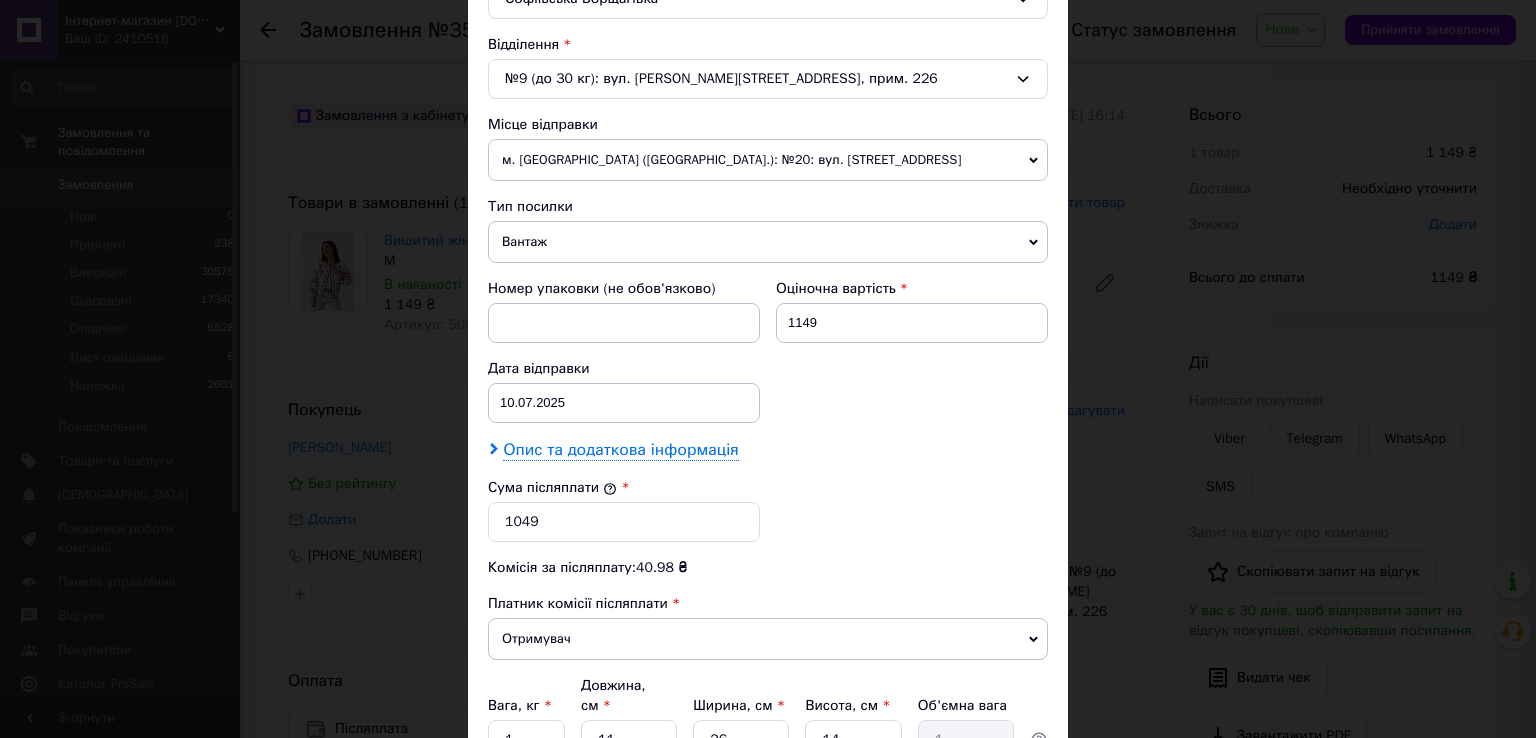 click on "Опис та додаткова інформація" at bounding box center (620, 450) 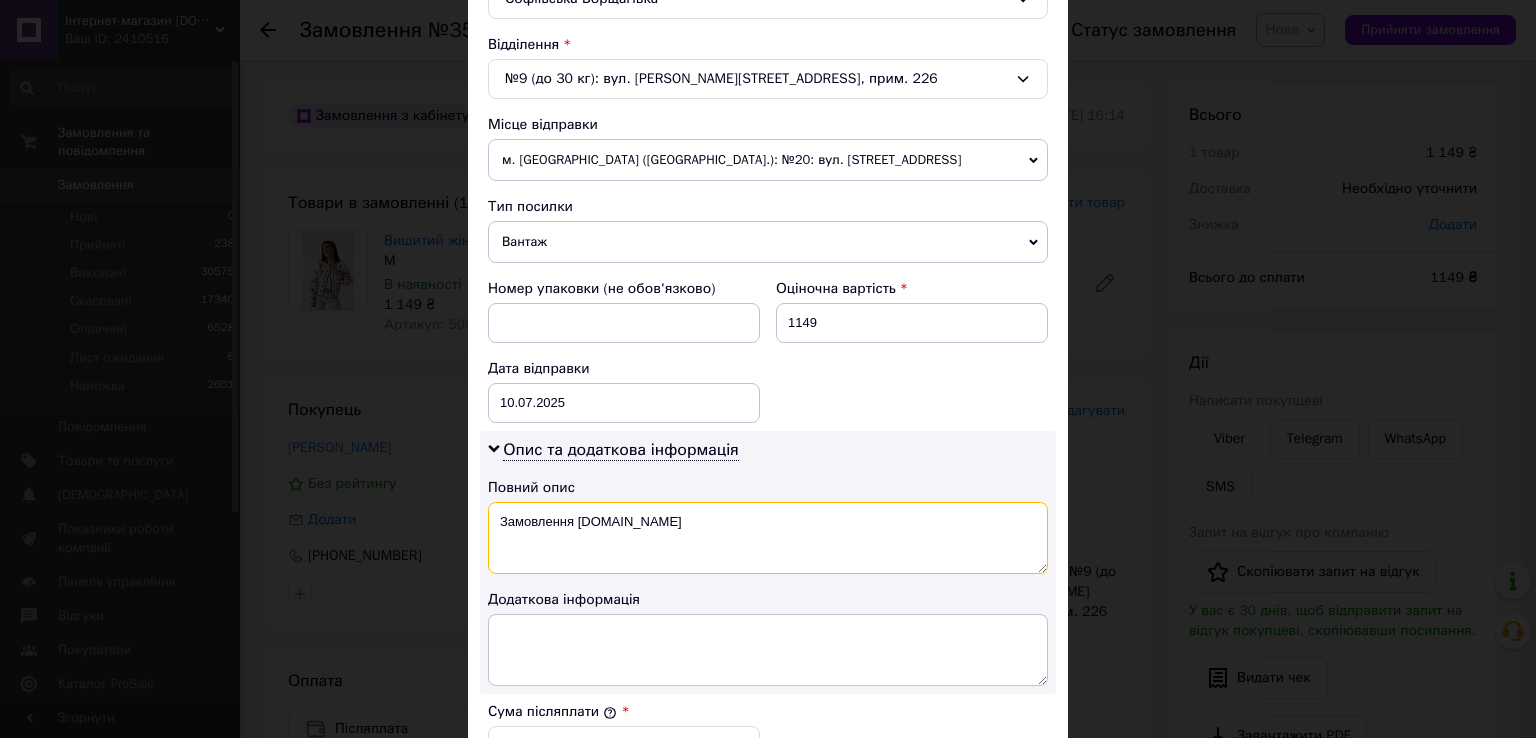 drag, startPoint x: 492, startPoint y: 524, endPoint x: 777, endPoint y: 541, distance: 285.50656 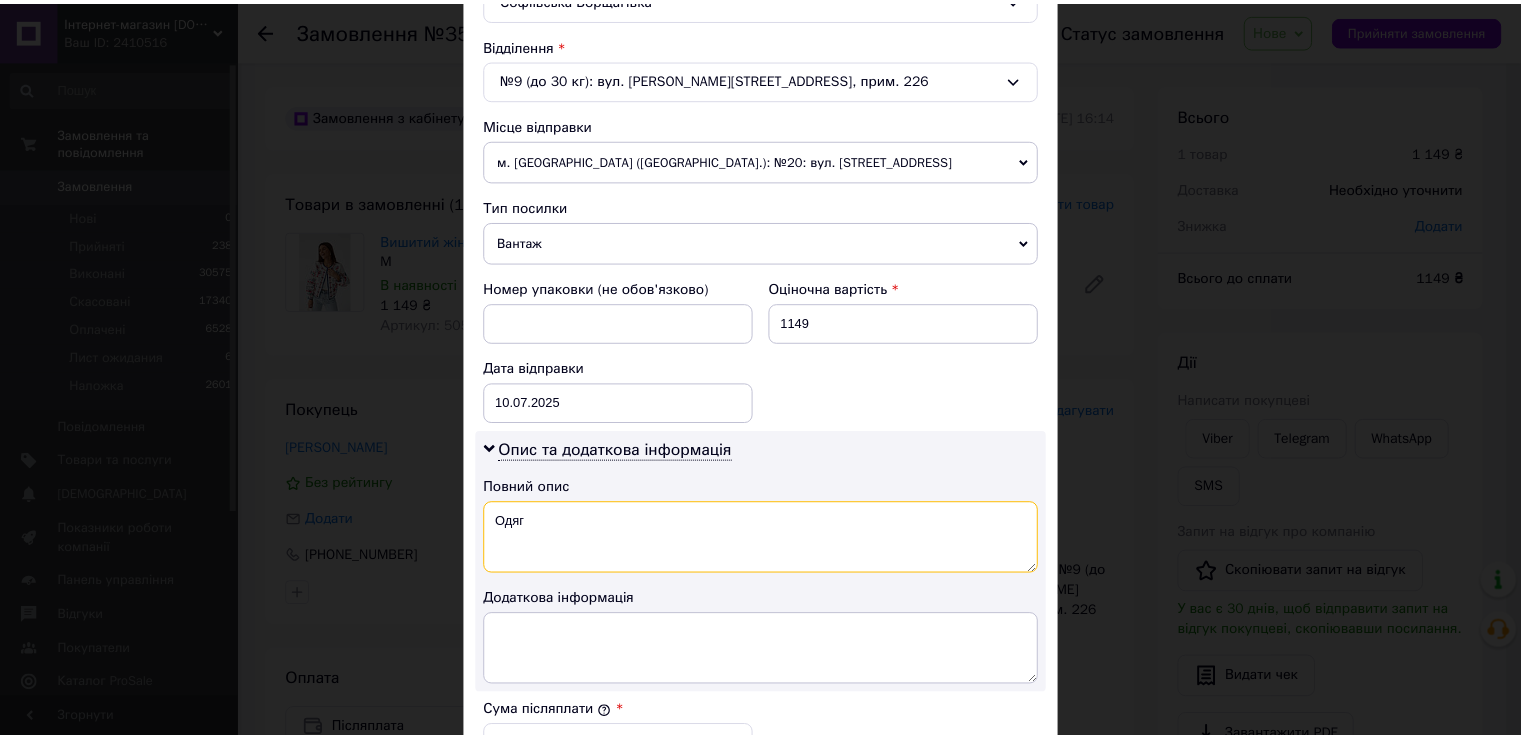 scroll, scrollTop: 1000, scrollLeft: 0, axis: vertical 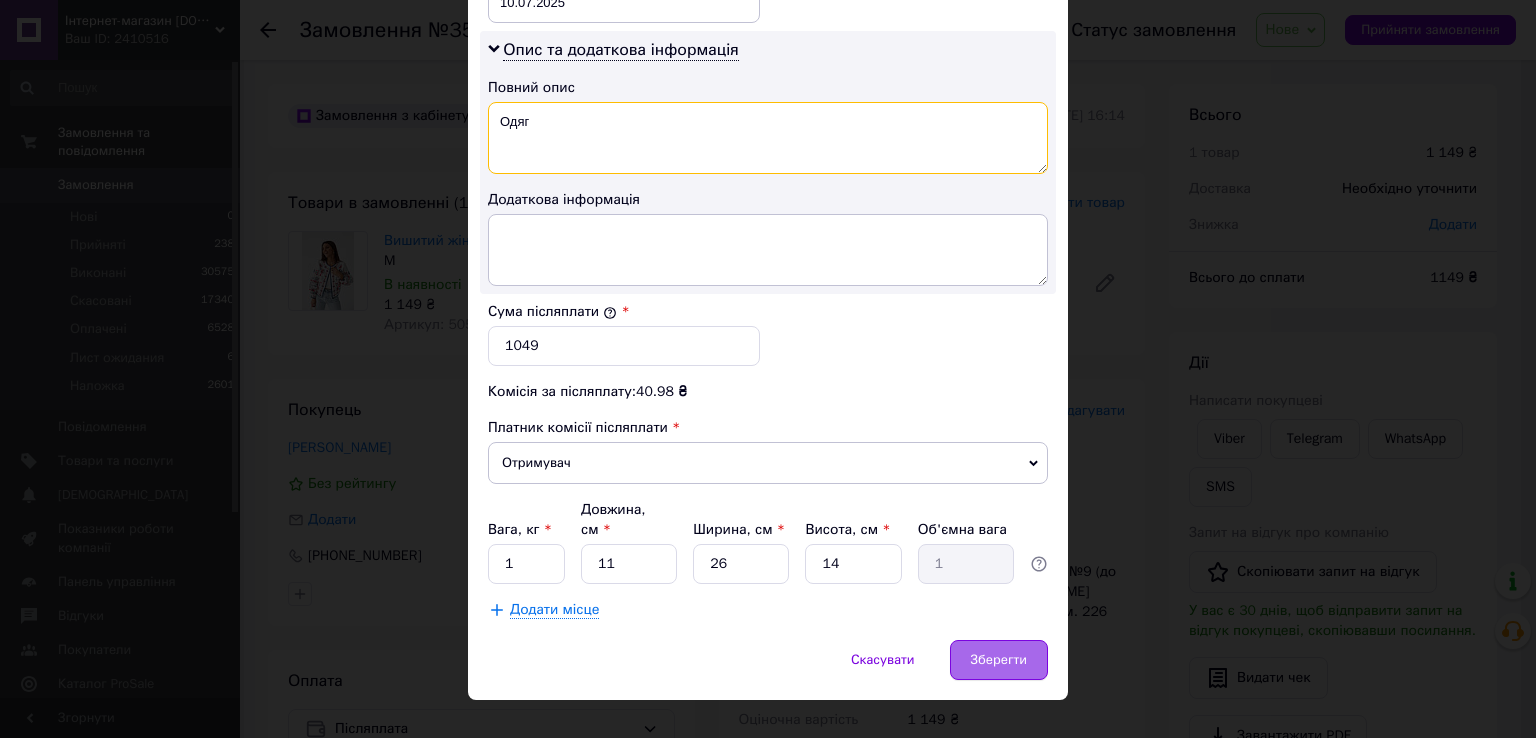 type on "Одяг" 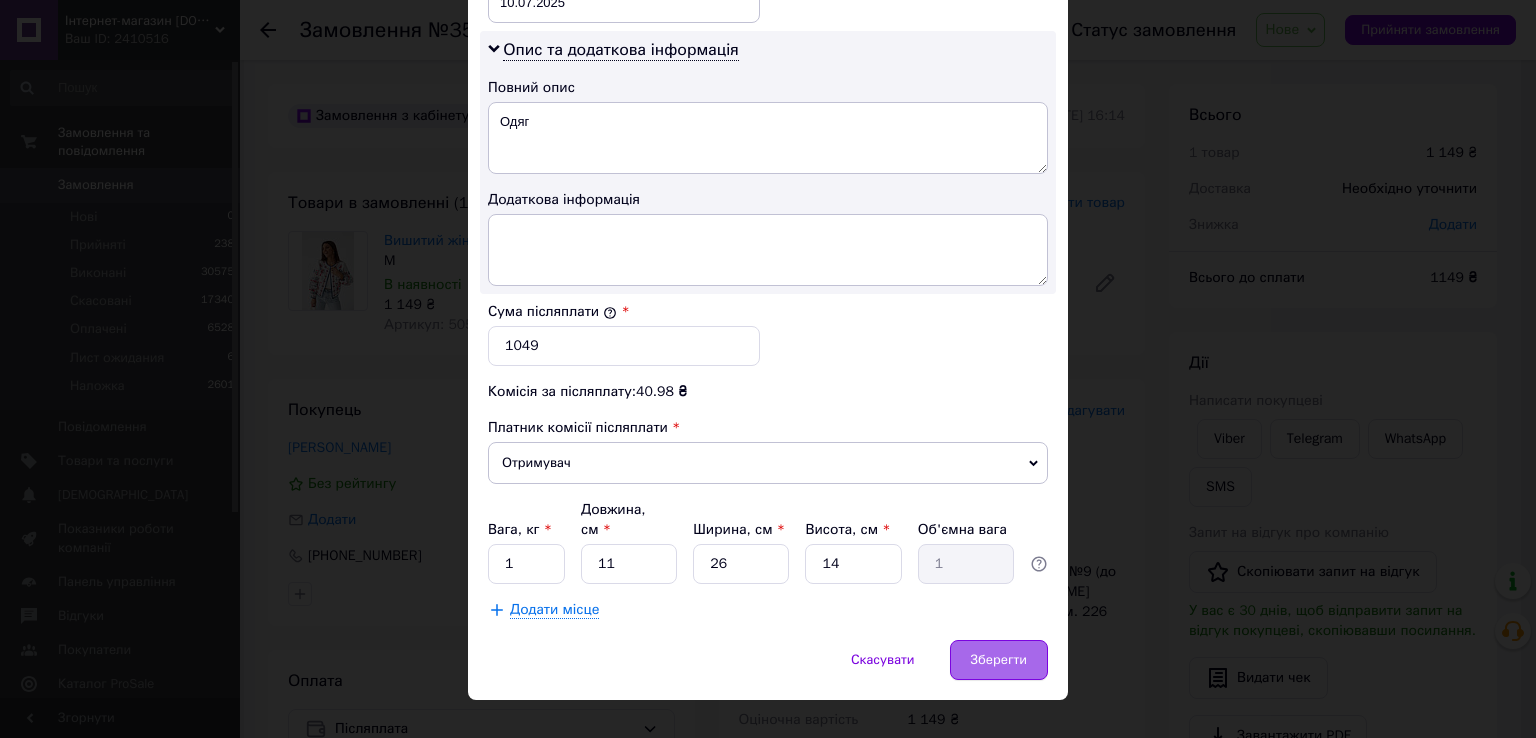 click on "Зберегти" at bounding box center (999, 660) 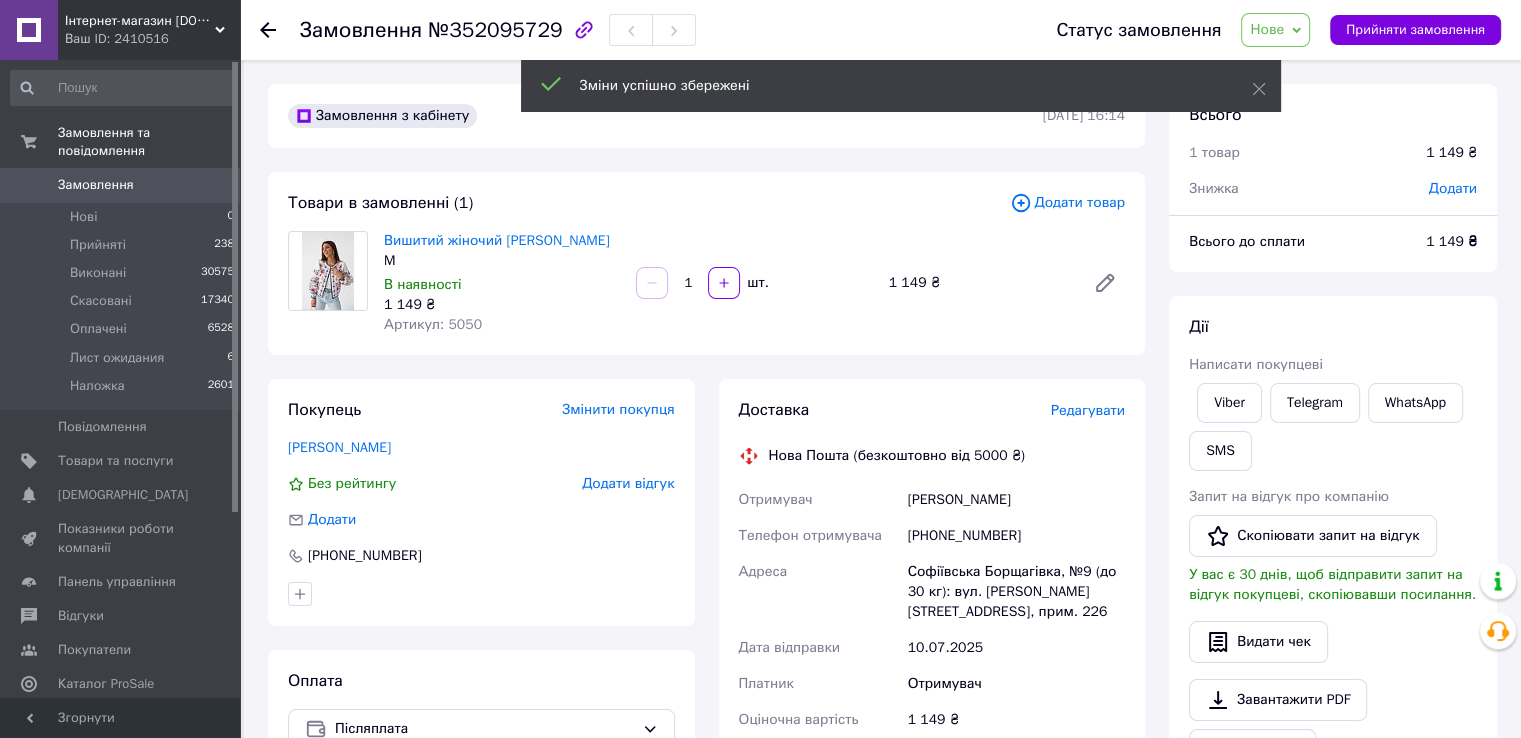 click on "Нове" at bounding box center [1267, 29] 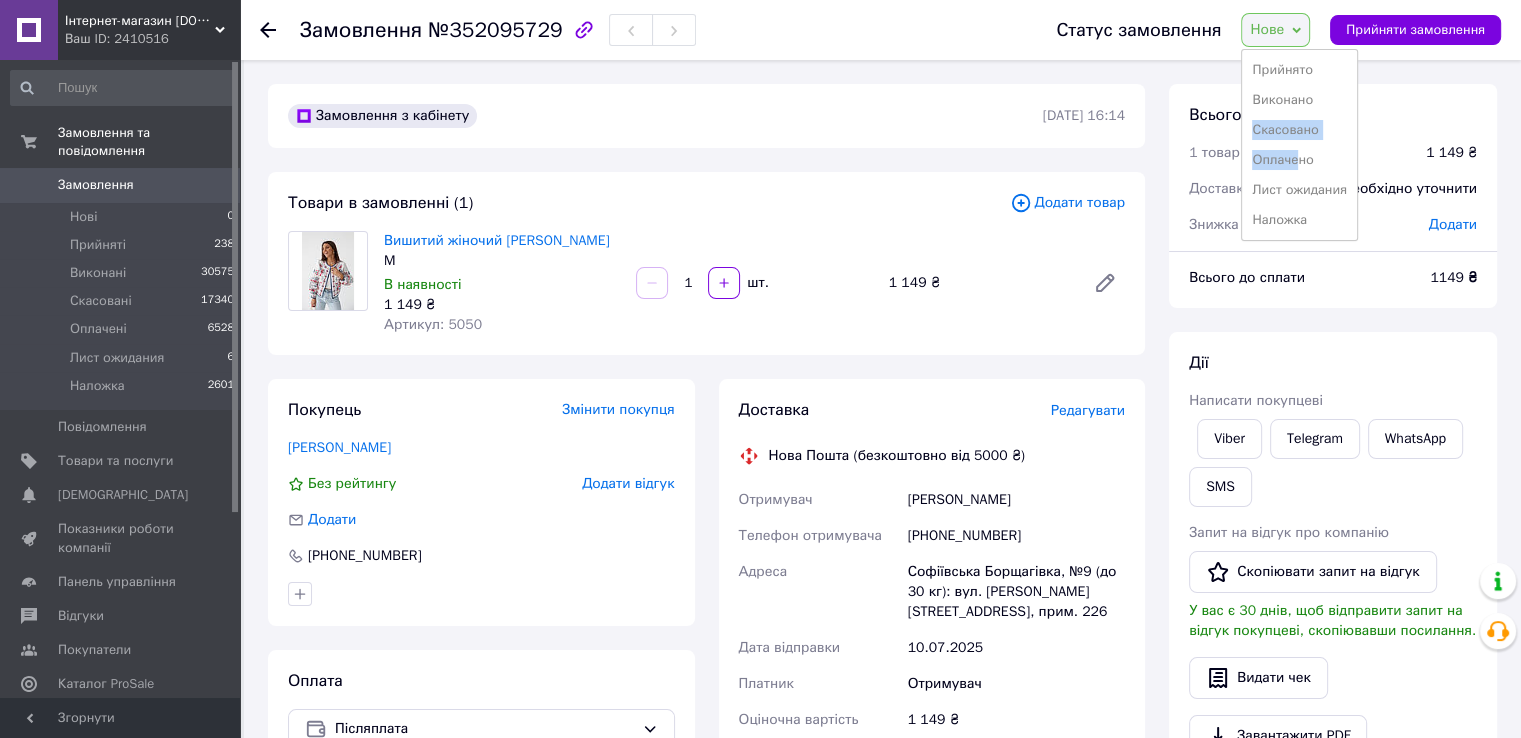 drag, startPoint x: 1307, startPoint y: 168, endPoint x: 1351, endPoint y: 86, distance: 93.05912 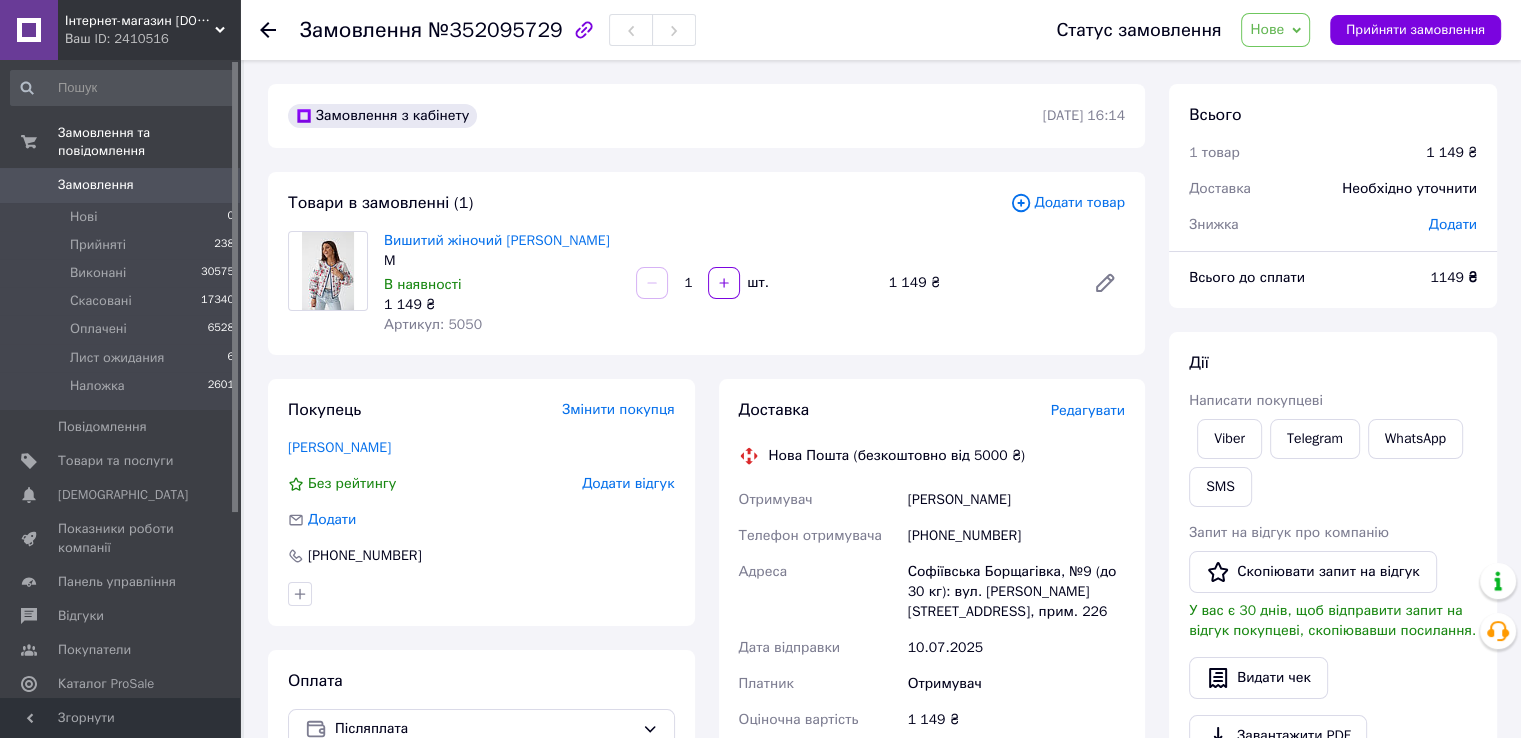 click on "Нове" at bounding box center (1267, 29) 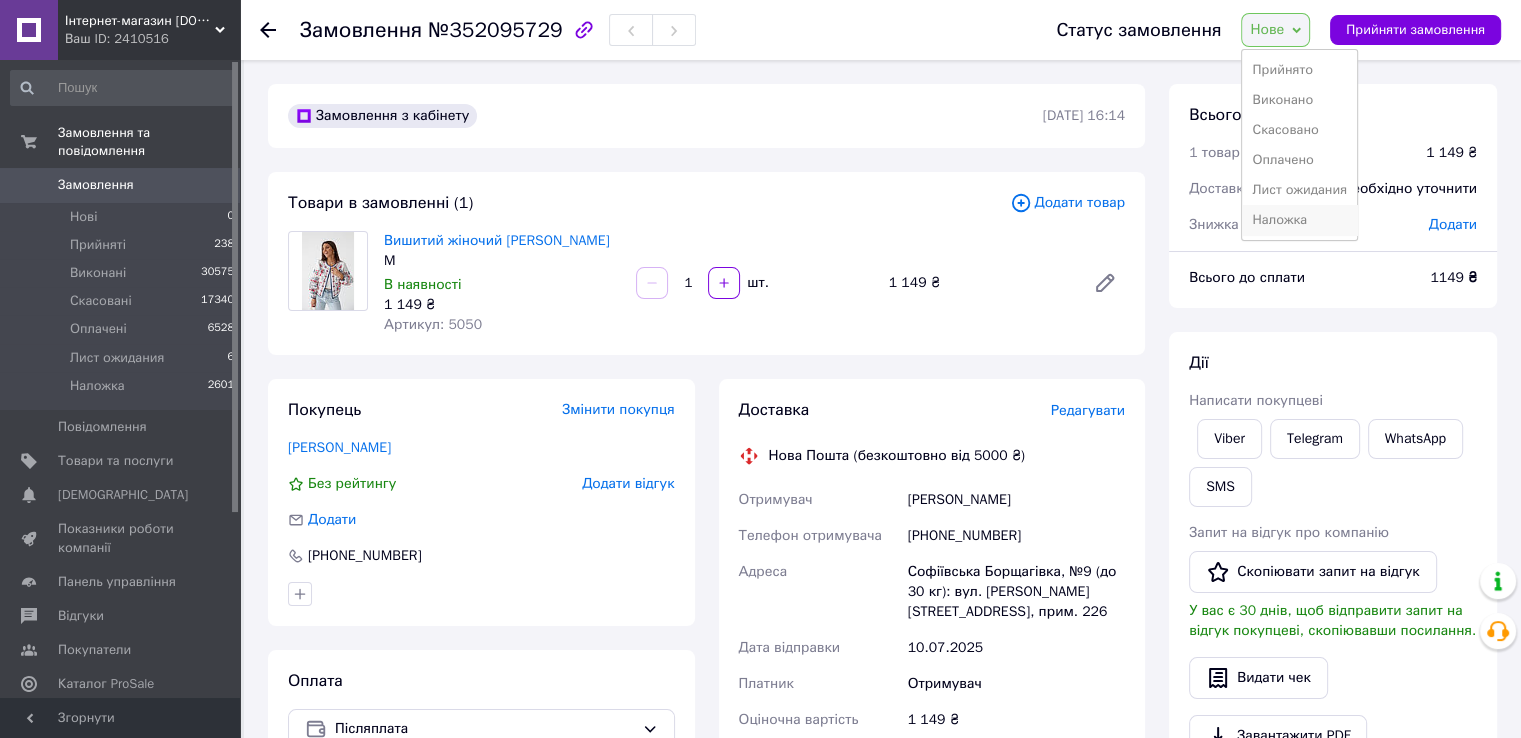 click on "Наложка" at bounding box center (1299, 220) 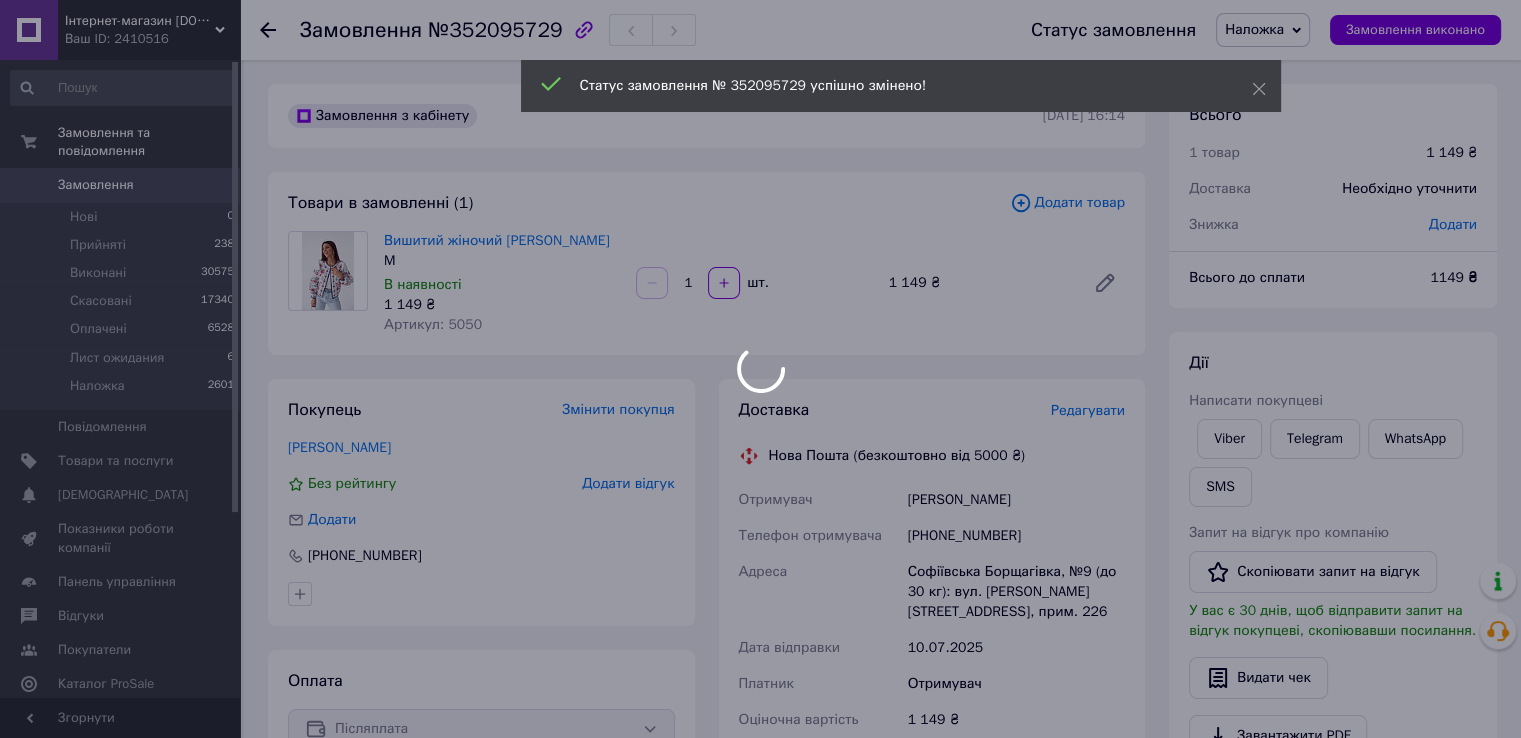 scroll, scrollTop: 400, scrollLeft: 0, axis: vertical 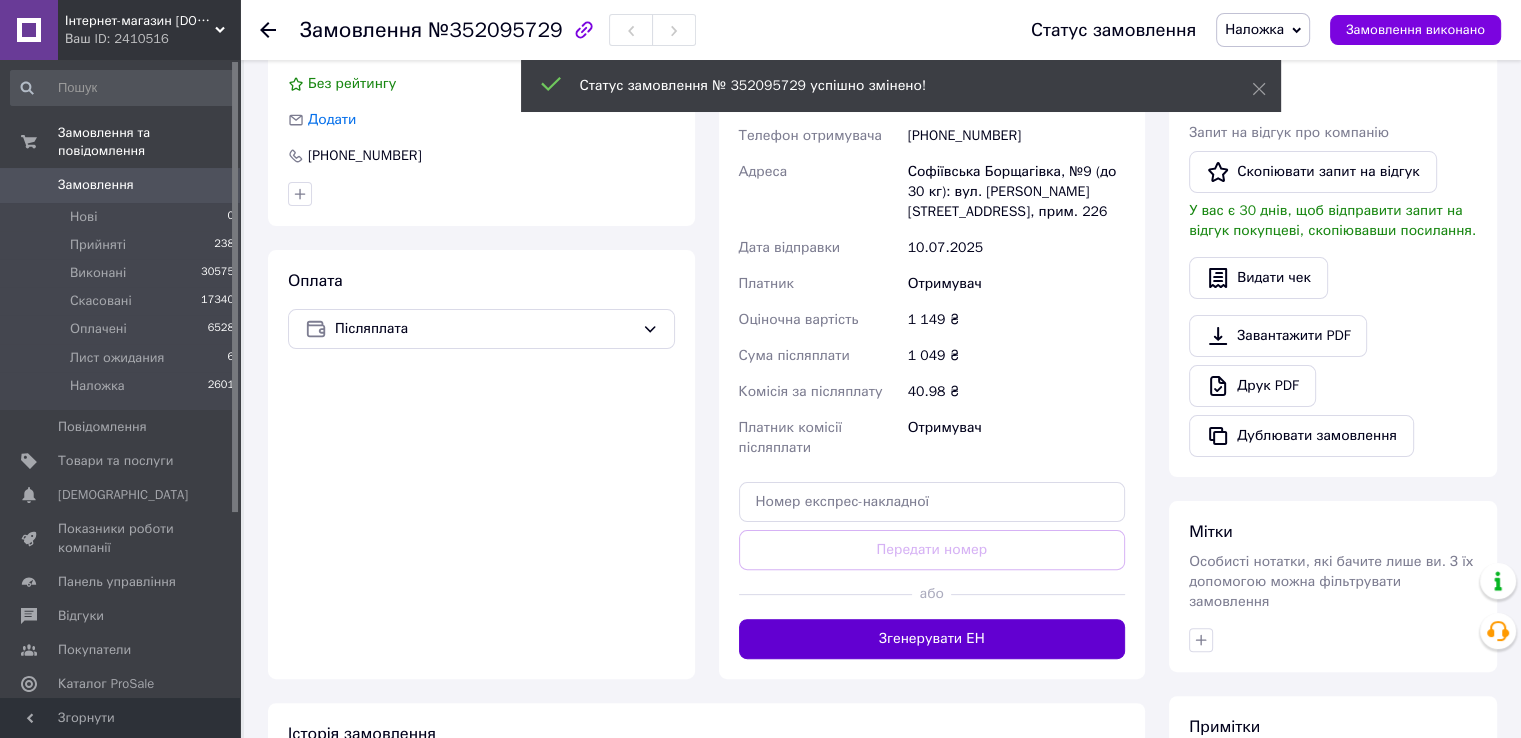 click on "Згенерувати ЕН" at bounding box center (932, 639) 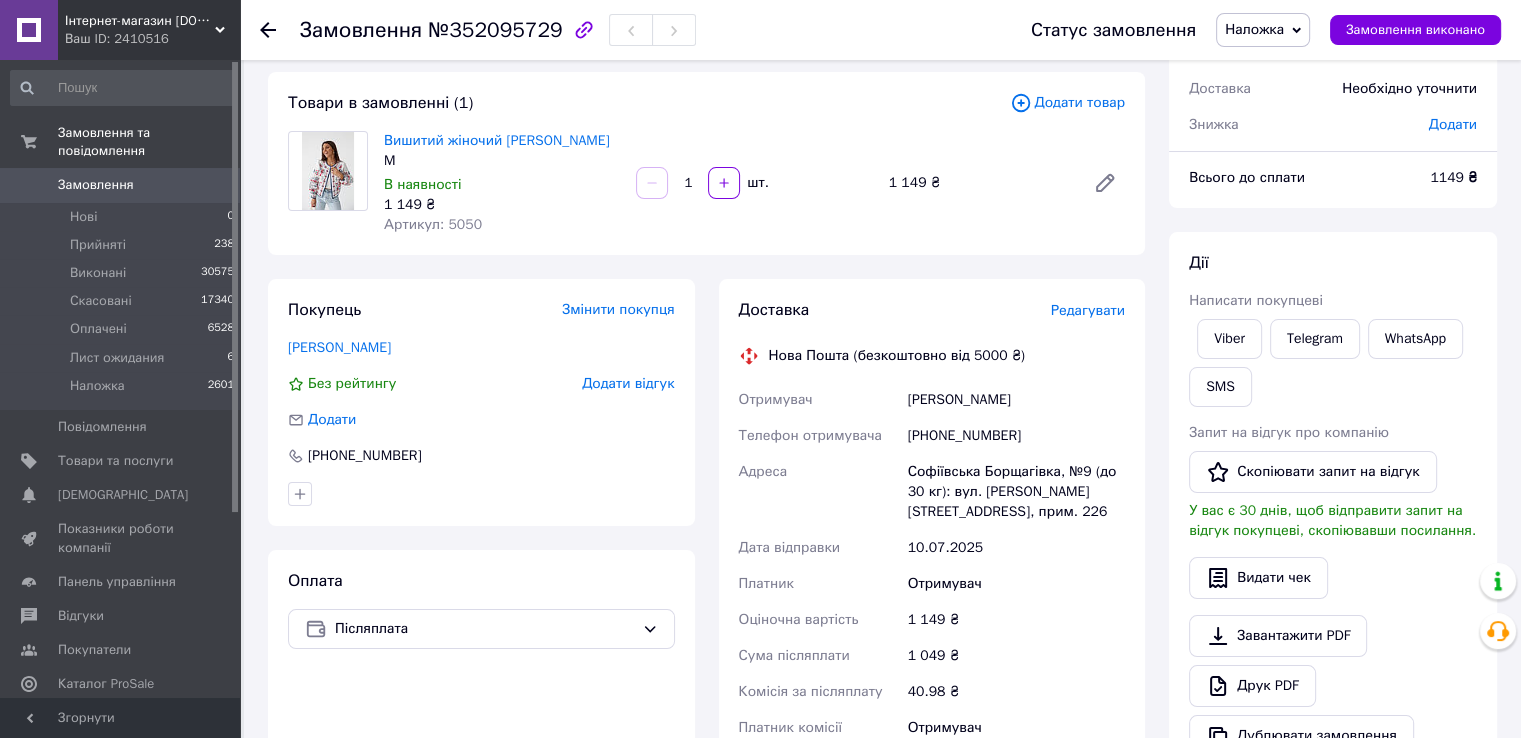 scroll, scrollTop: 100, scrollLeft: 0, axis: vertical 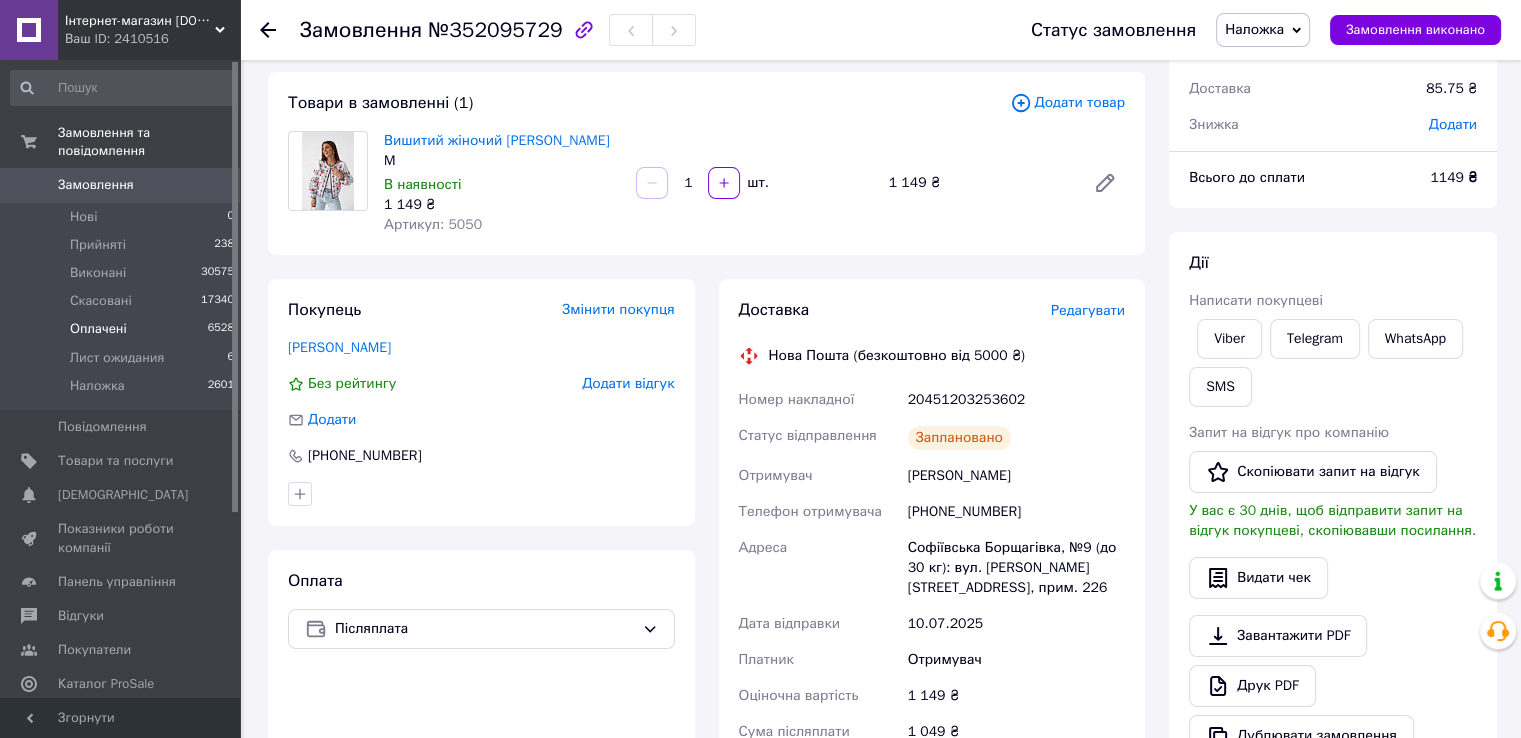 click on "Оплачені" at bounding box center (98, 329) 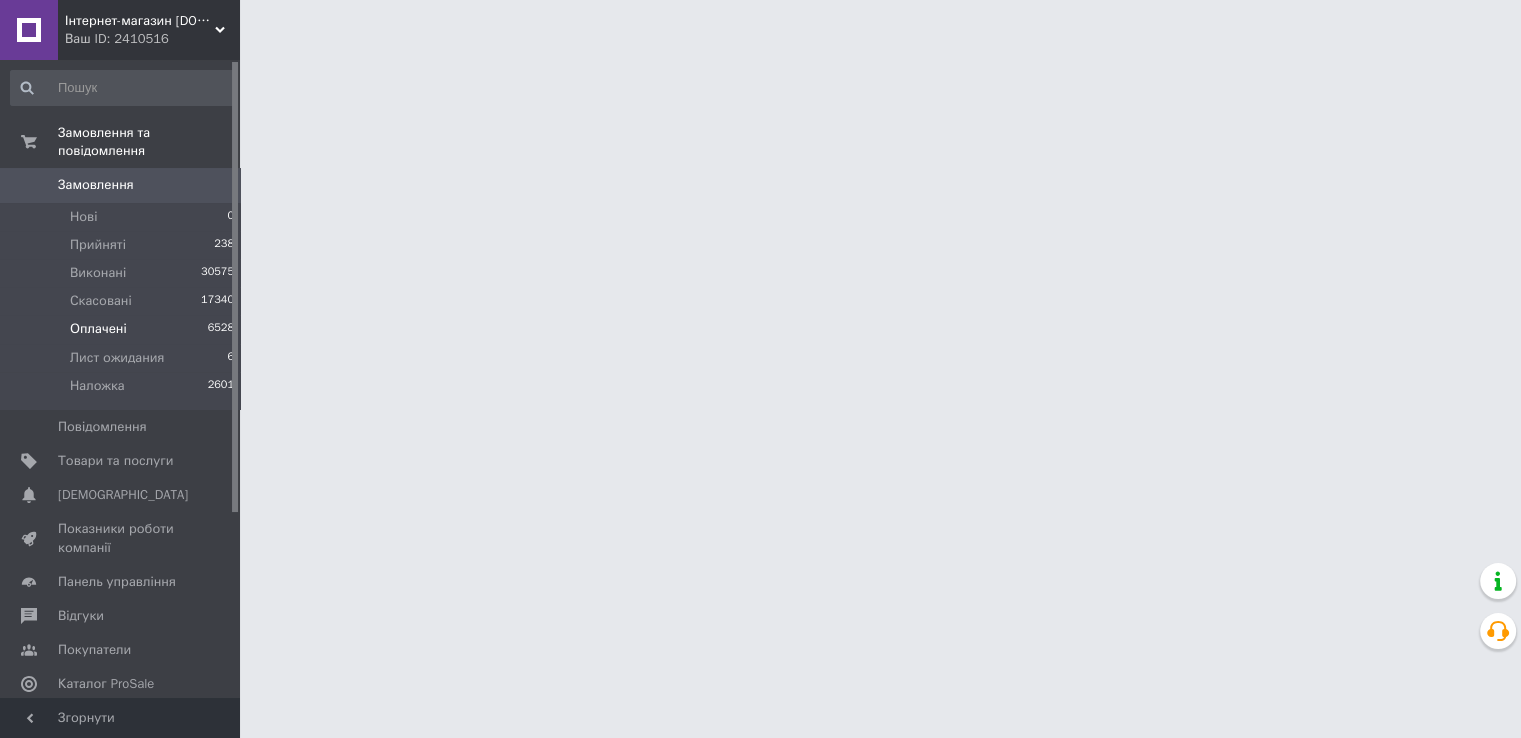 scroll, scrollTop: 0, scrollLeft: 0, axis: both 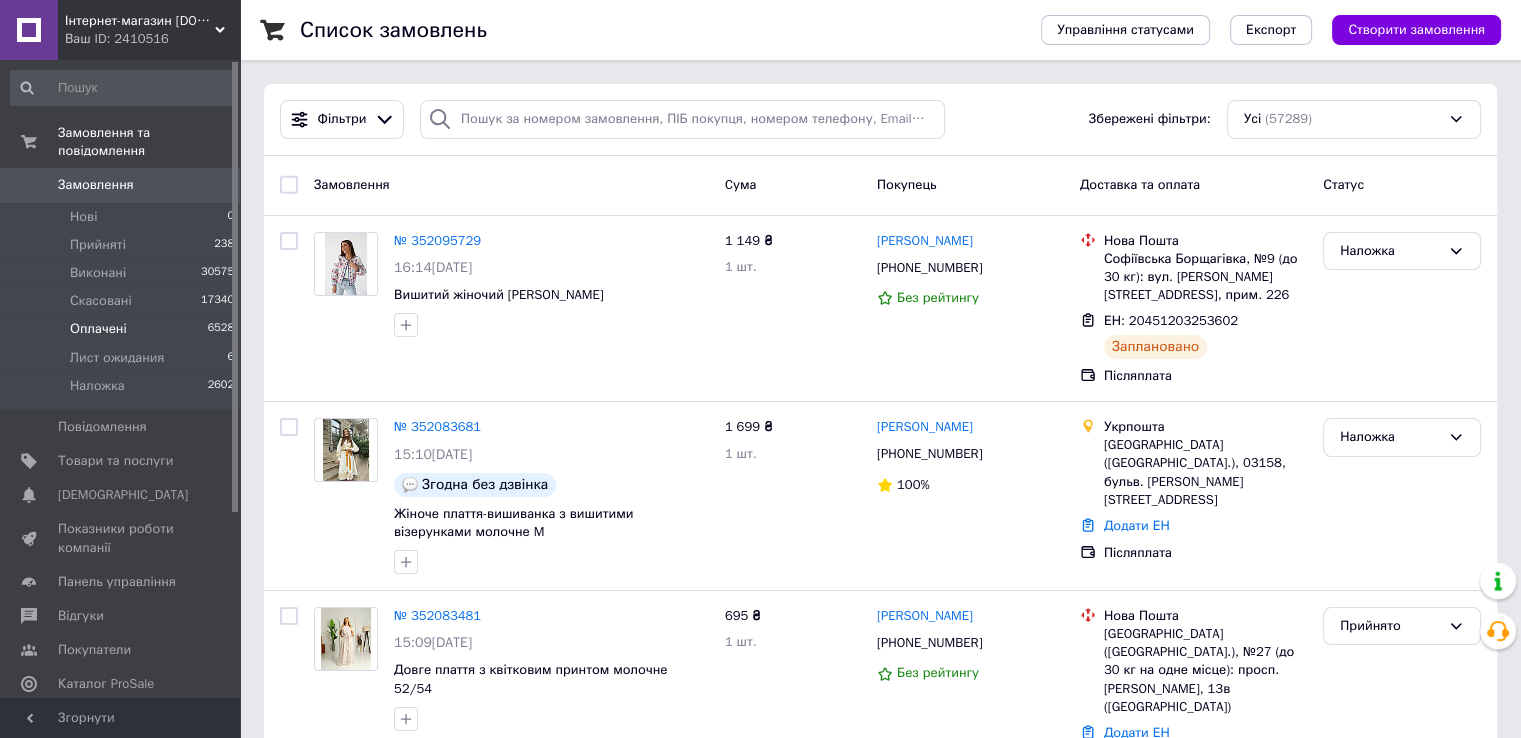 click on "Оплачені" at bounding box center [98, 329] 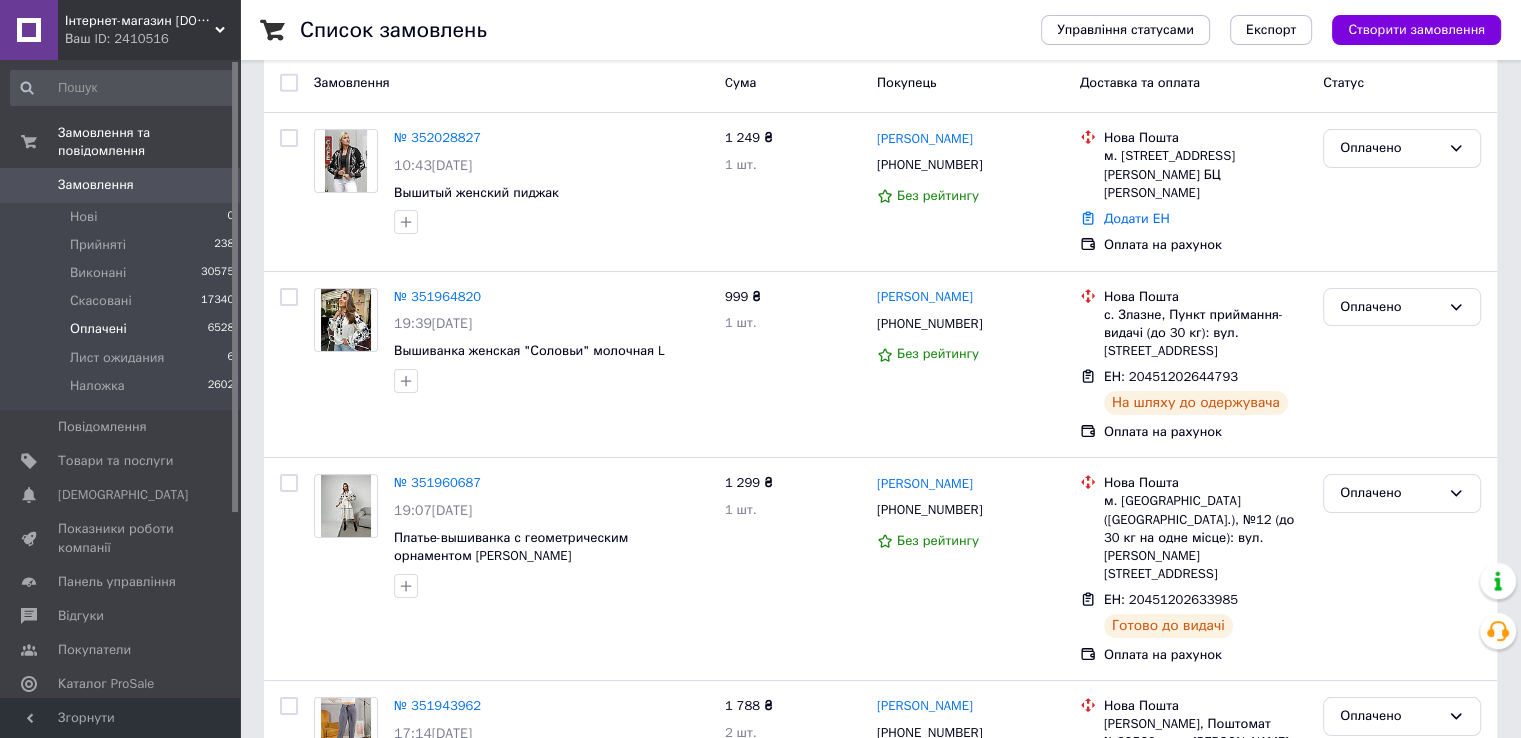 scroll, scrollTop: 300, scrollLeft: 0, axis: vertical 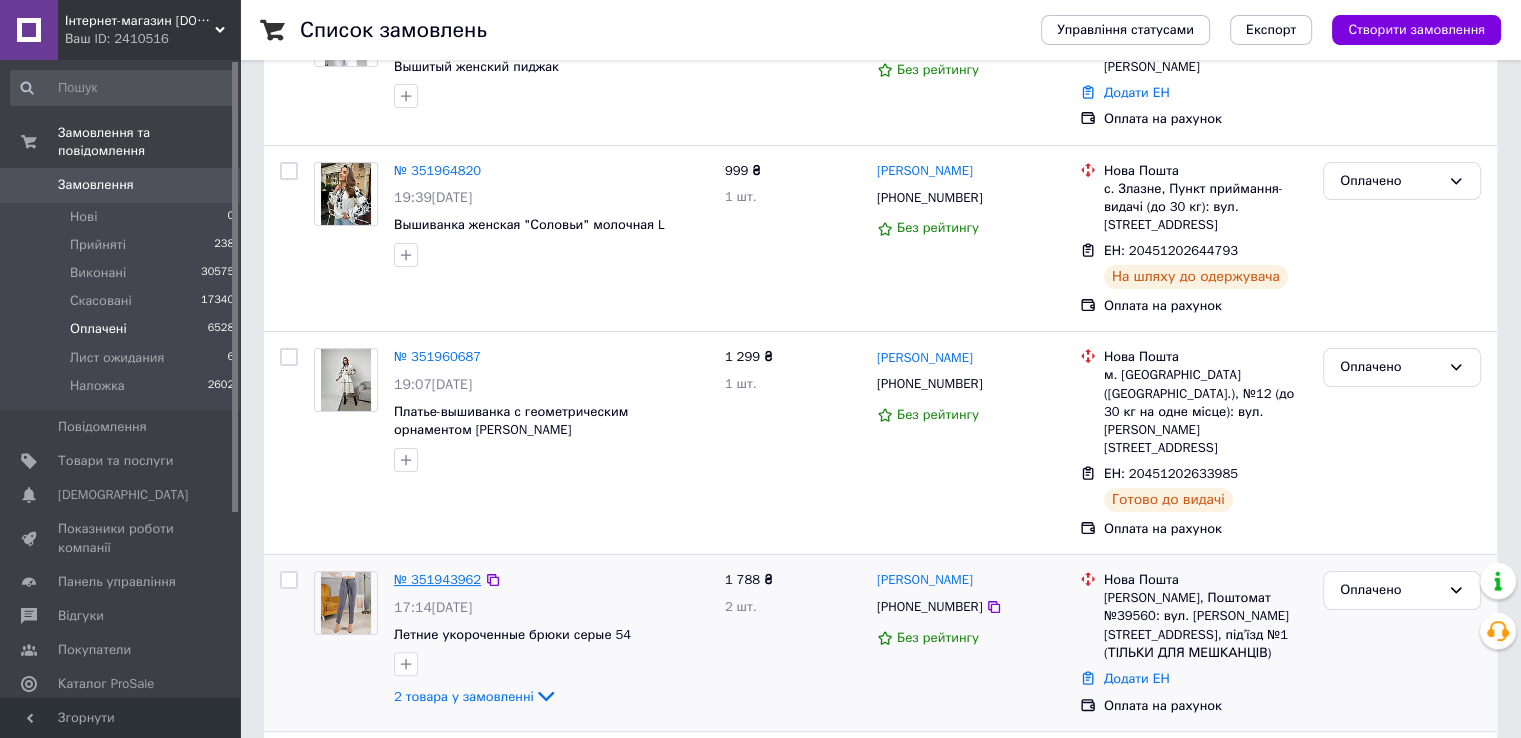 click on "№ 351943962" at bounding box center [437, 579] 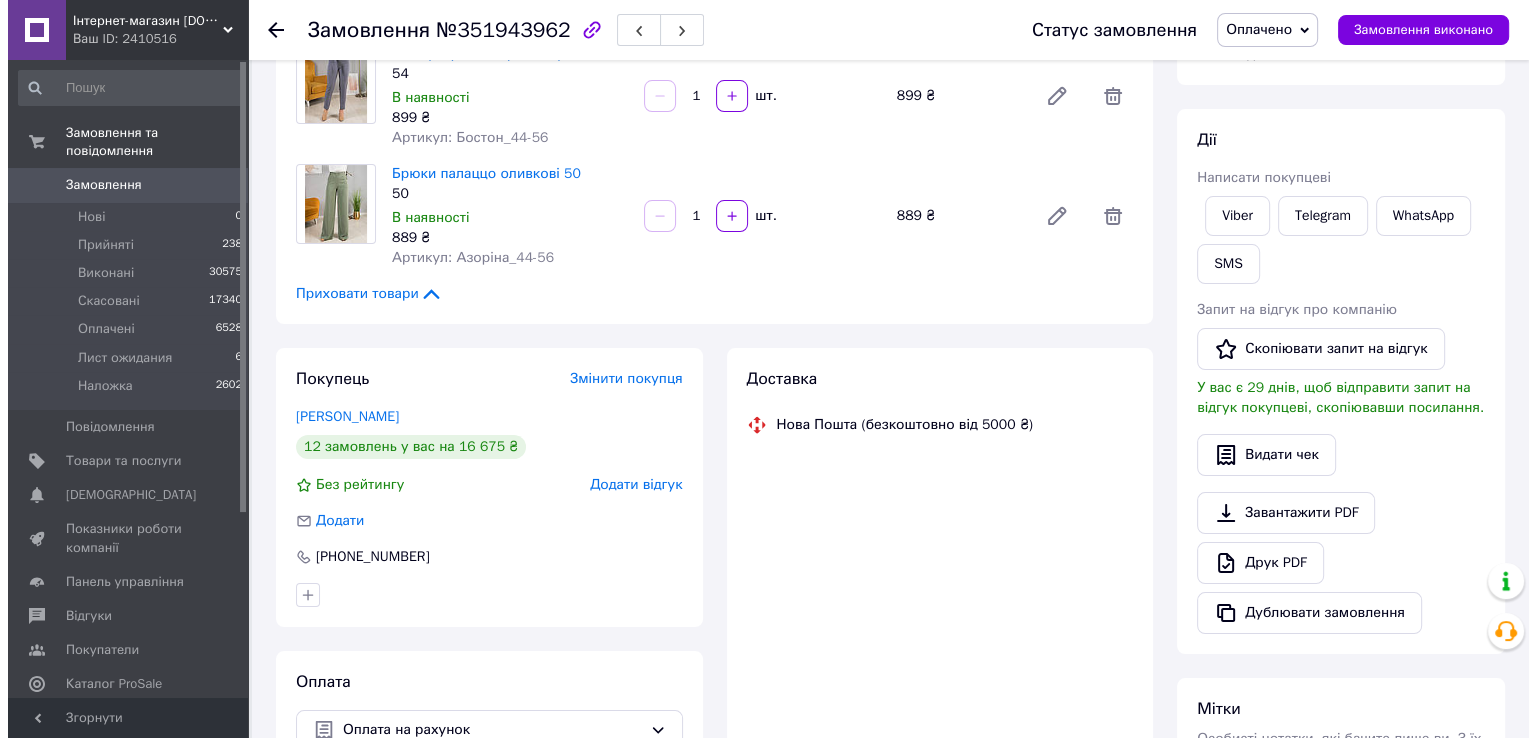 scroll, scrollTop: 200, scrollLeft: 0, axis: vertical 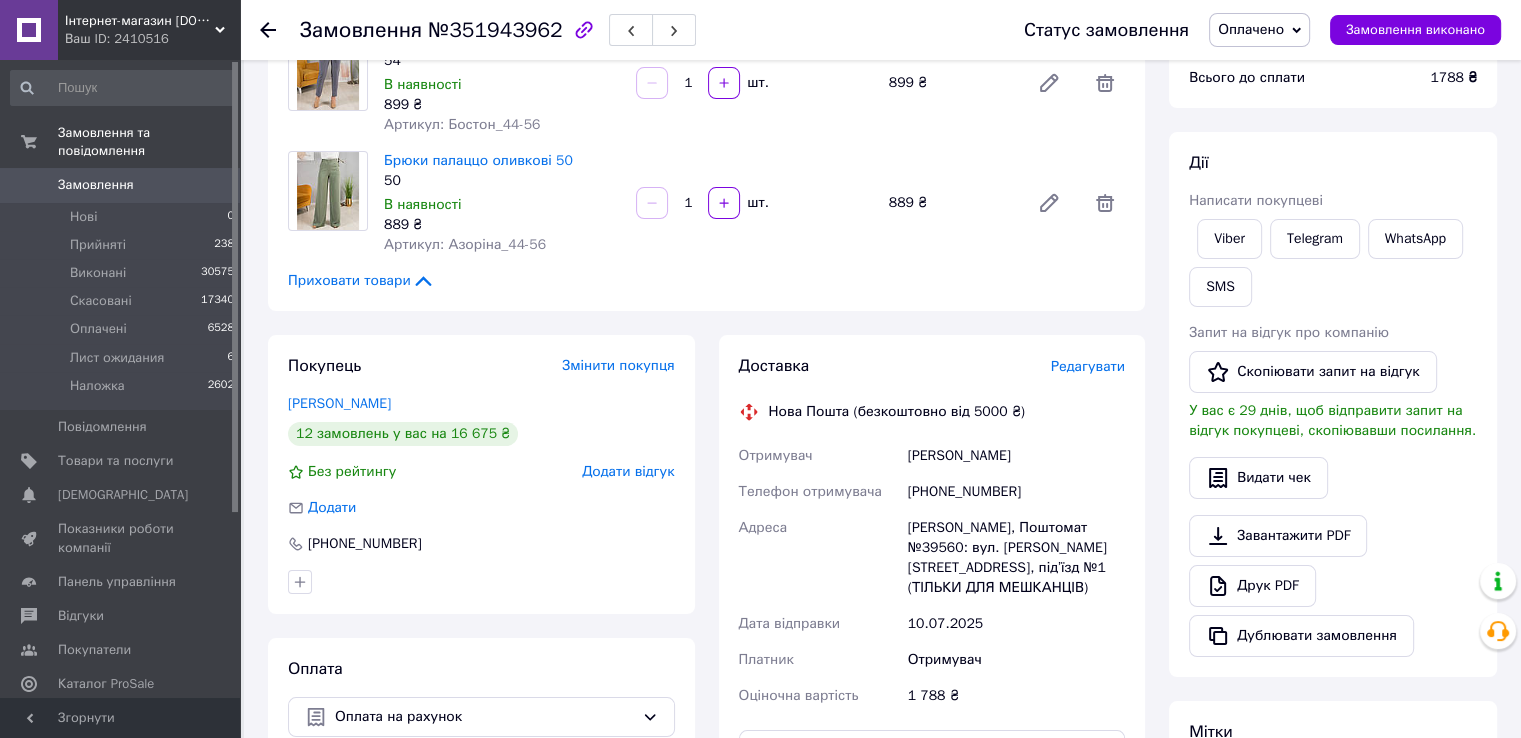 click on "Редагувати" at bounding box center (1088, 366) 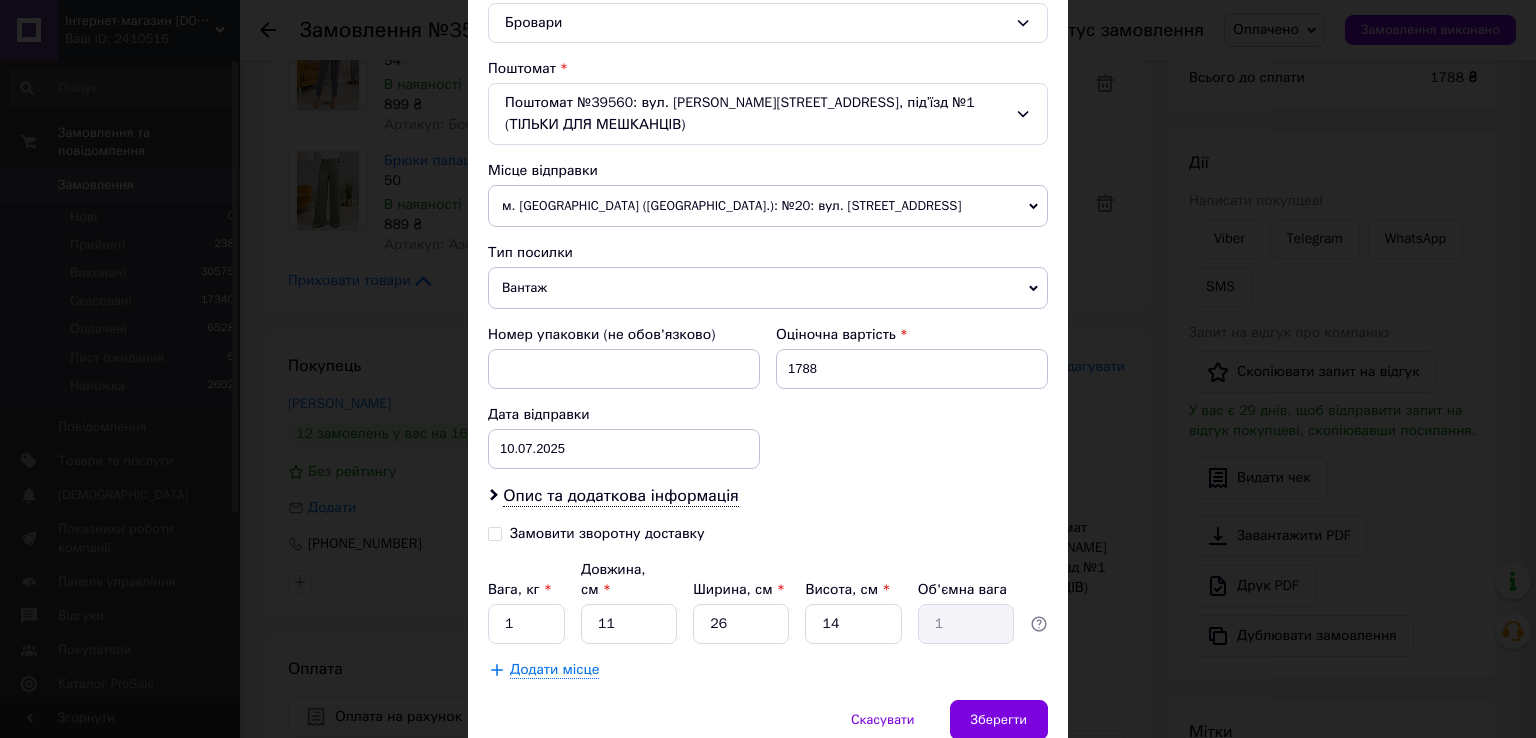 scroll, scrollTop: 643, scrollLeft: 0, axis: vertical 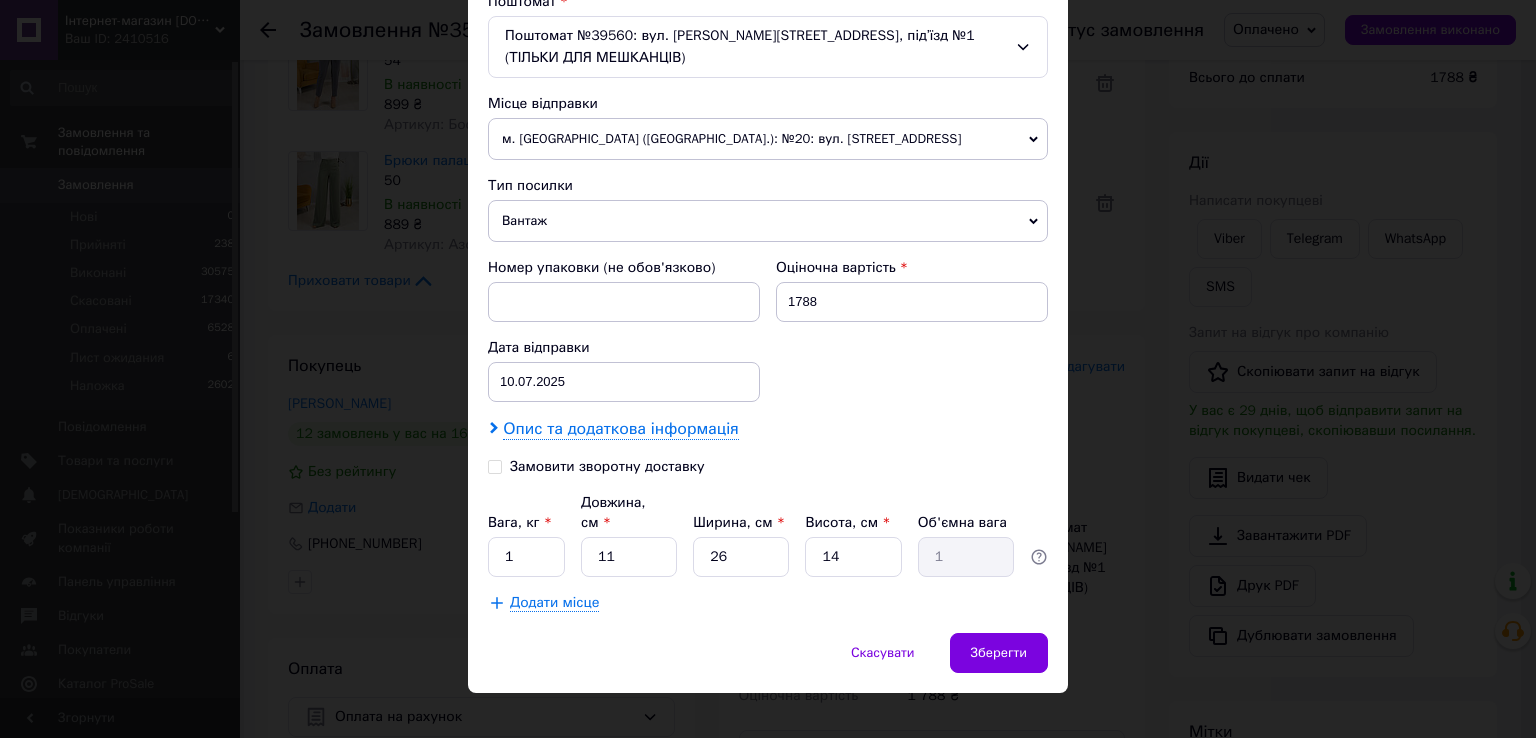 click on "Опис та додаткова інформація" at bounding box center [620, 429] 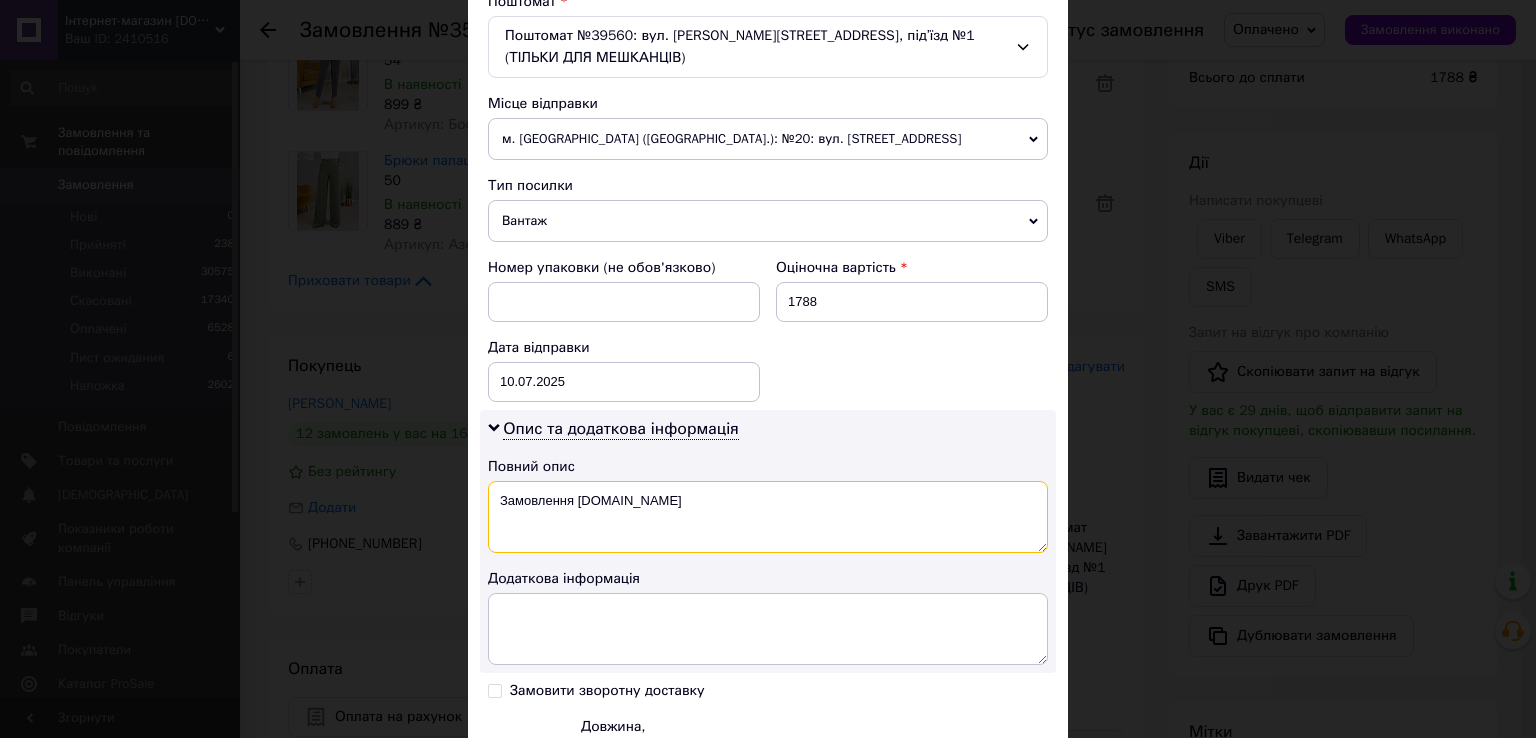 drag, startPoint x: 496, startPoint y: 497, endPoint x: 795, endPoint y: 521, distance: 299.96167 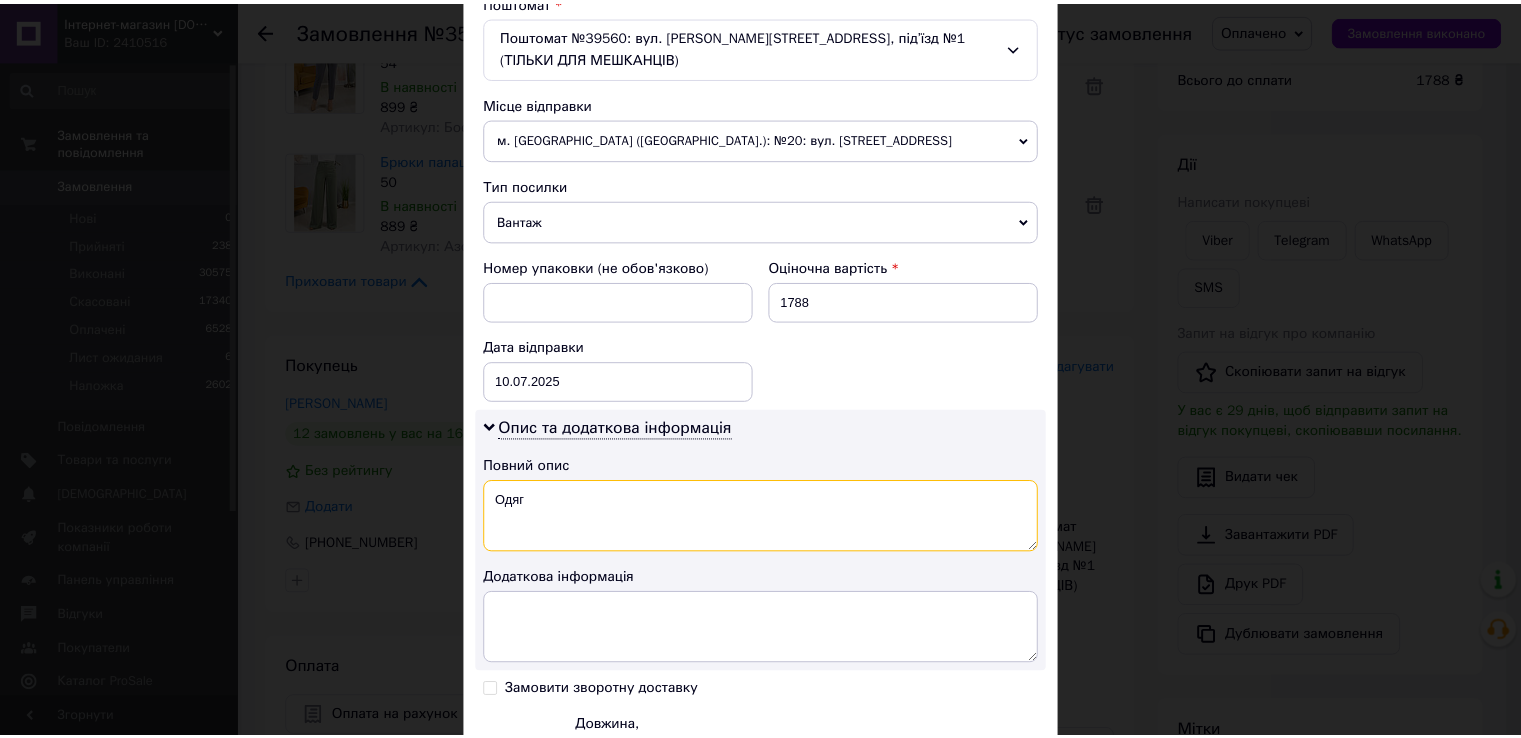 scroll, scrollTop: 866, scrollLeft: 0, axis: vertical 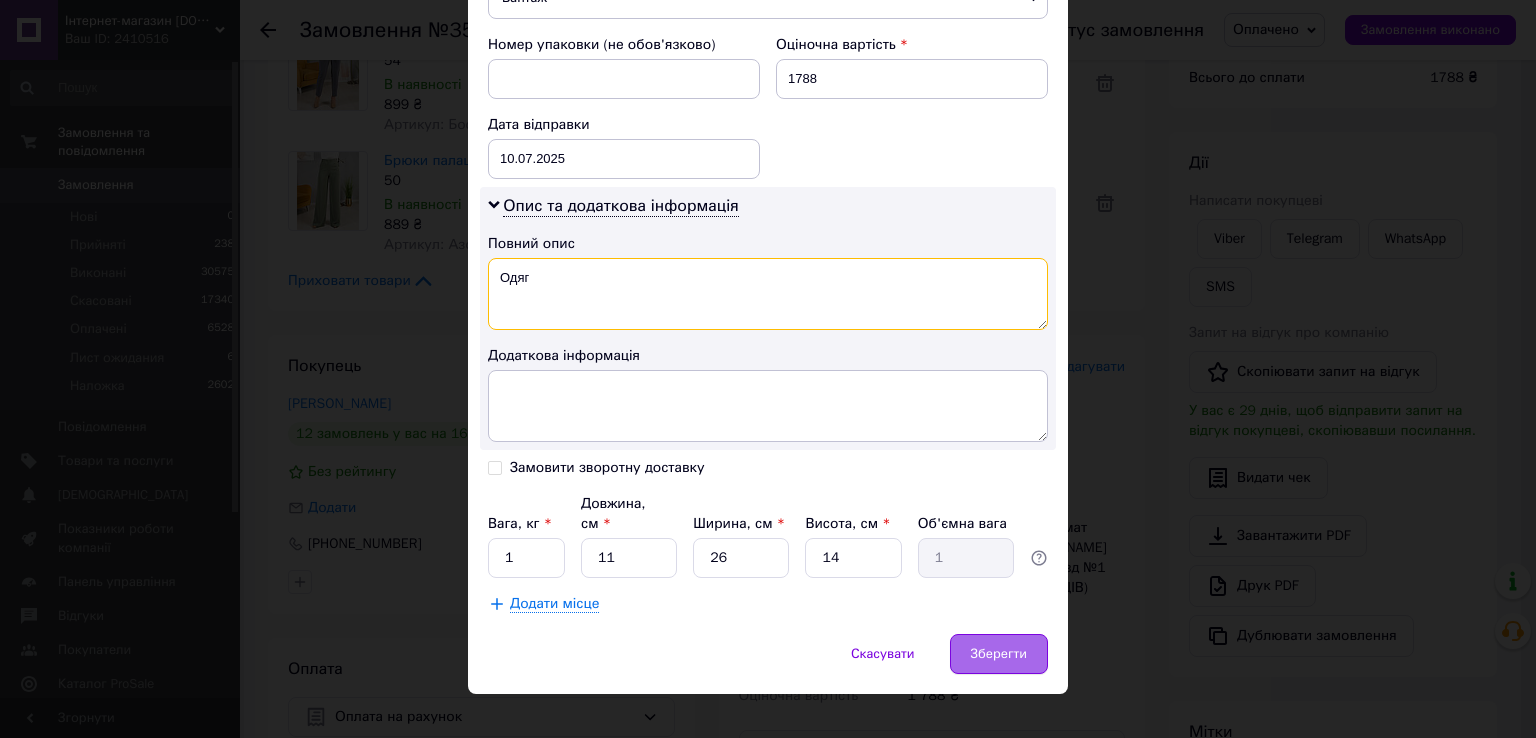 type on "Одяг" 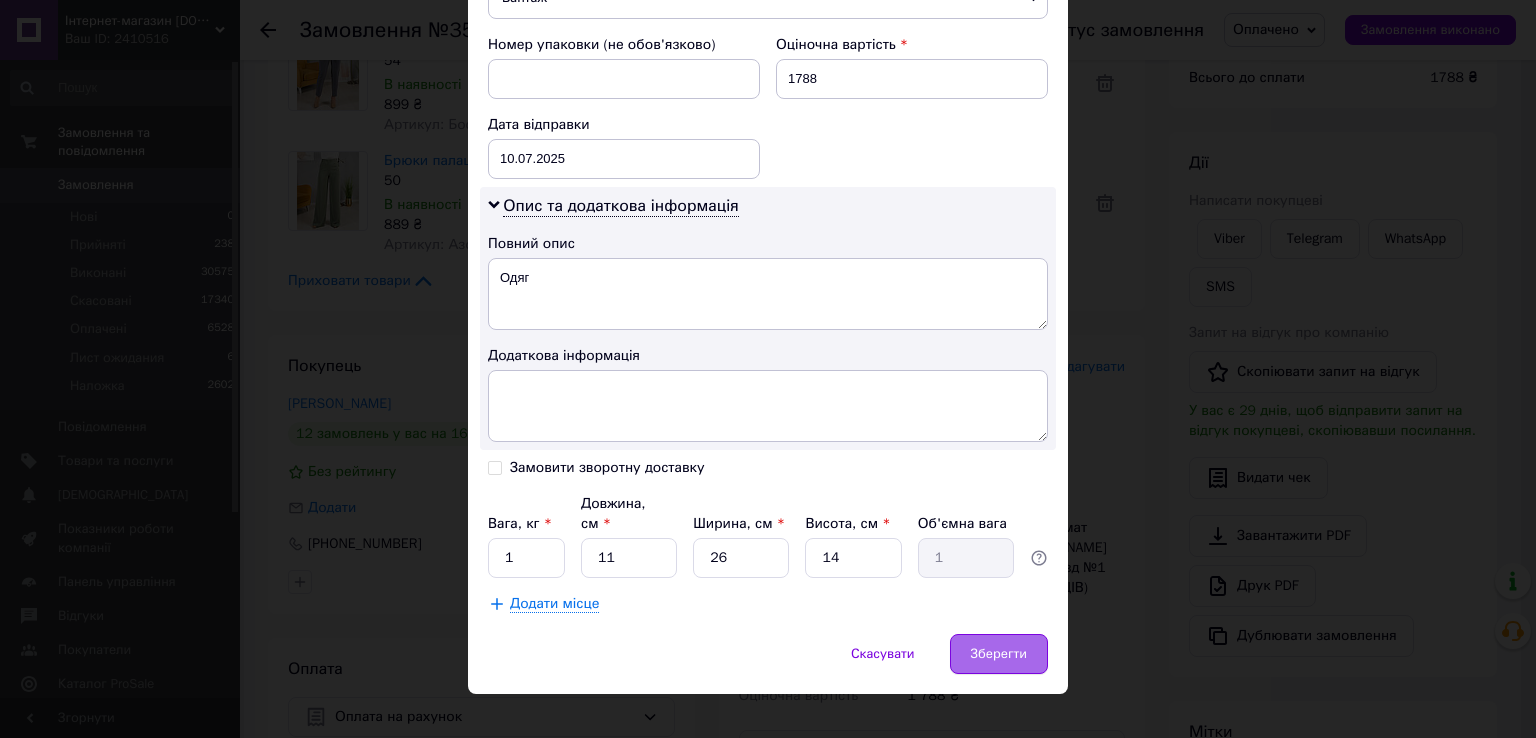 click on "Зберегти" at bounding box center (999, 654) 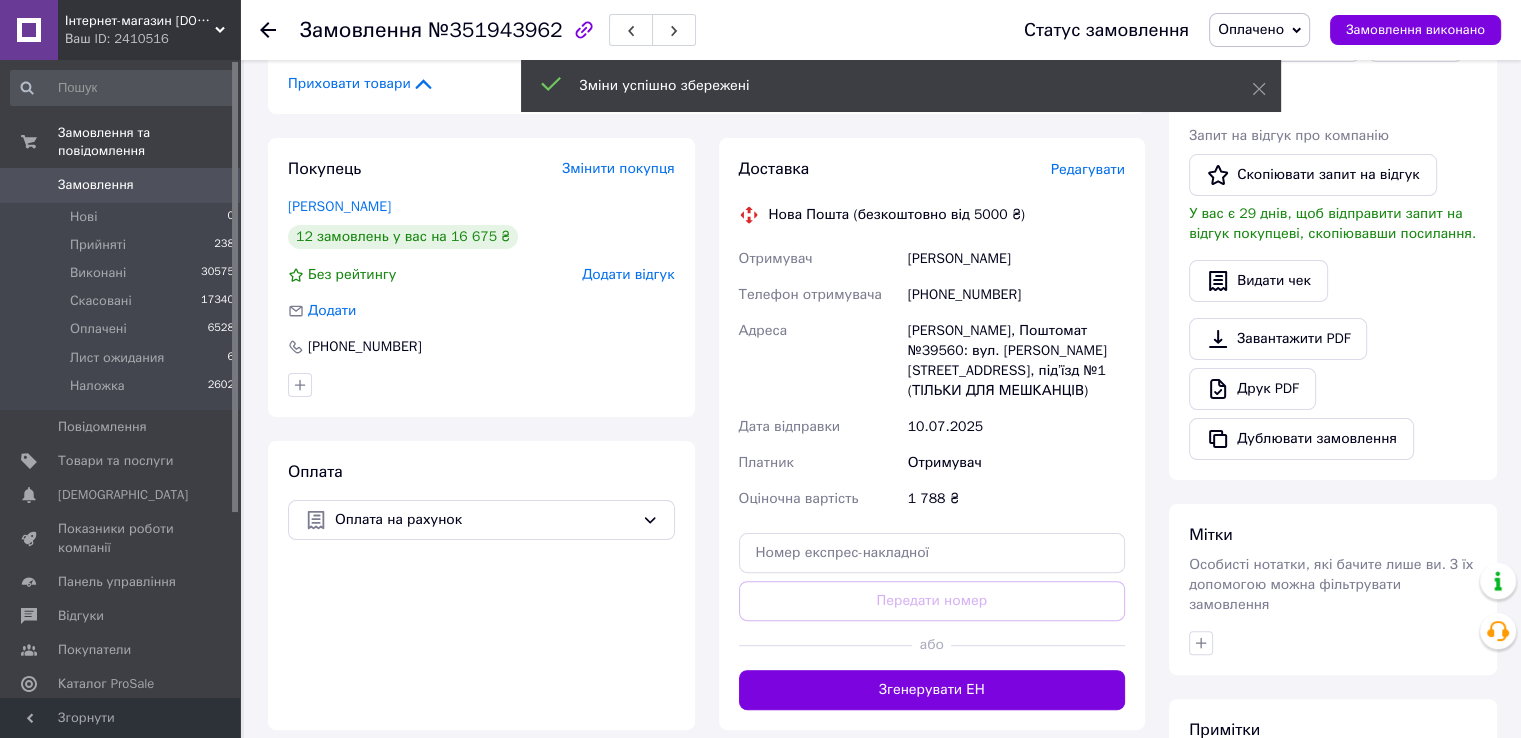 scroll, scrollTop: 400, scrollLeft: 0, axis: vertical 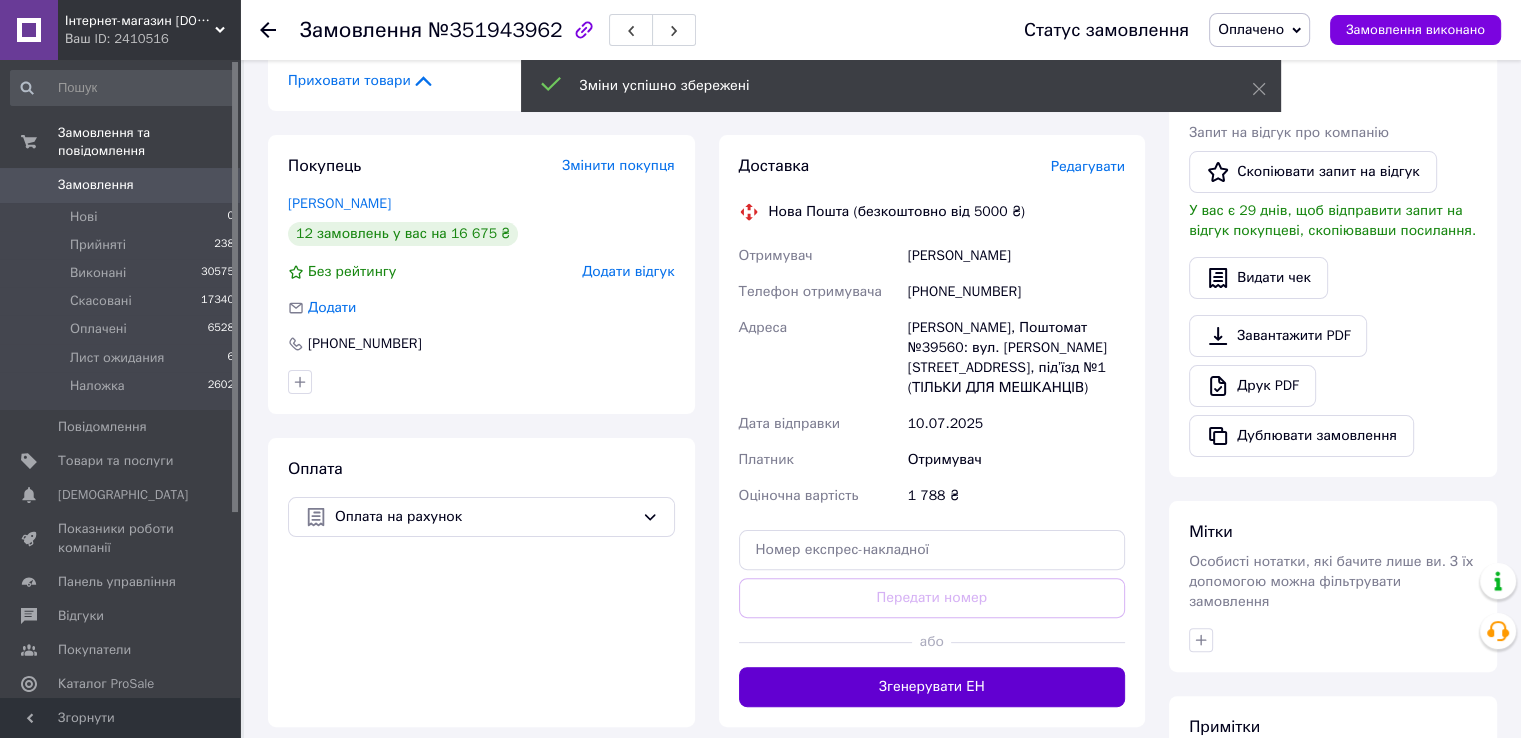 click on "Згенерувати ЕН" at bounding box center (932, 687) 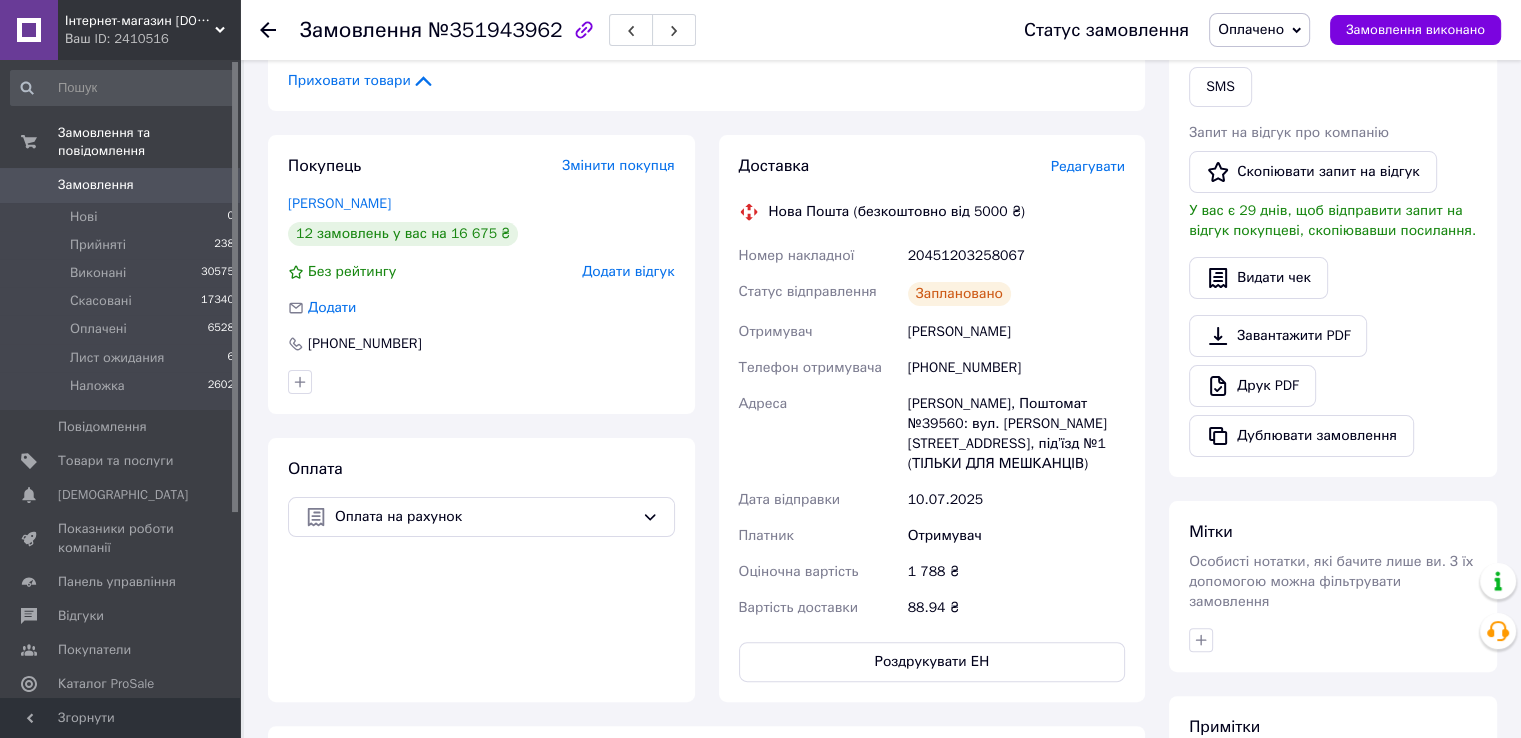 click on "Замовлення" at bounding box center [121, 185] 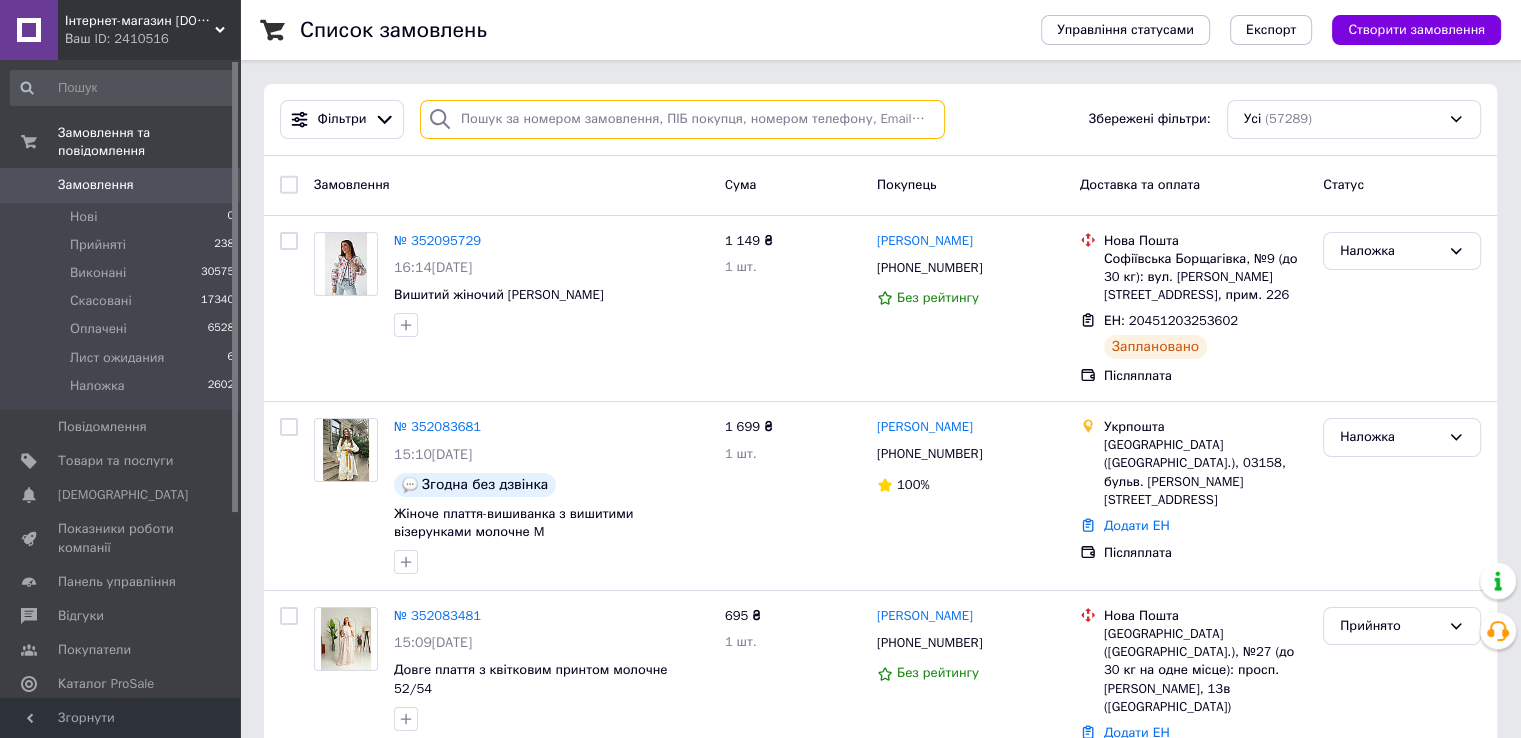 click at bounding box center (682, 119) 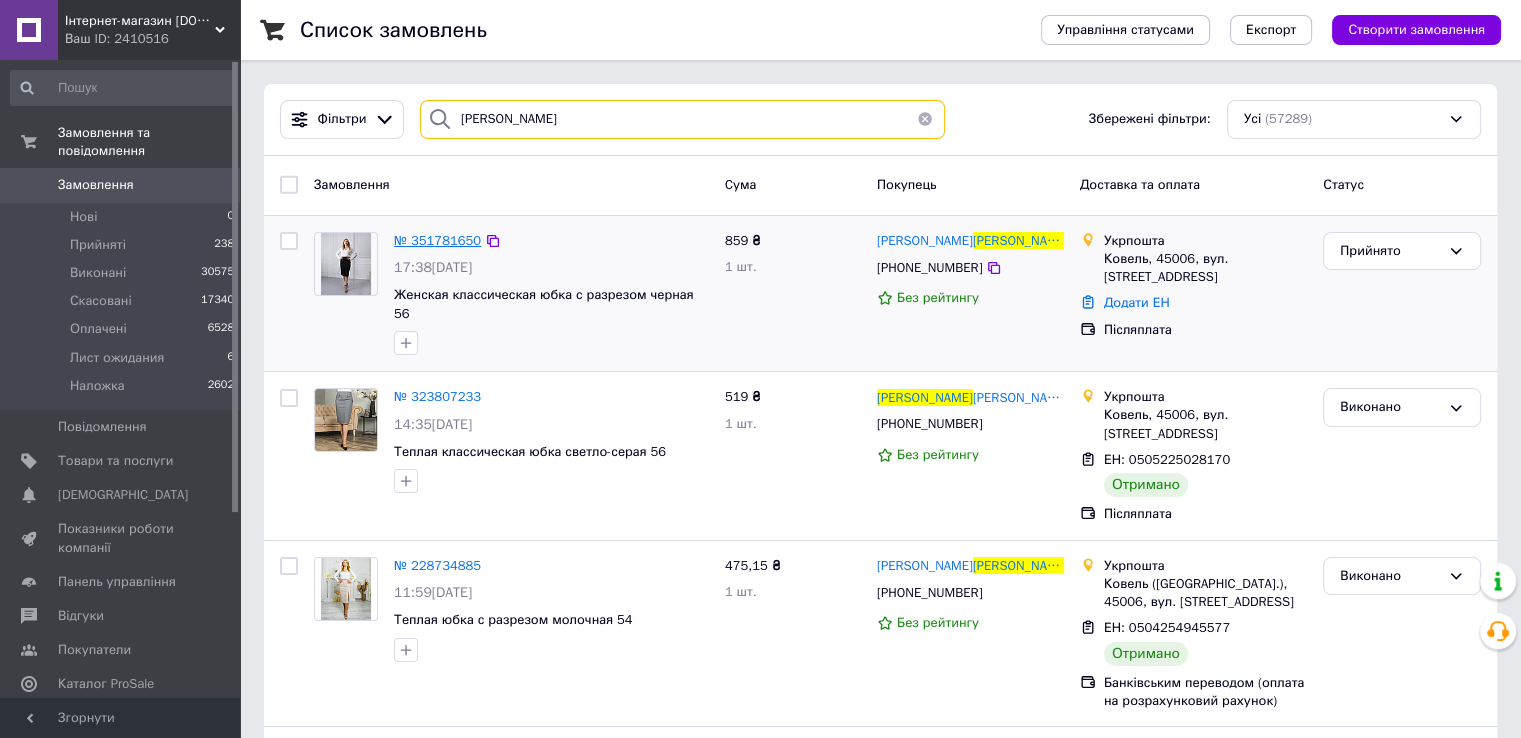 type on "[PERSON_NAME]" 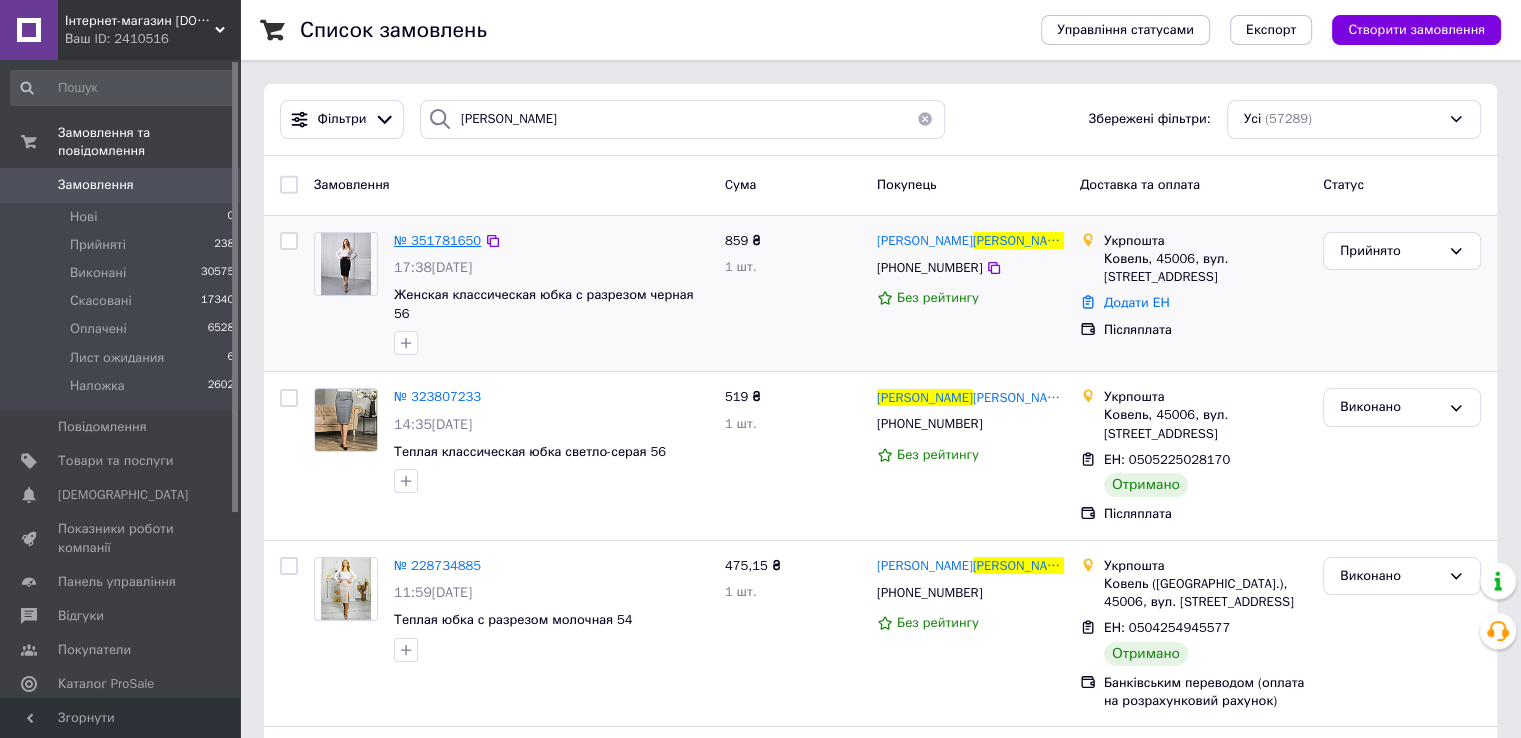 click on "№ 351781650" at bounding box center (437, 240) 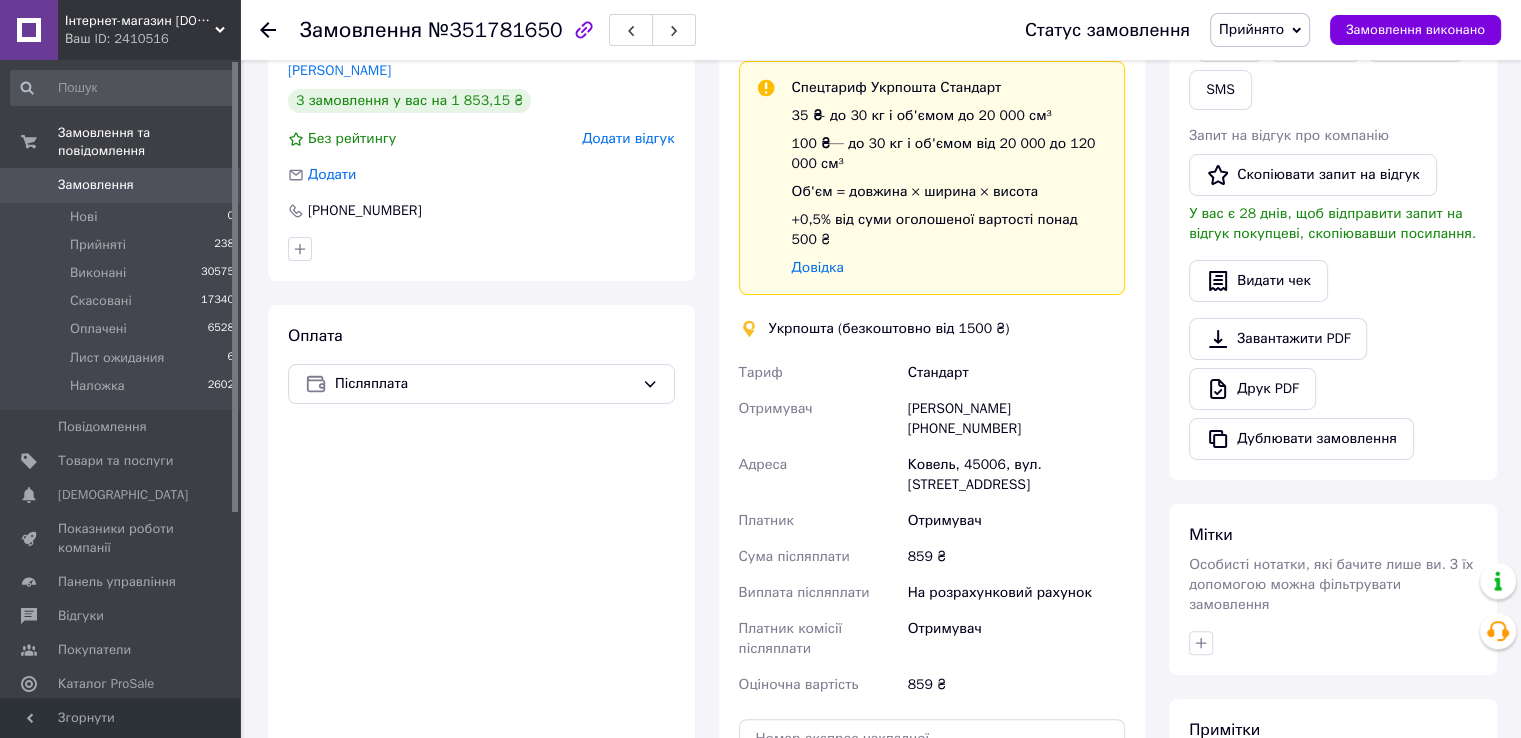 scroll, scrollTop: 400, scrollLeft: 0, axis: vertical 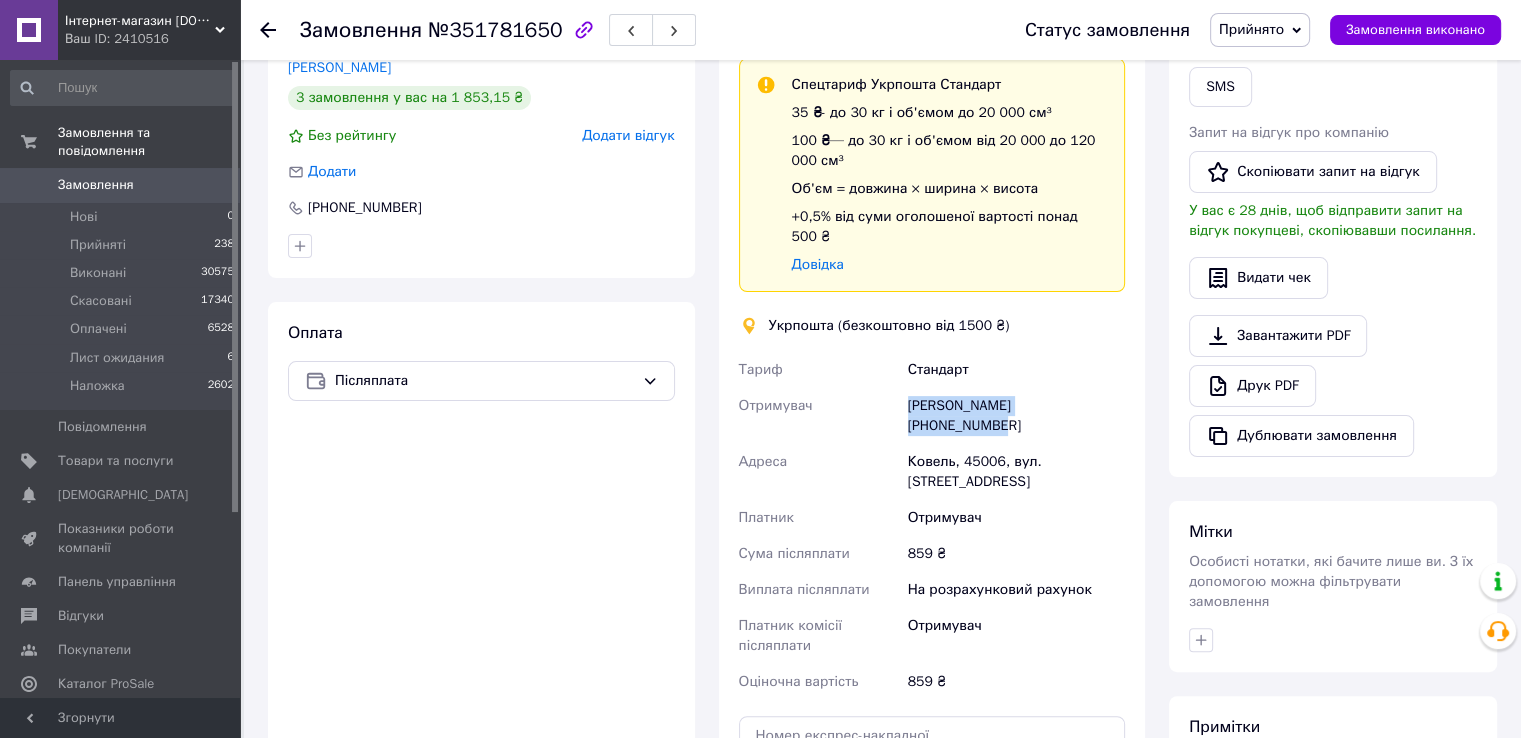 drag, startPoint x: 1105, startPoint y: 379, endPoint x: 905, endPoint y: 381, distance: 200.01 